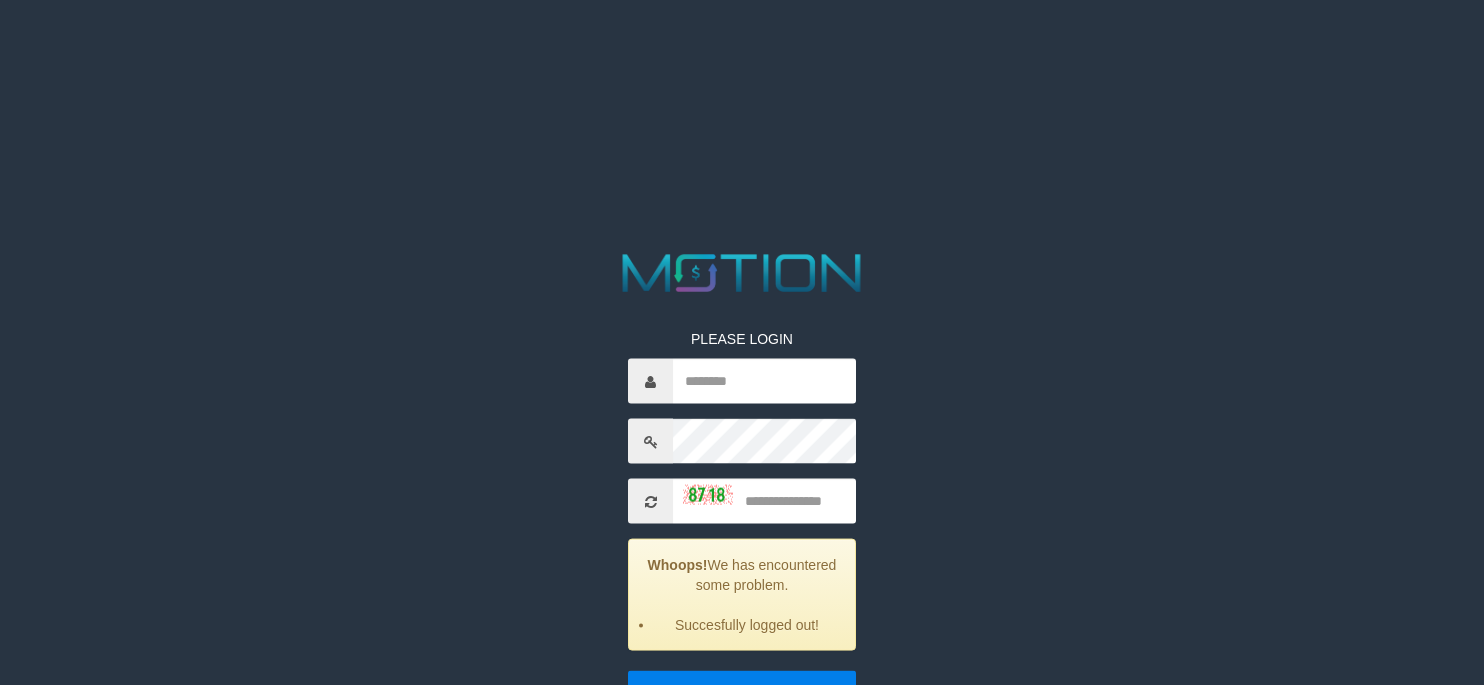 scroll, scrollTop: 0, scrollLeft: 0, axis: both 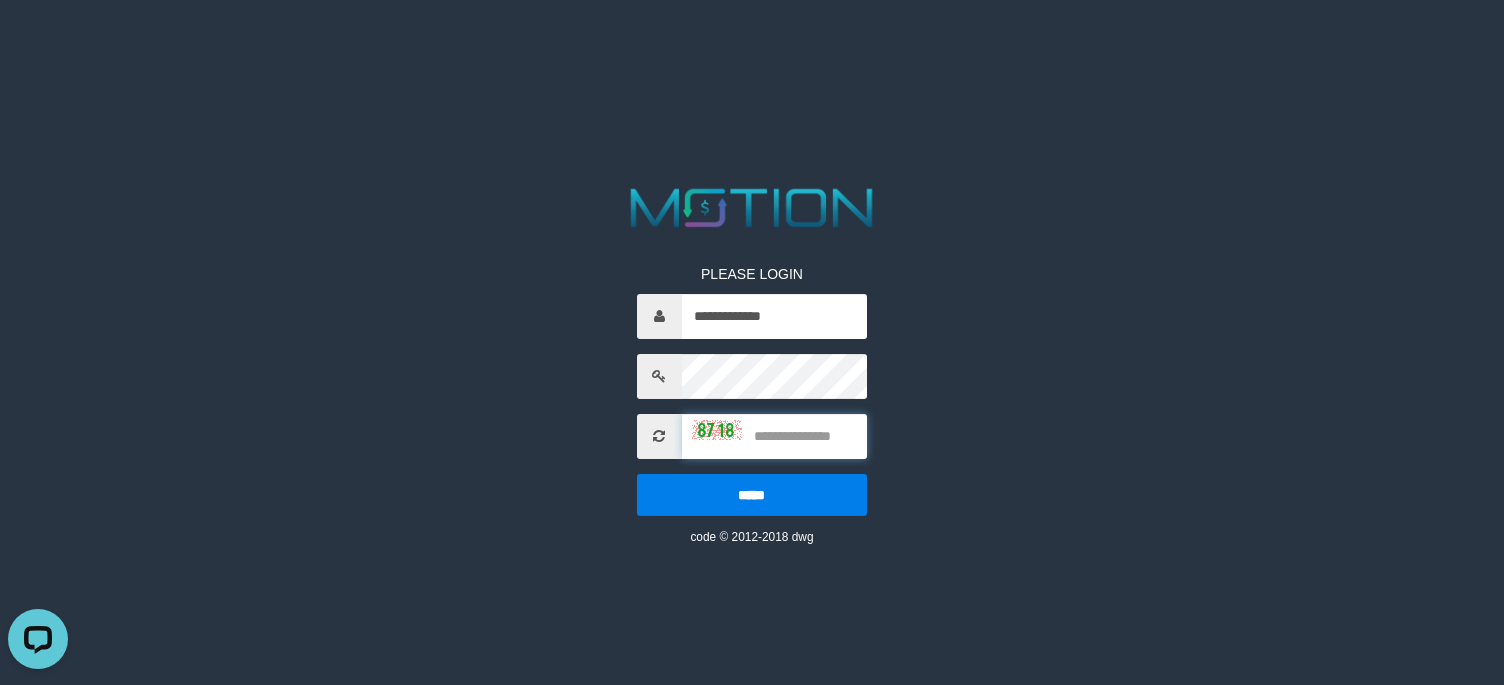click at bounding box center (775, 436) 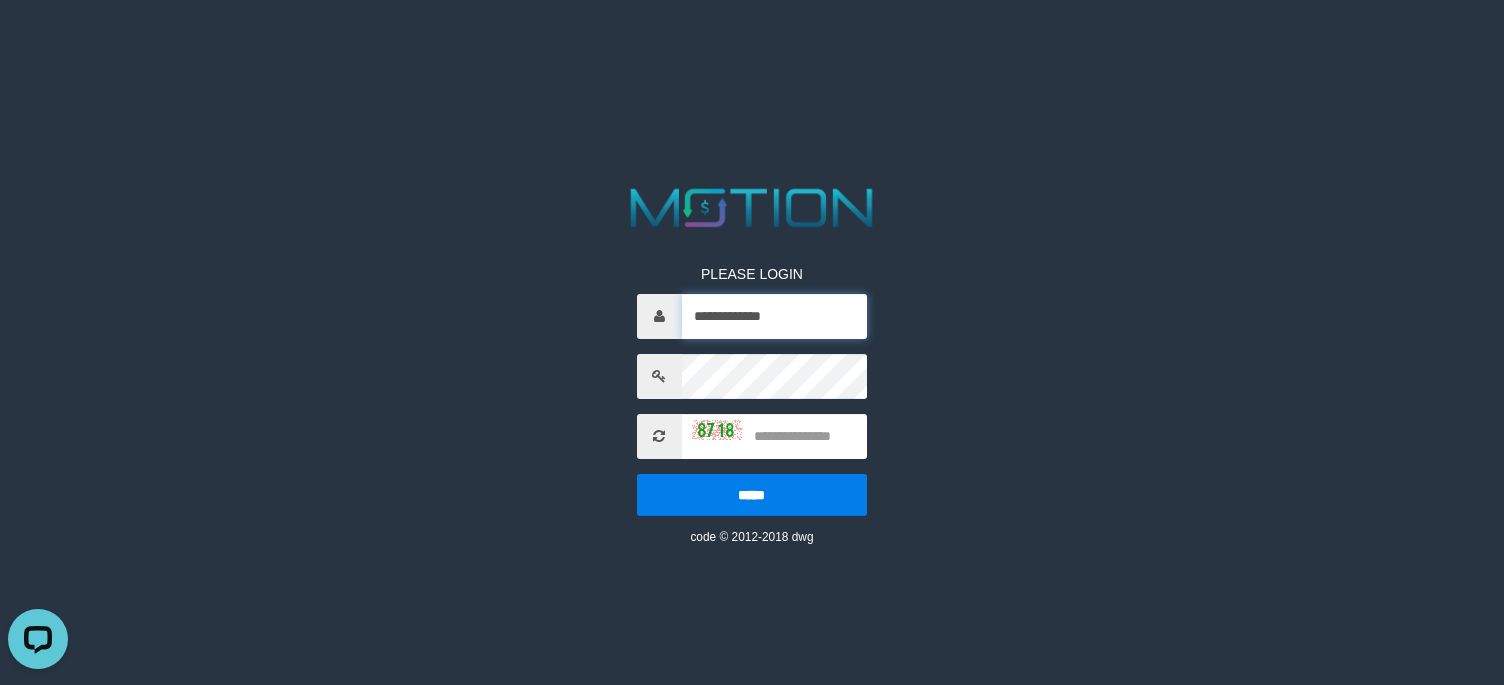 click on "**********" at bounding box center (775, 316) 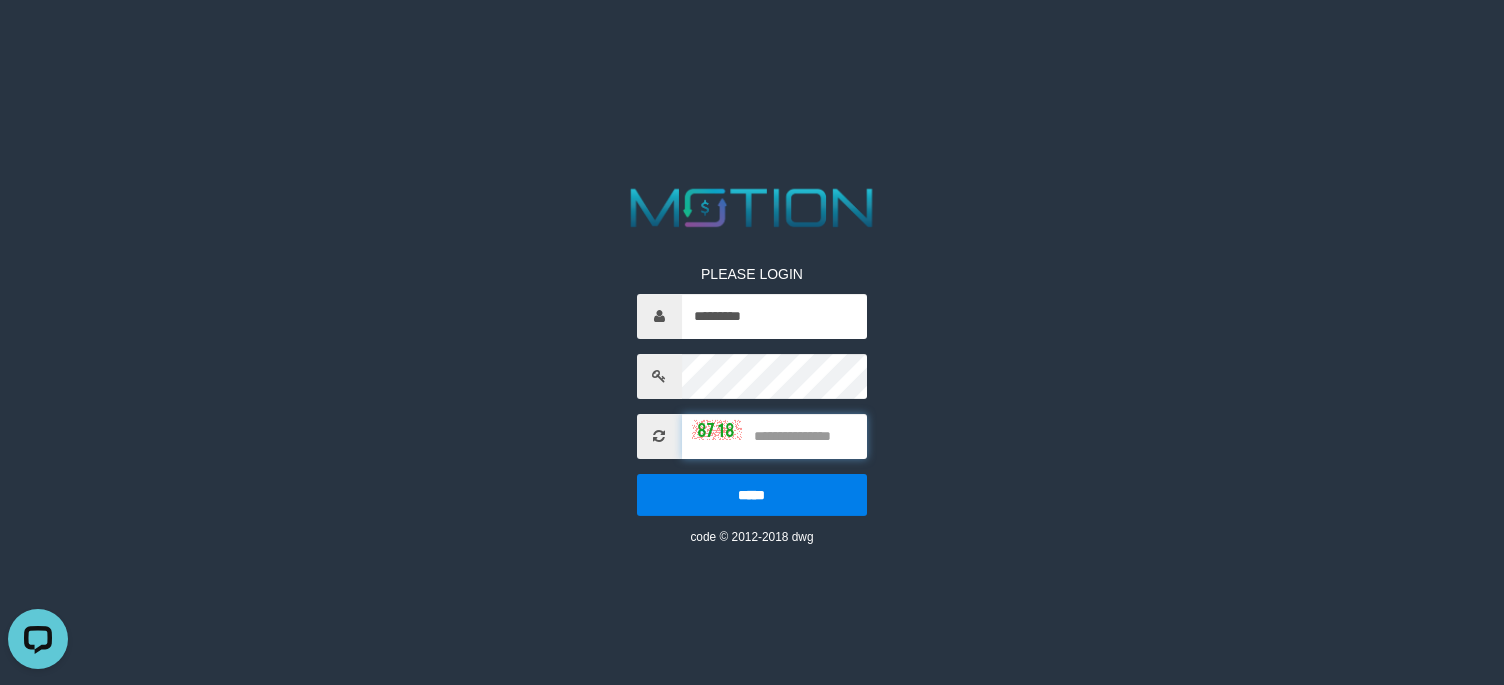click at bounding box center (775, 436) 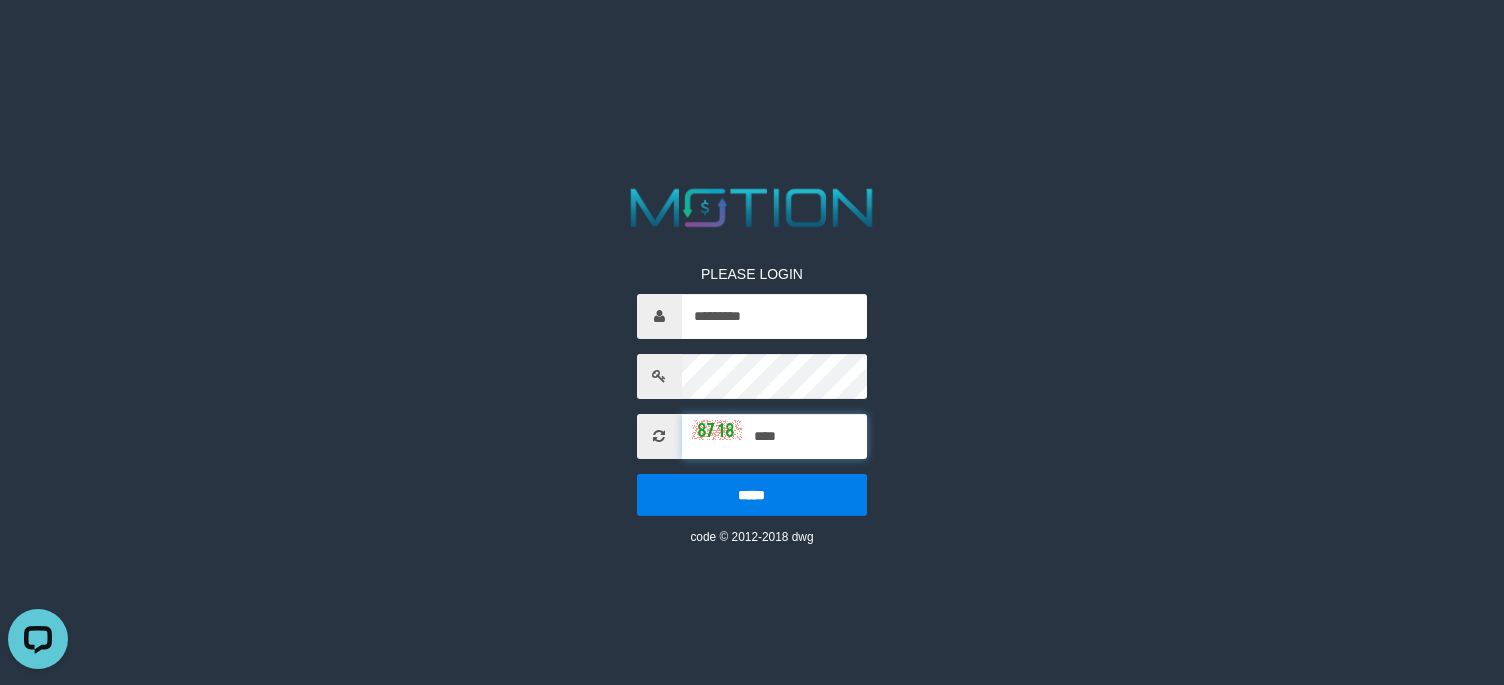 type on "****" 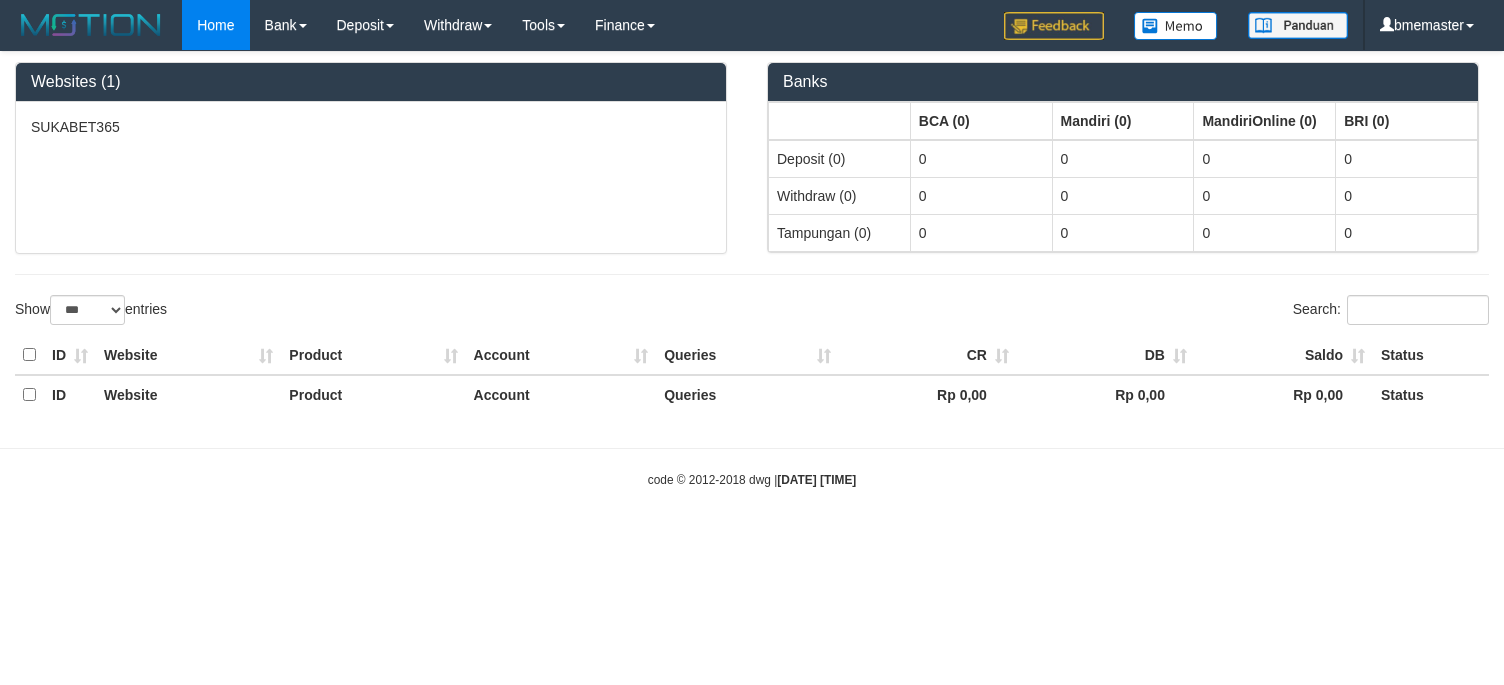 select on "***" 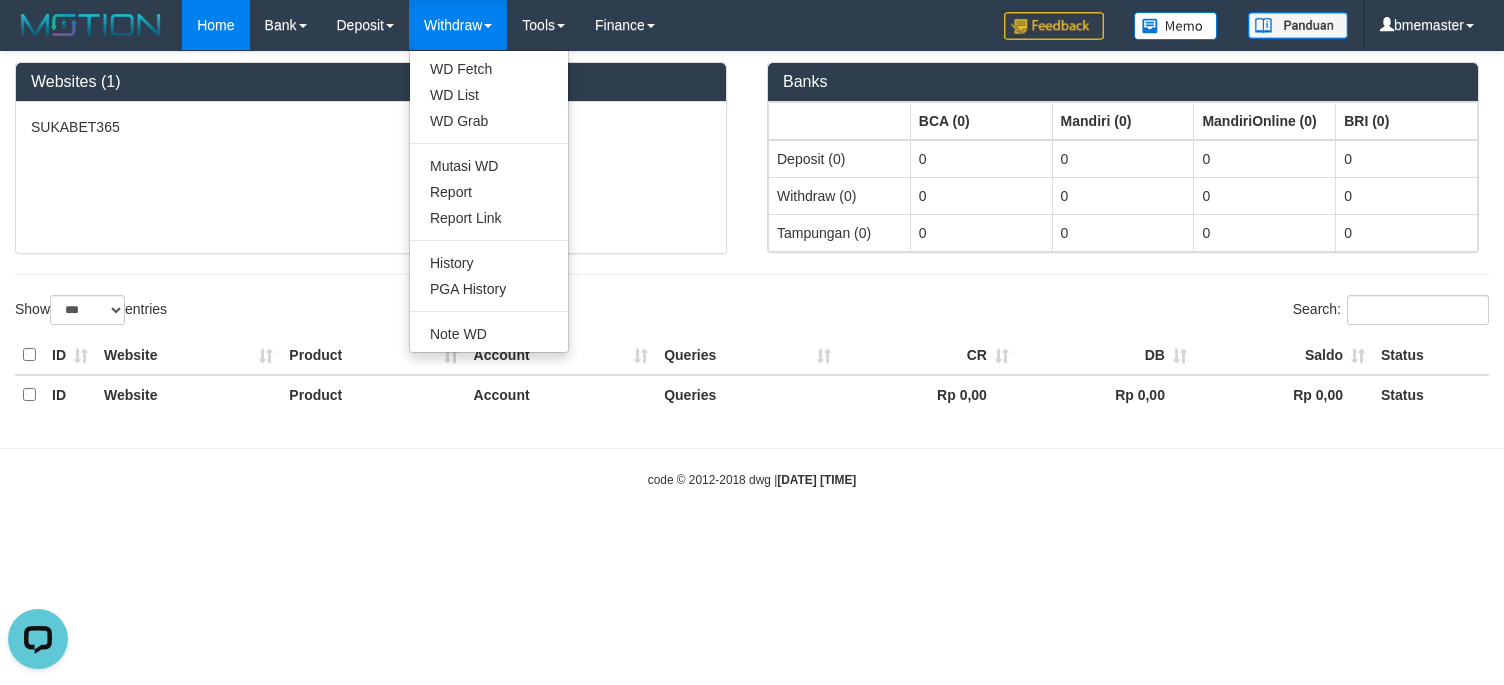 scroll, scrollTop: 0, scrollLeft: 0, axis: both 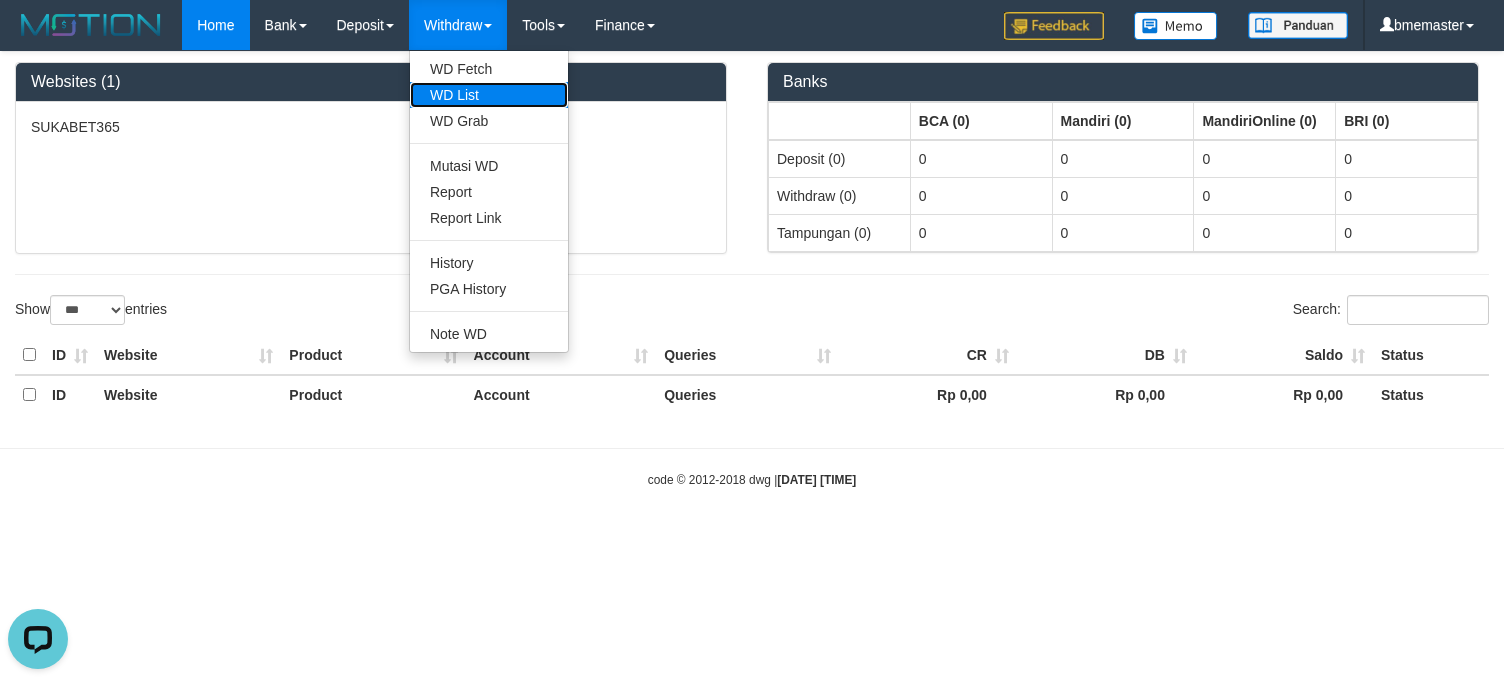 drag, startPoint x: 489, startPoint y: 88, endPoint x: 940, endPoint y: 212, distance: 467.73602 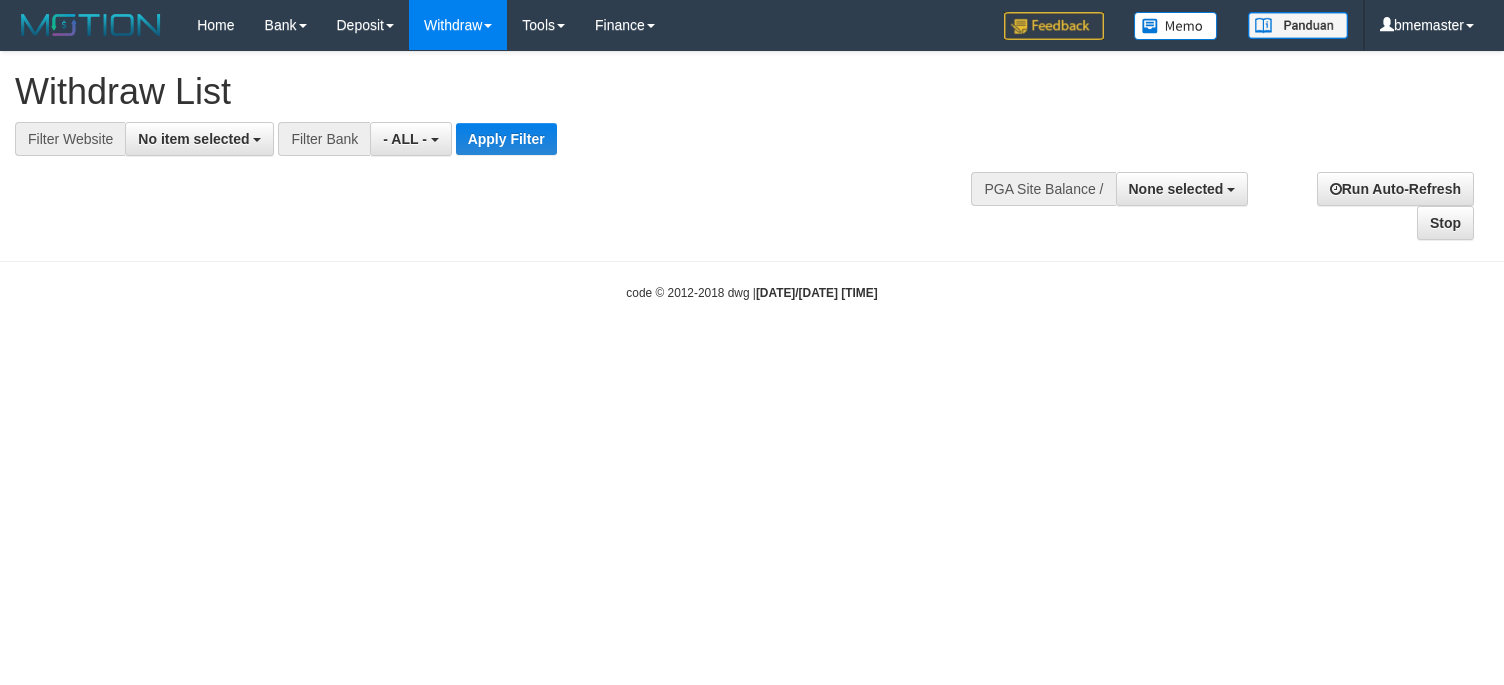 select 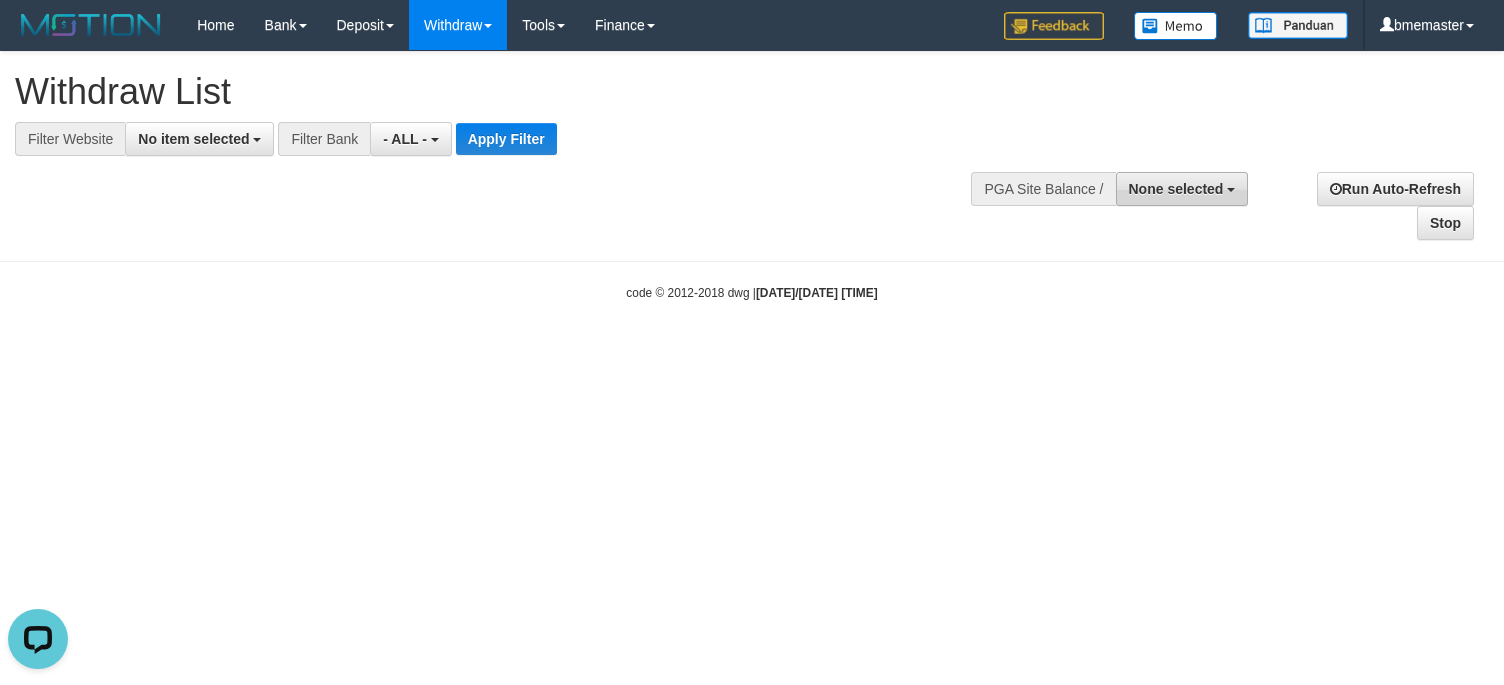 scroll, scrollTop: 0, scrollLeft: 0, axis: both 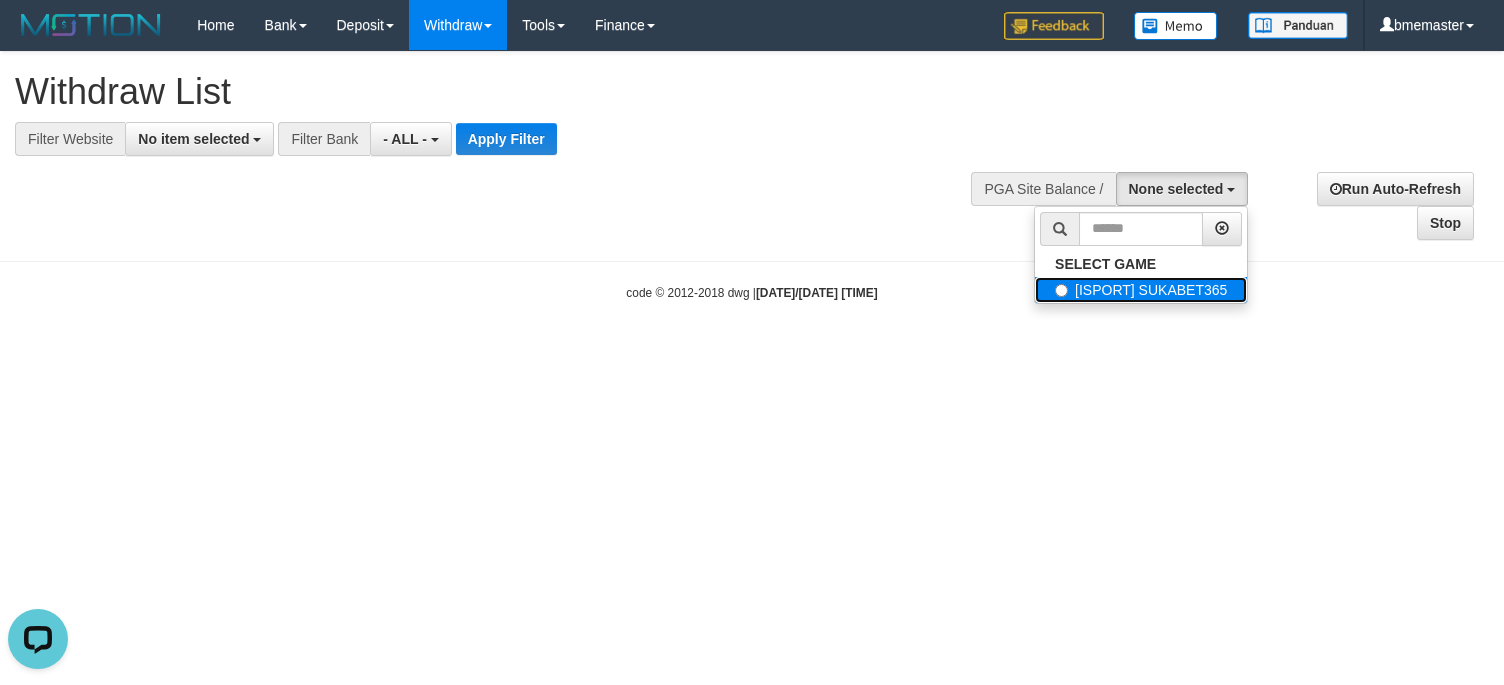 click on "[ISPORT] SUKABET365" at bounding box center (1141, 290) 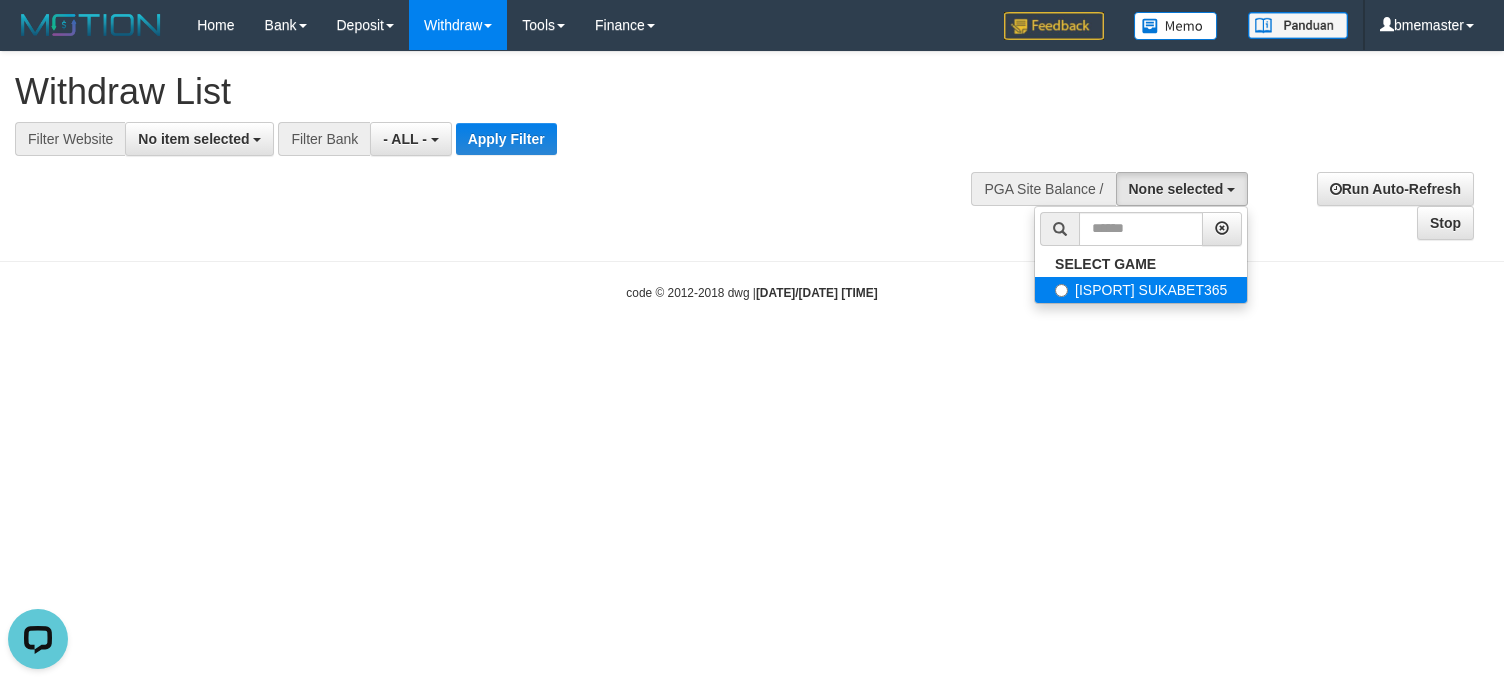 select on "****" 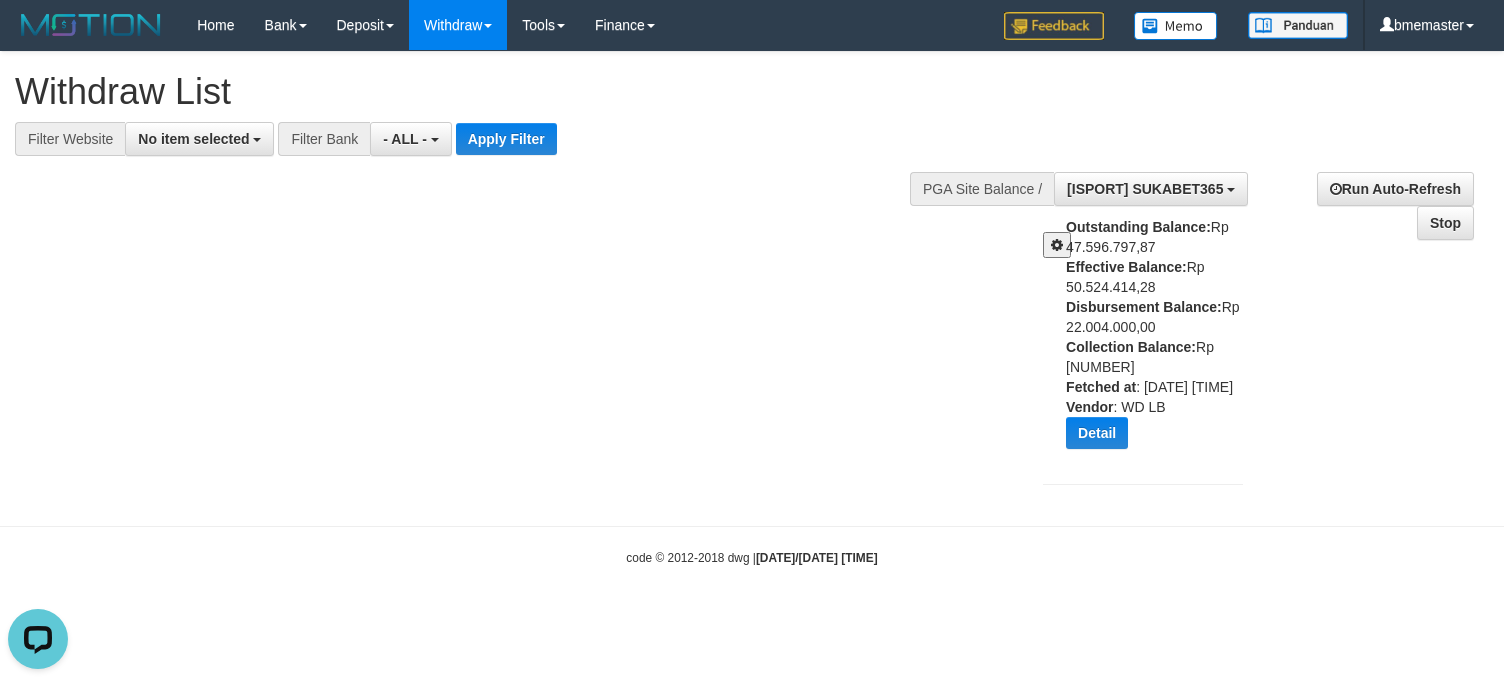 click at bounding box center (1057, 245) 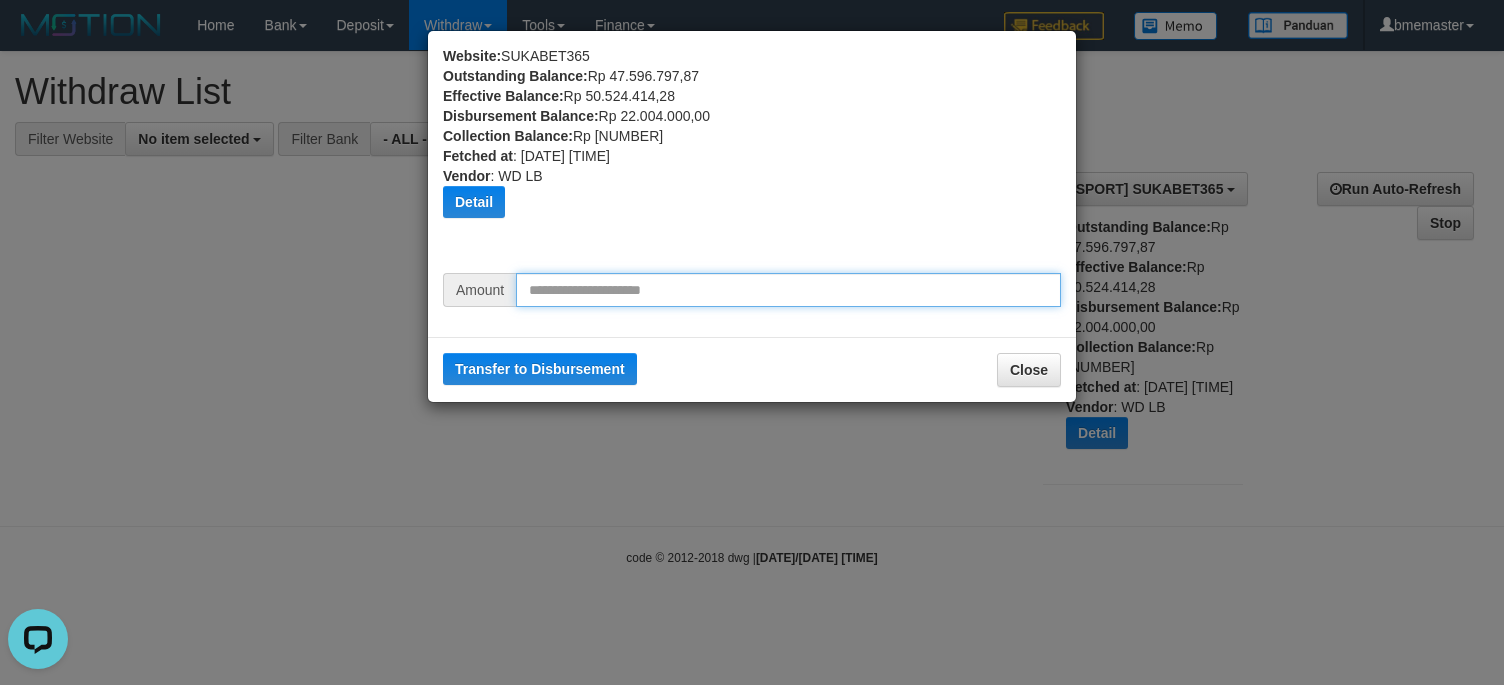 click at bounding box center (788, 290) 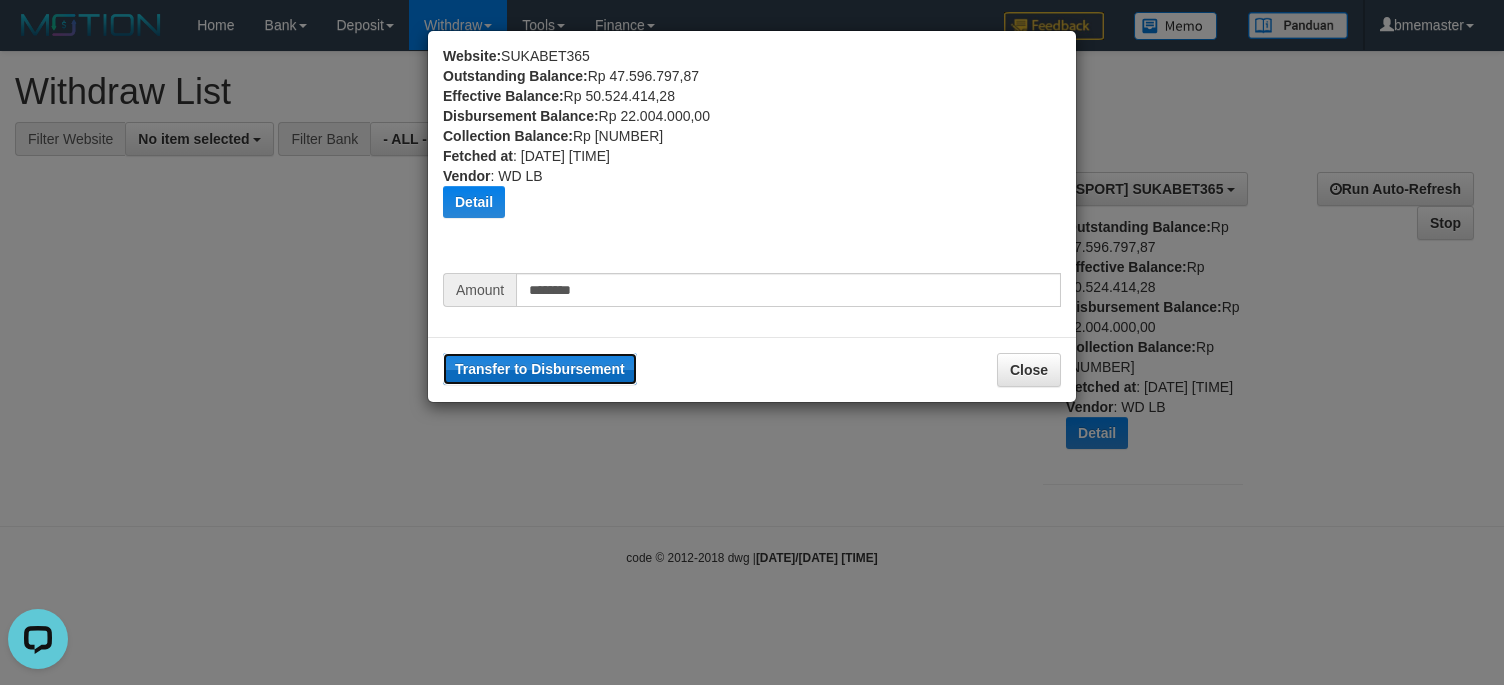 click on "Transfer to Disbursement" at bounding box center (540, 369) 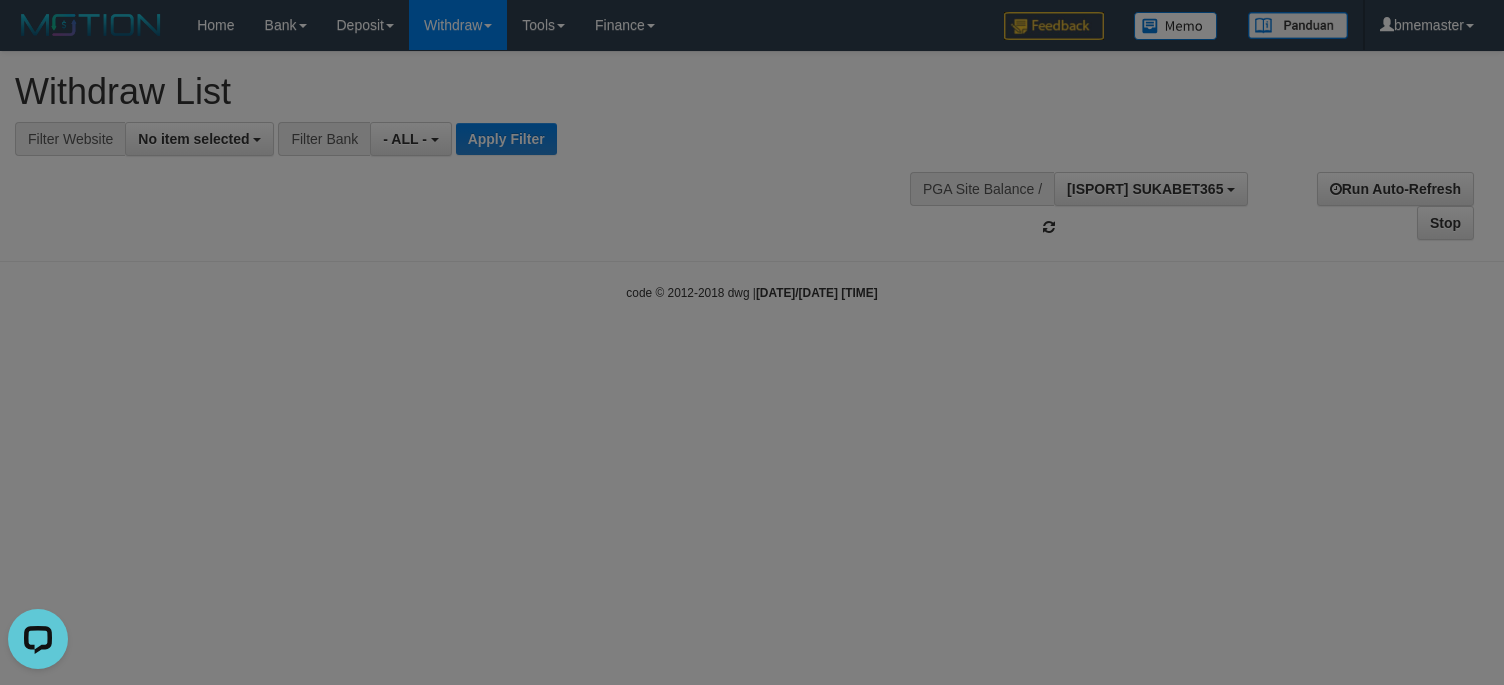 type 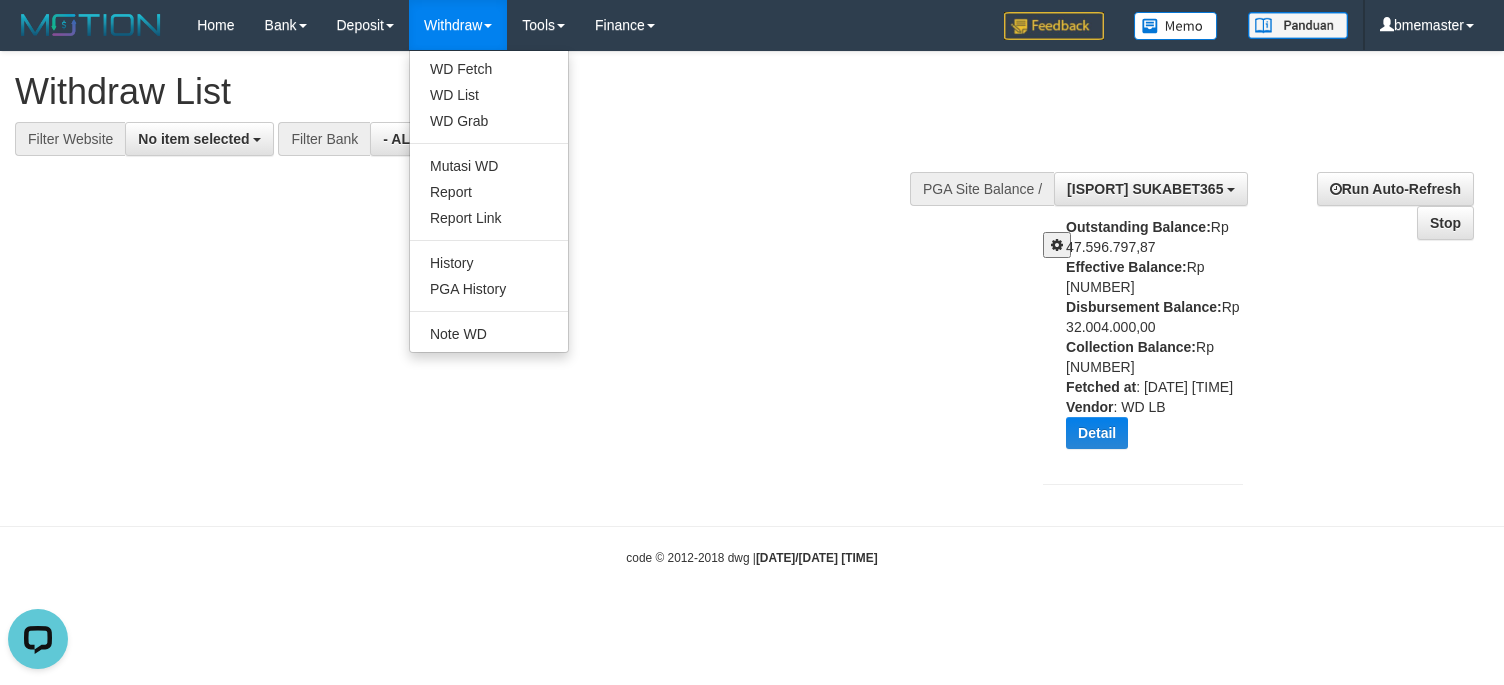 click on "WD Fetch
WD List
WD Grab
Mutasi WD
Report
Report Link
History
PGA History
Note WD" at bounding box center [489, 201] 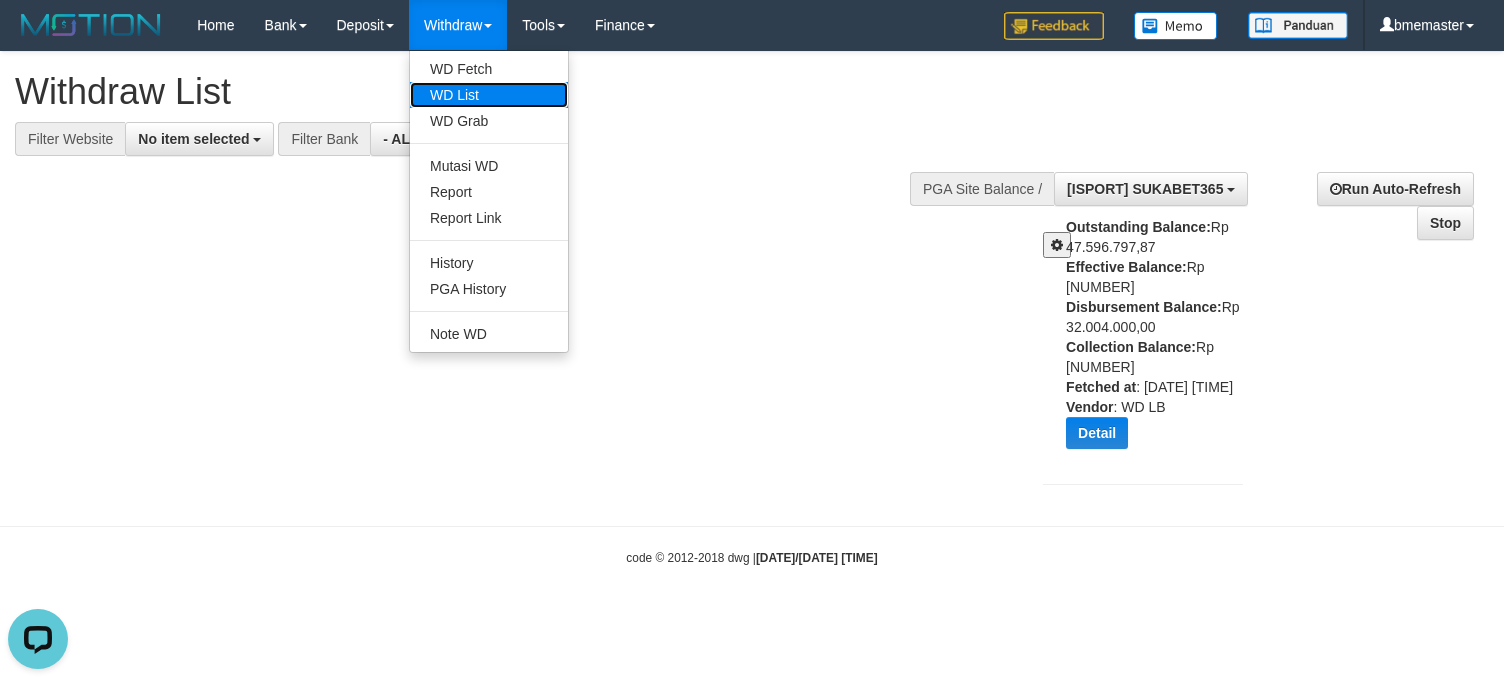 click on "WD List" at bounding box center [489, 95] 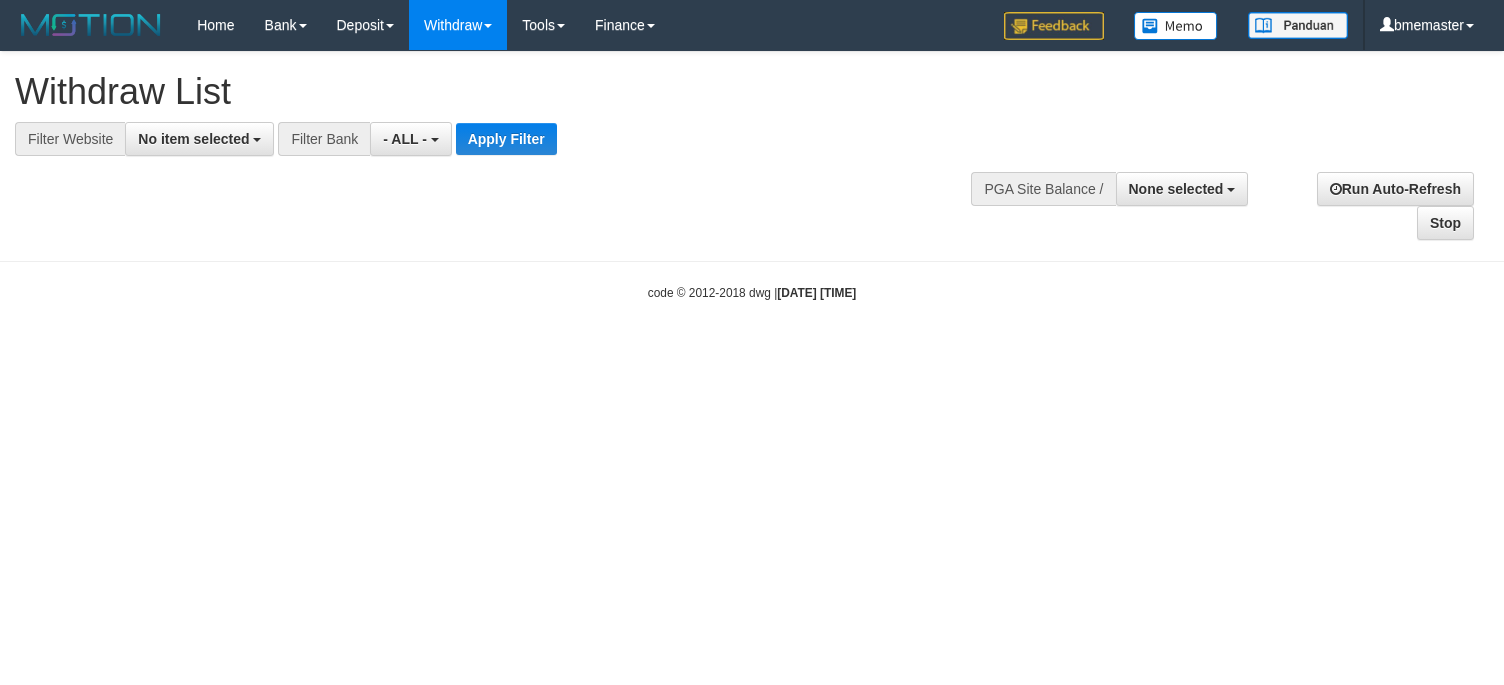 select 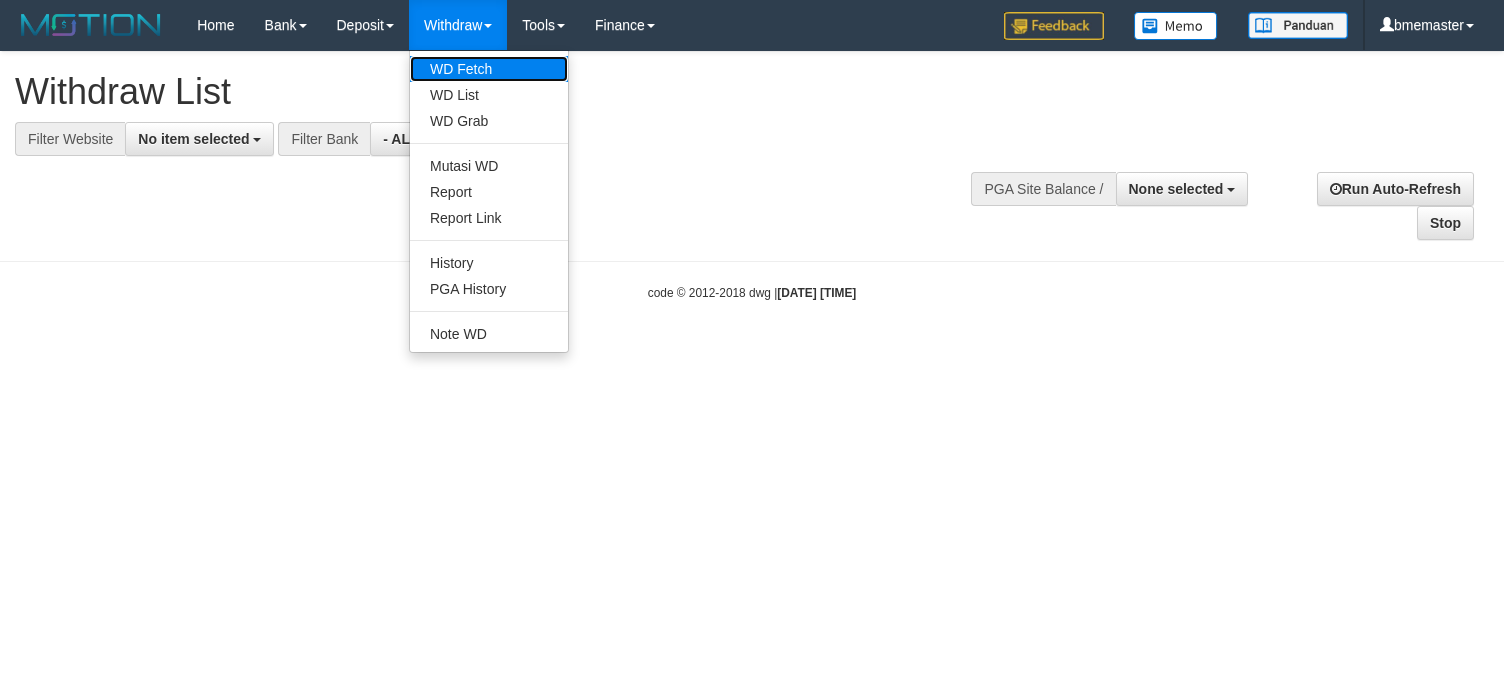 click on "WD Fetch" at bounding box center [489, 69] 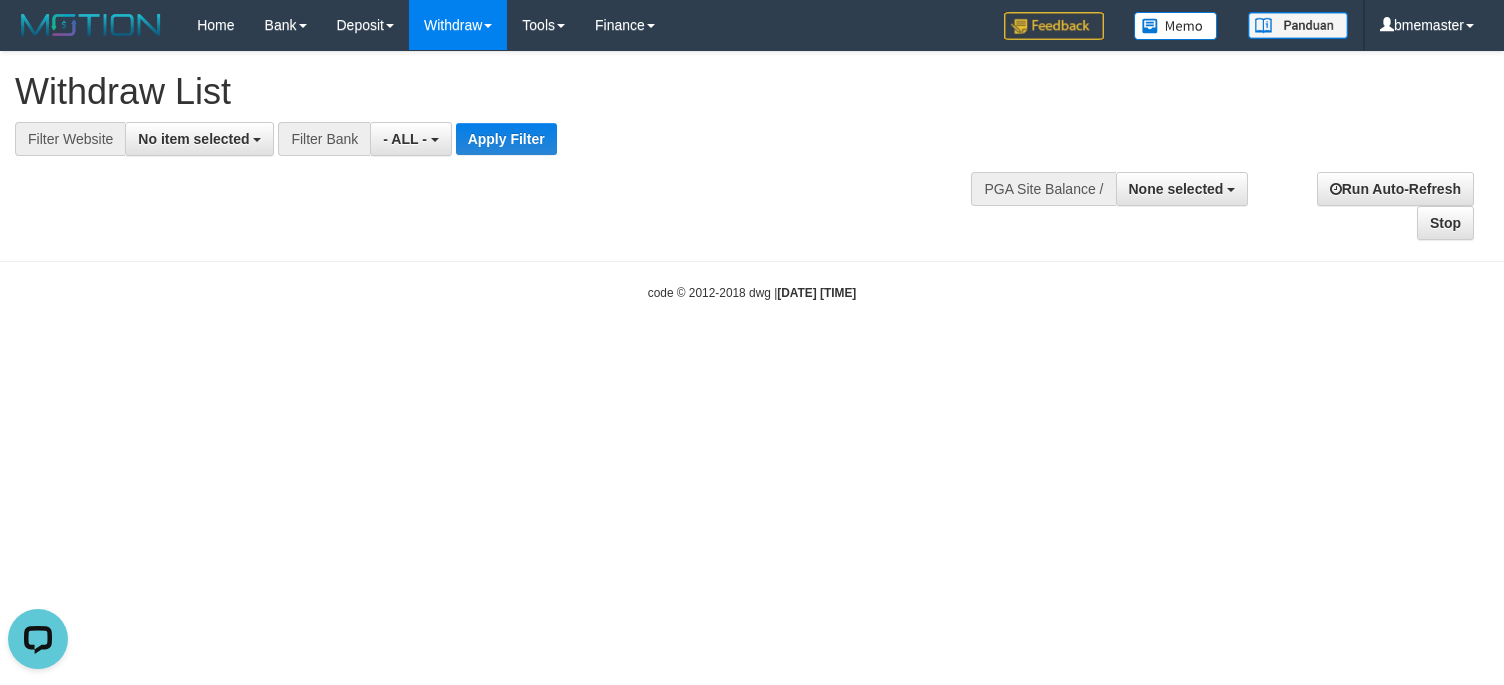 scroll, scrollTop: 0, scrollLeft: 0, axis: both 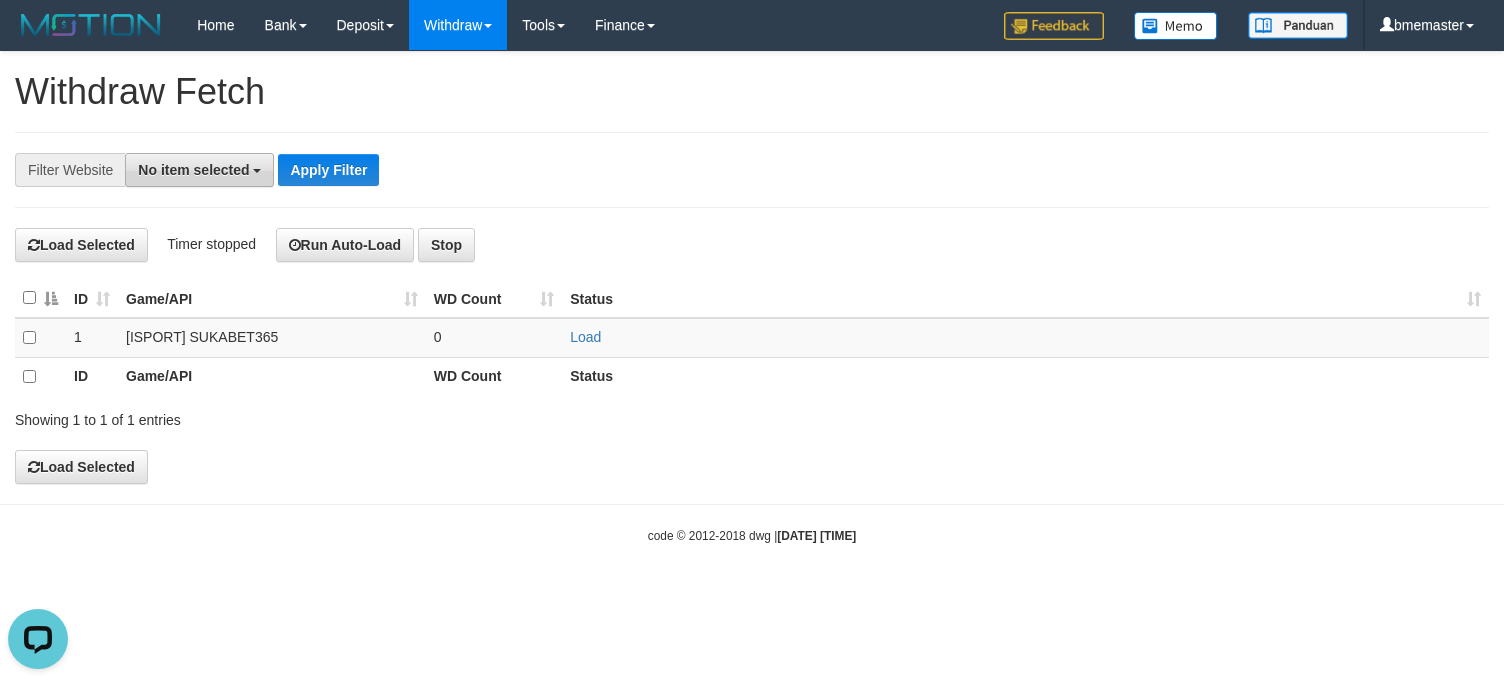 click on "No item selected" at bounding box center (193, 170) 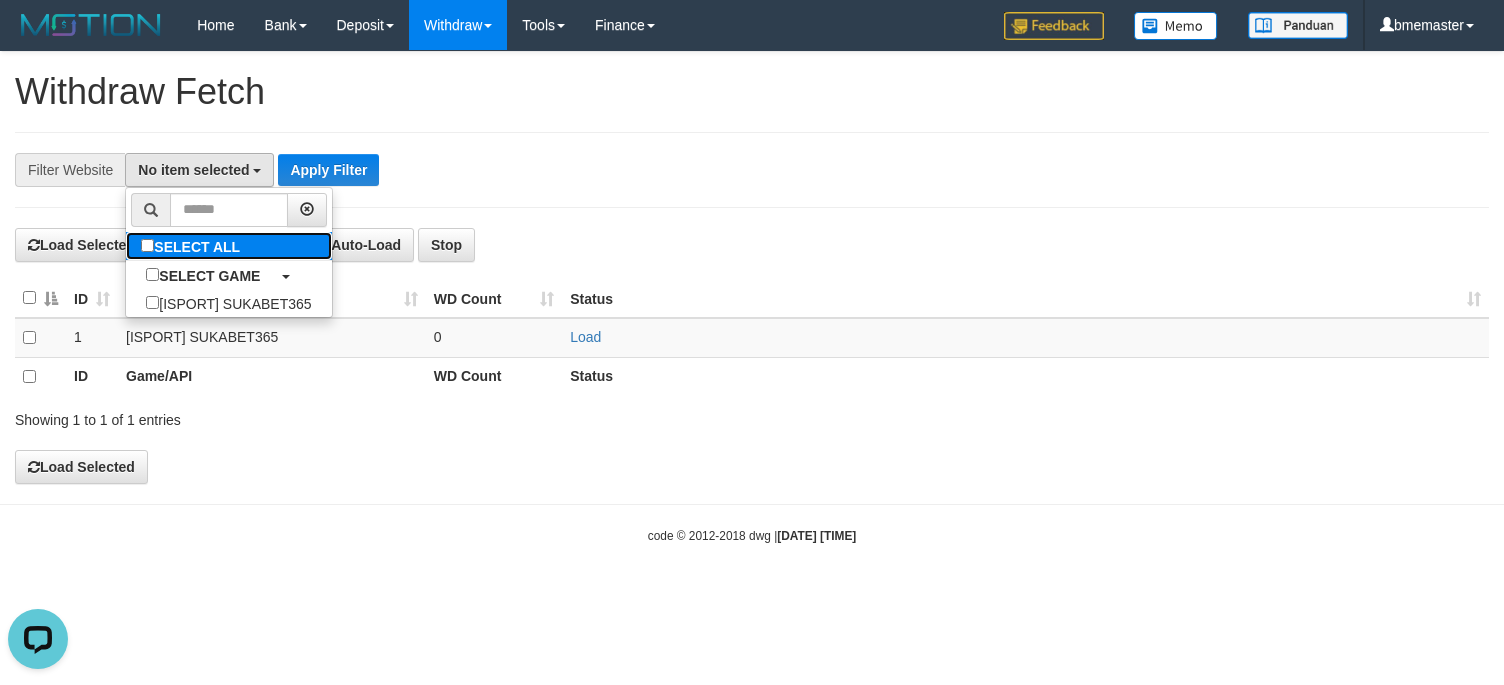 click on "SELECT ALL" at bounding box center (193, 246) 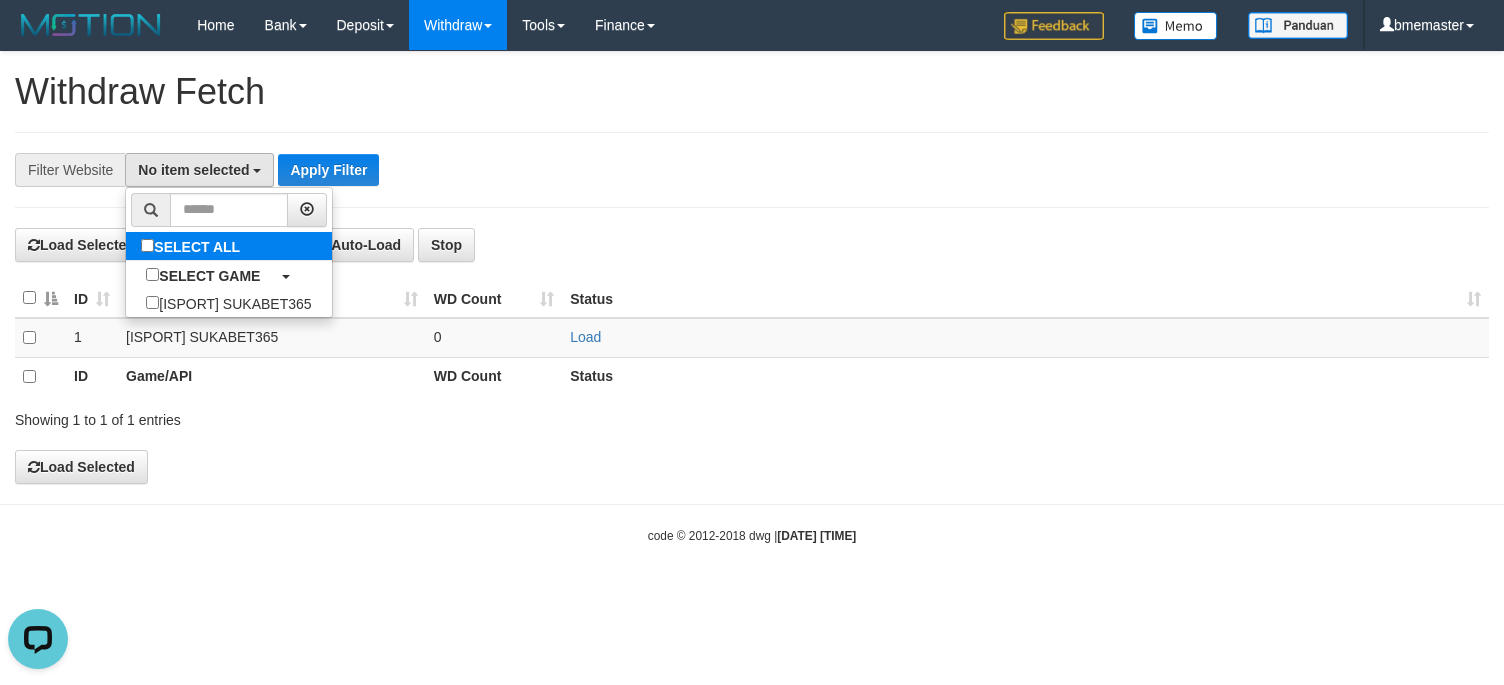 select on "****" 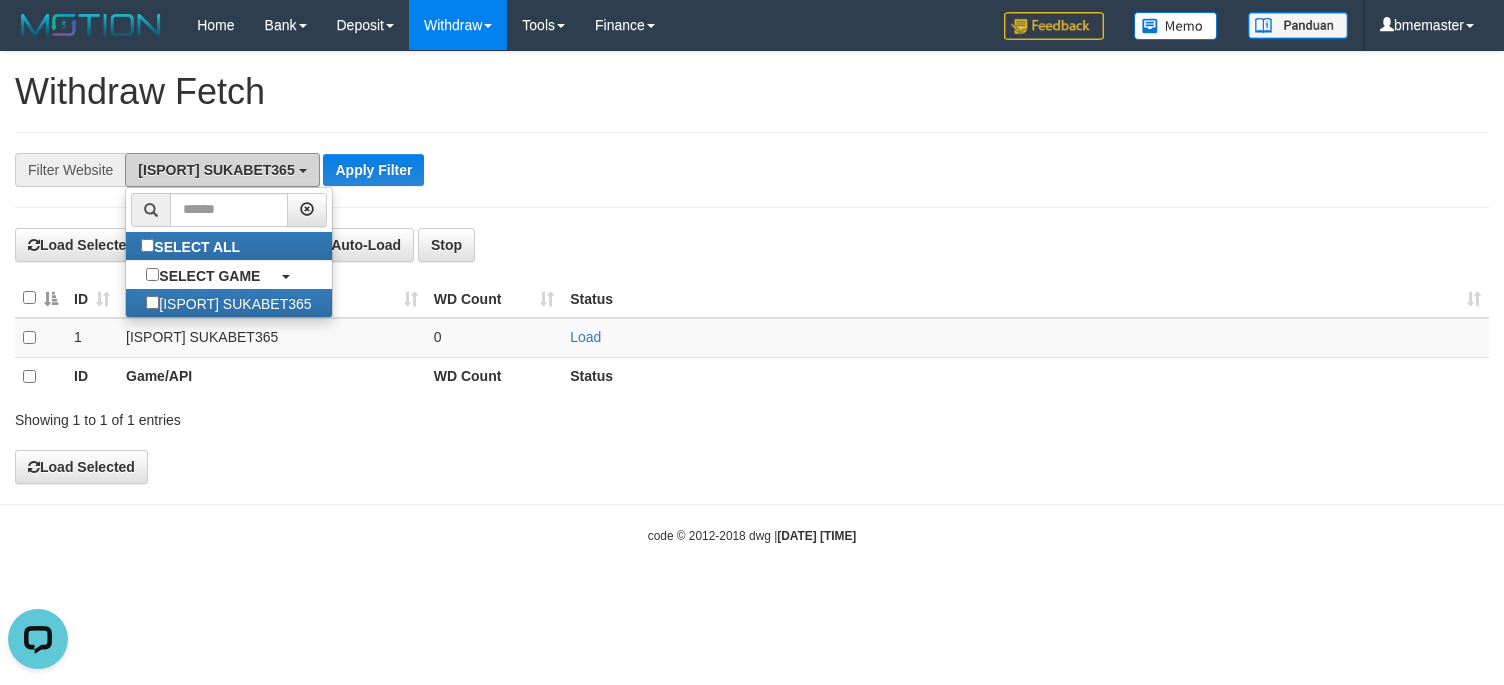 scroll, scrollTop: 17, scrollLeft: 0, axis: vertical 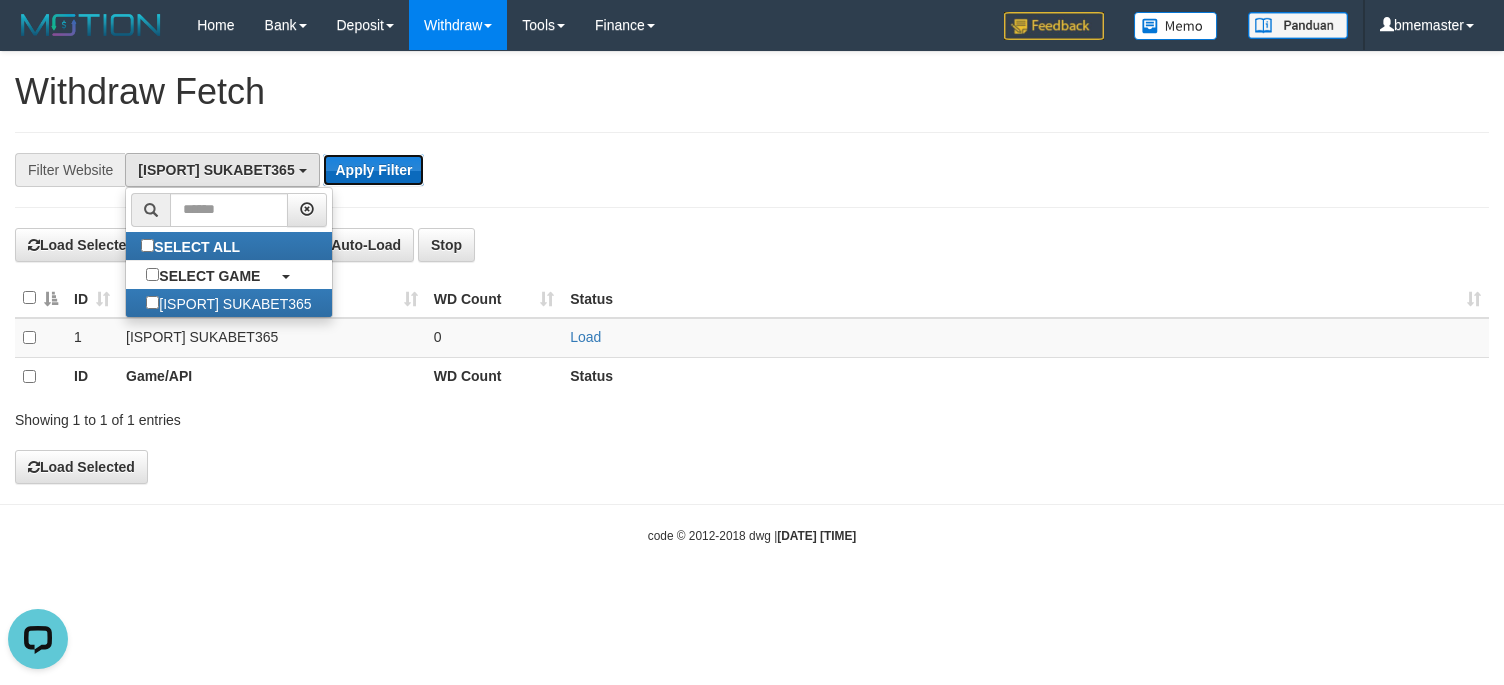 click on "Apply Filter" at bounding box center (373, 170) 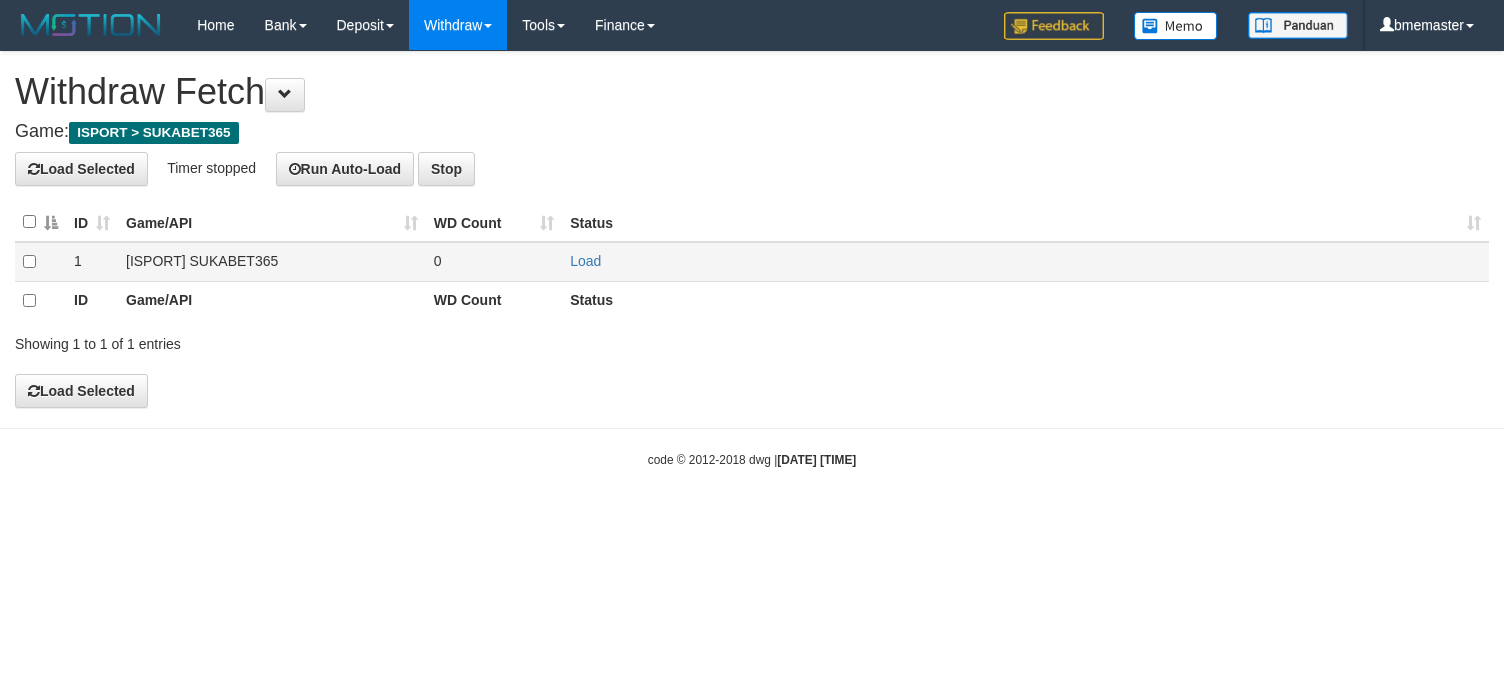 scroll, scrollTop: 0, scrollLeft: 0, axis: both 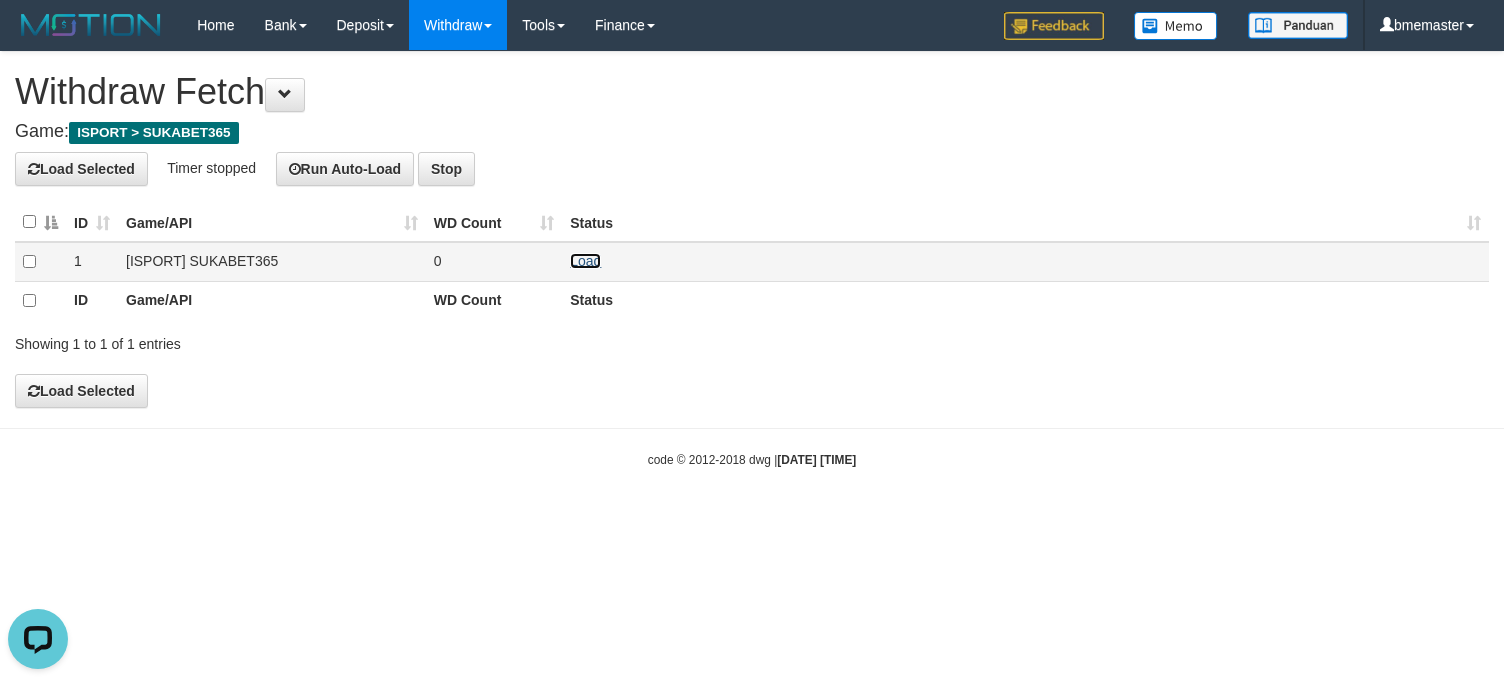 click on "Load" at bounding box center [585, 261] 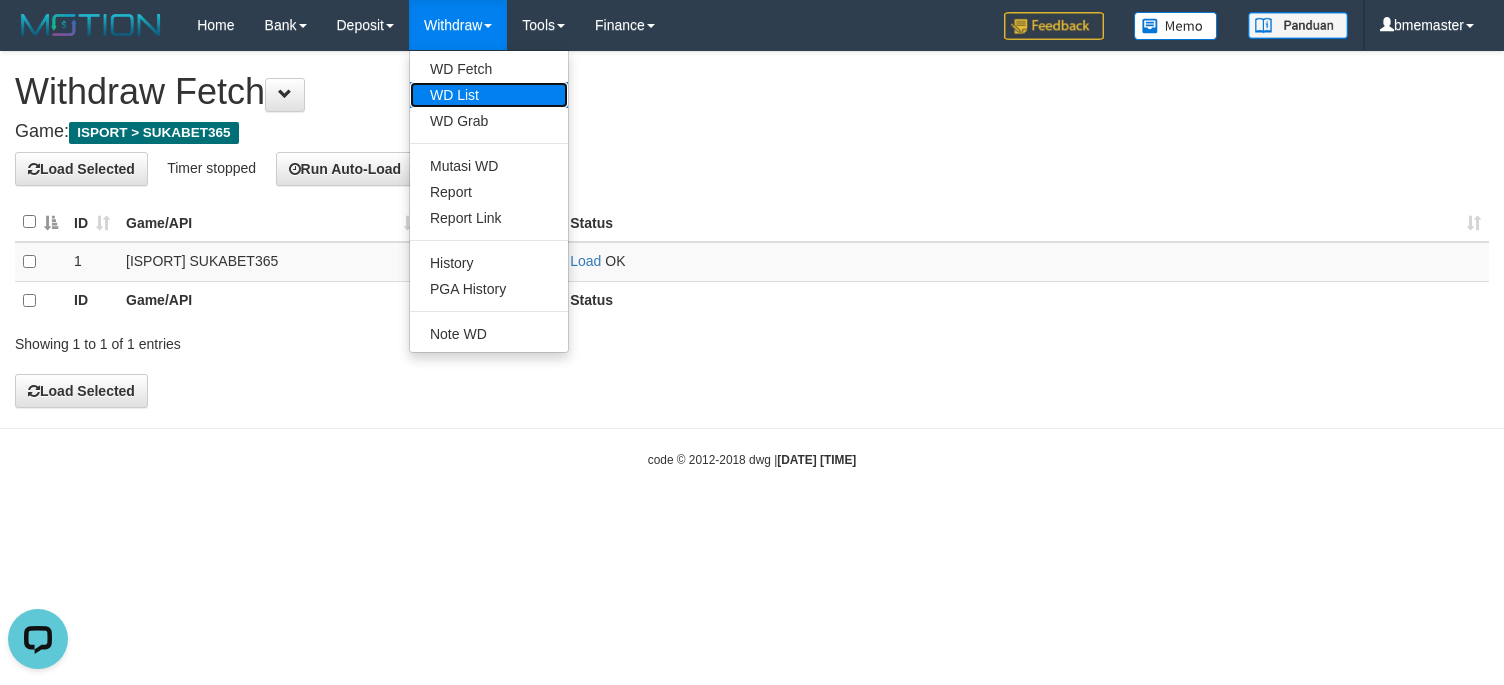 click on "WD List" at bounding box center [489, 95] 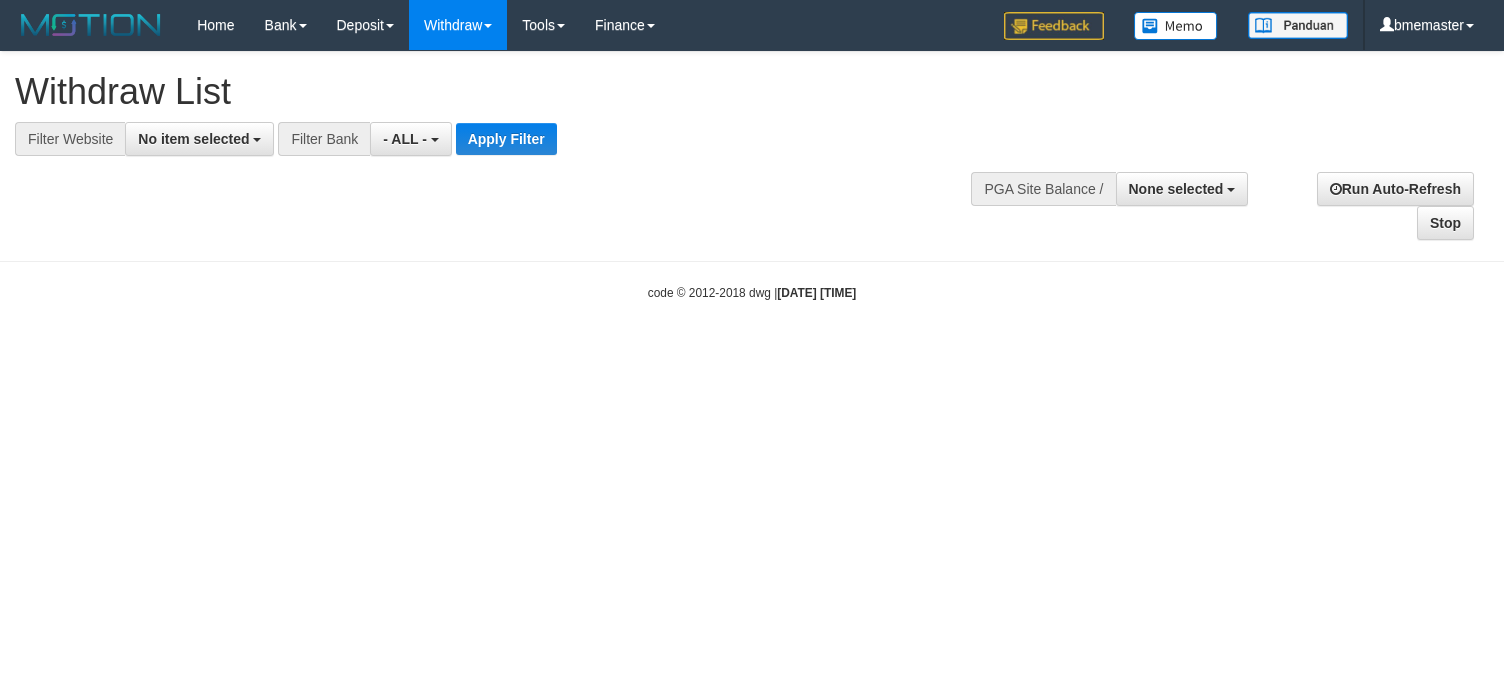 select 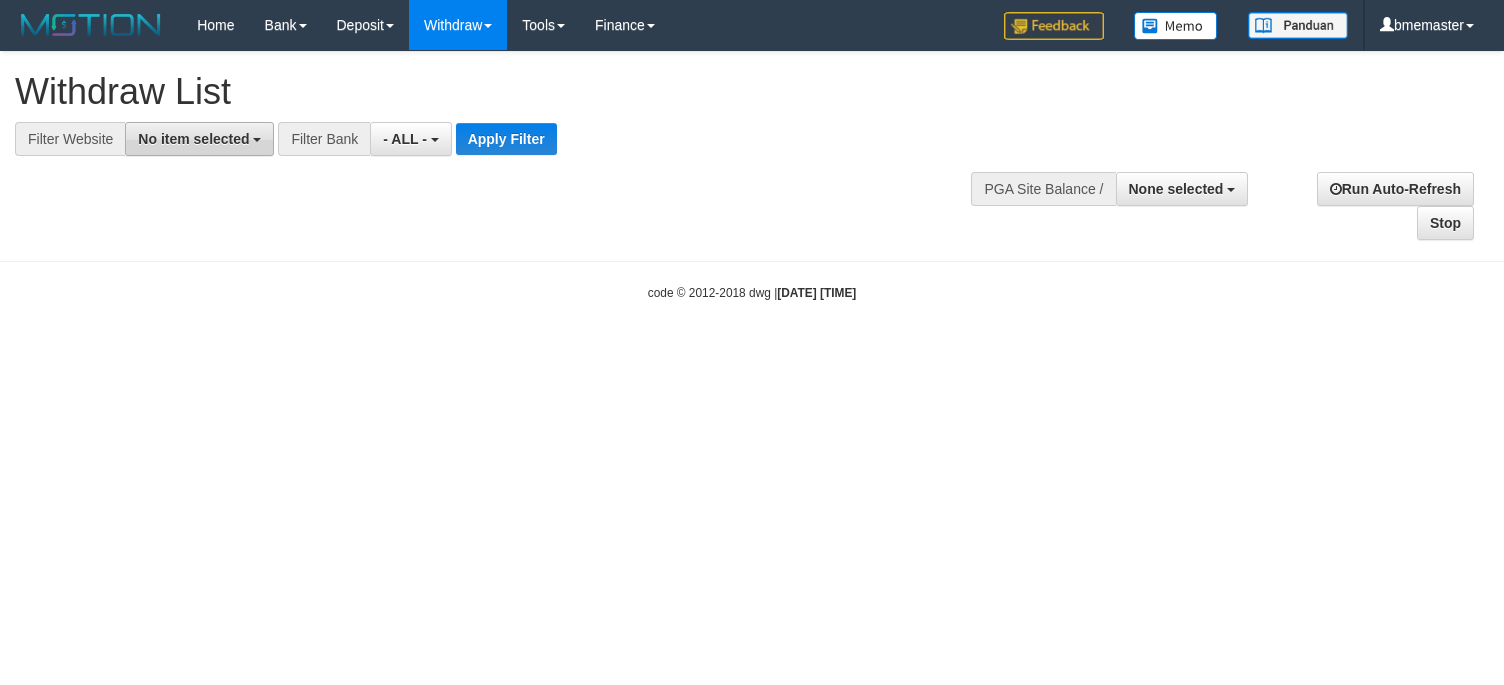 click on "No item selected" at bounding box center [193, 139] 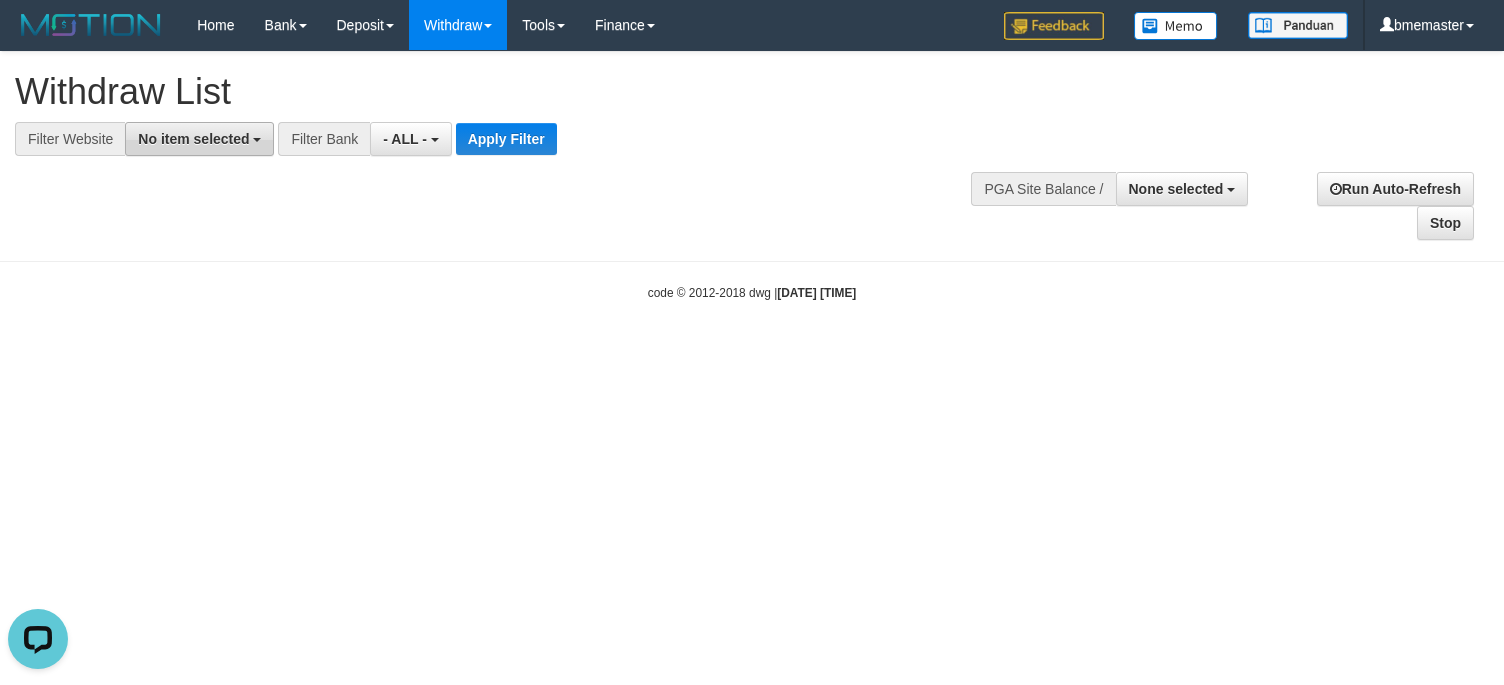 scroll, scrollTop: 0, scrollLeft: 0, axis: both 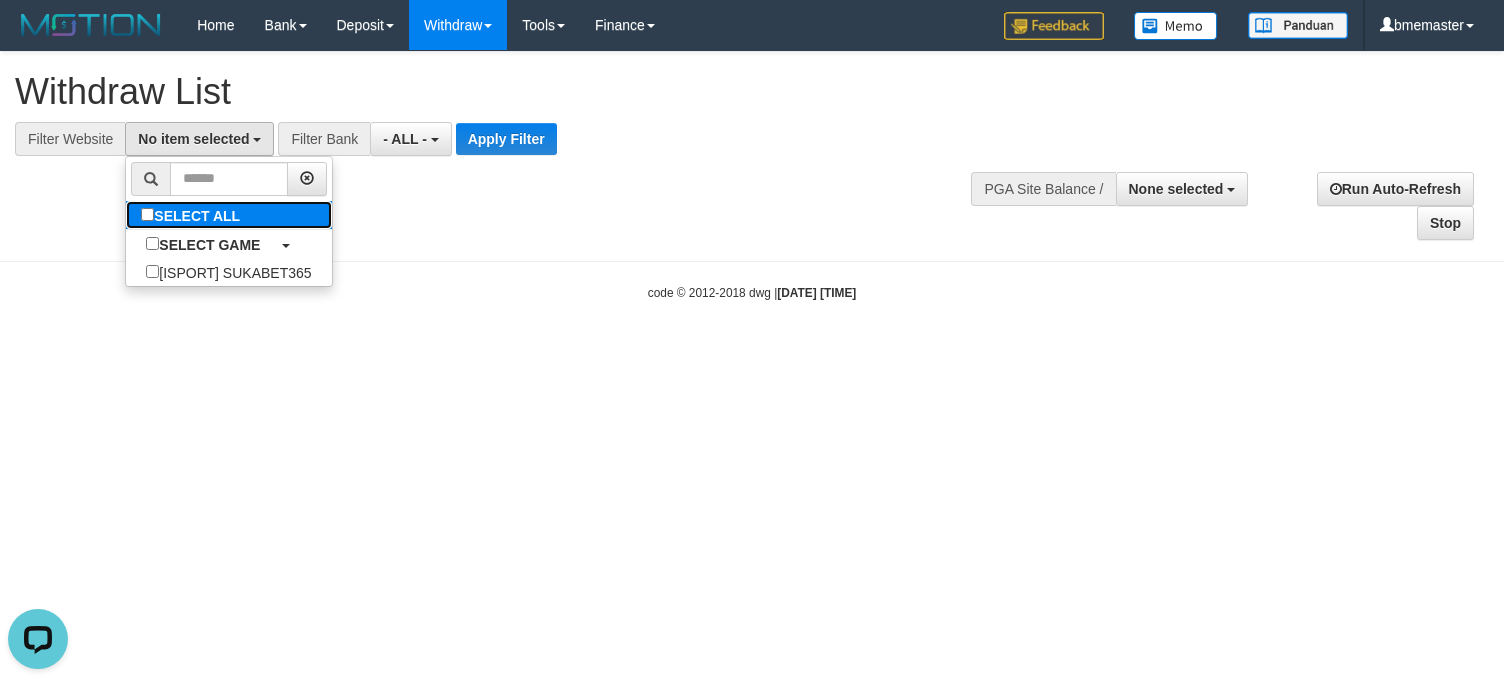click on "SELECT ALL" at bounding box center (193, 215) 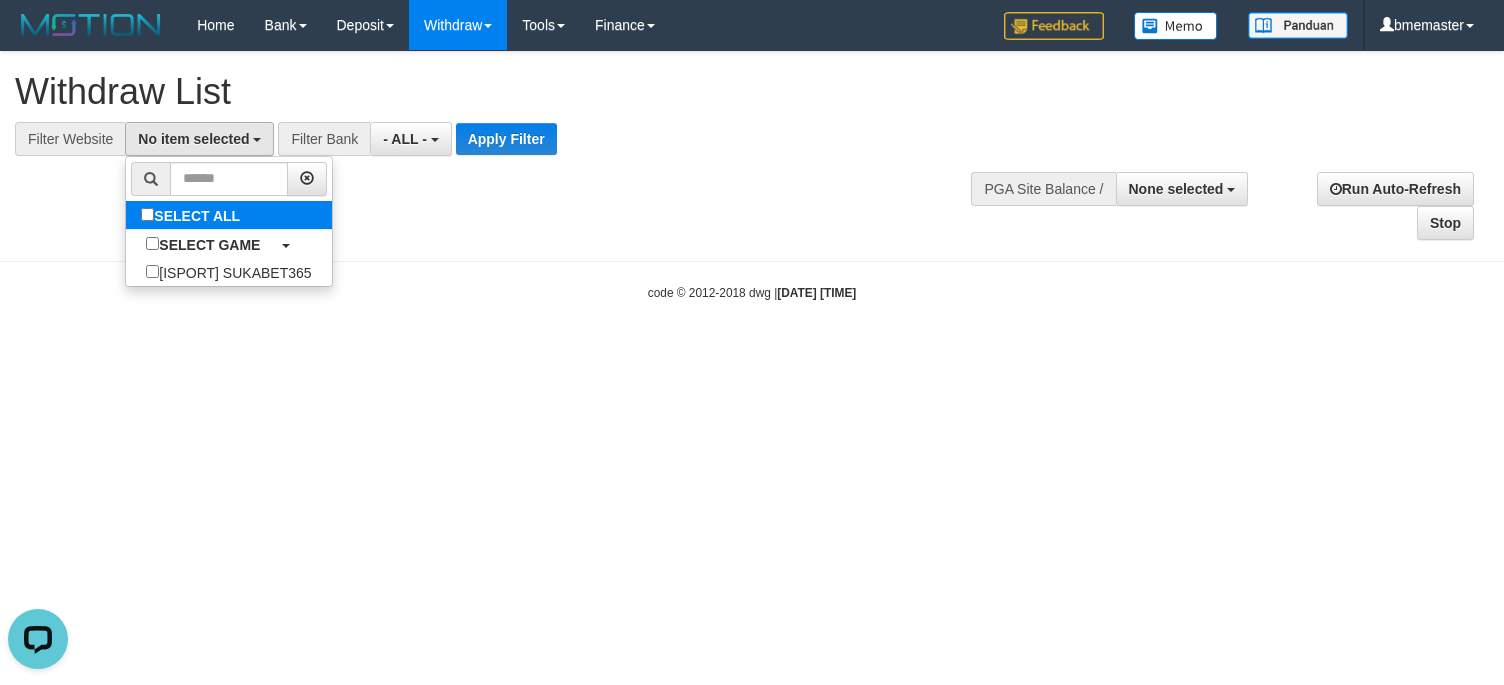select on "****" 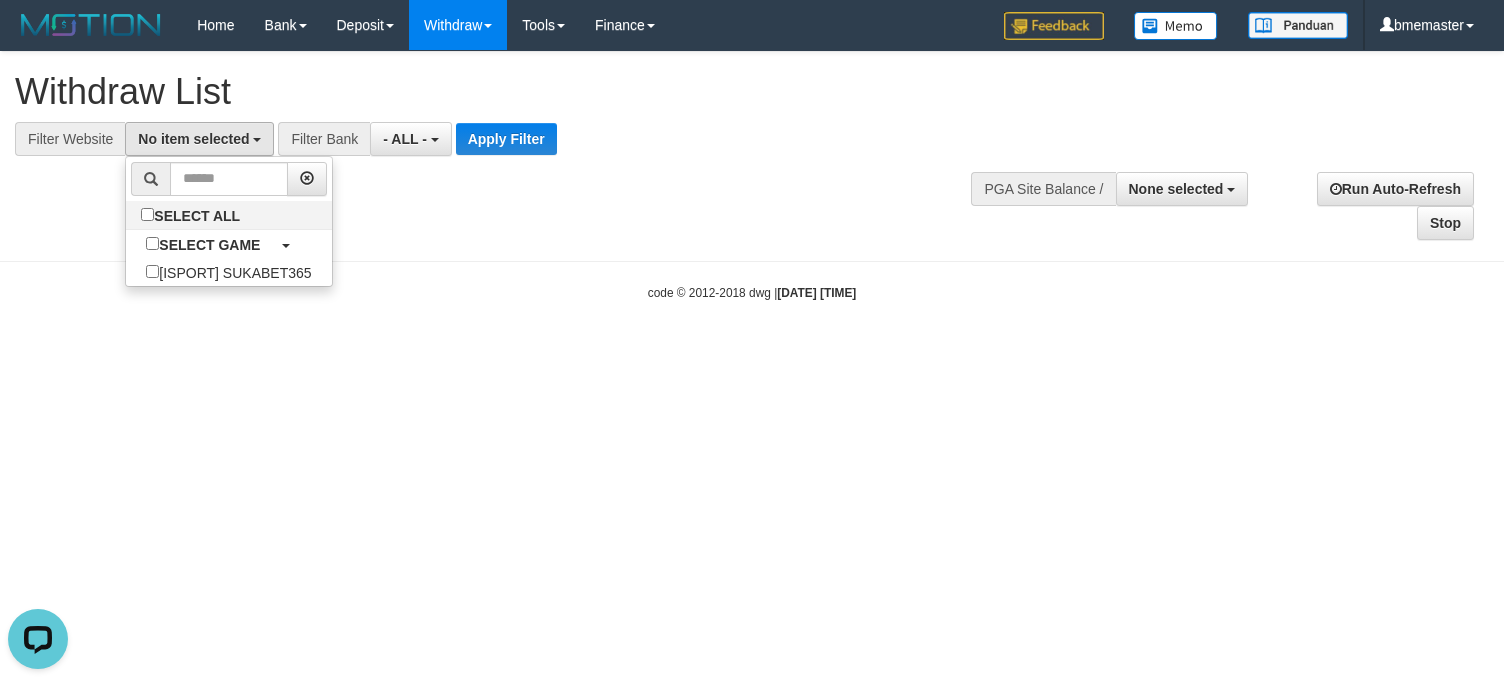 scroll, scrollTop: 17, scrollLeft: 0, axis: vertical 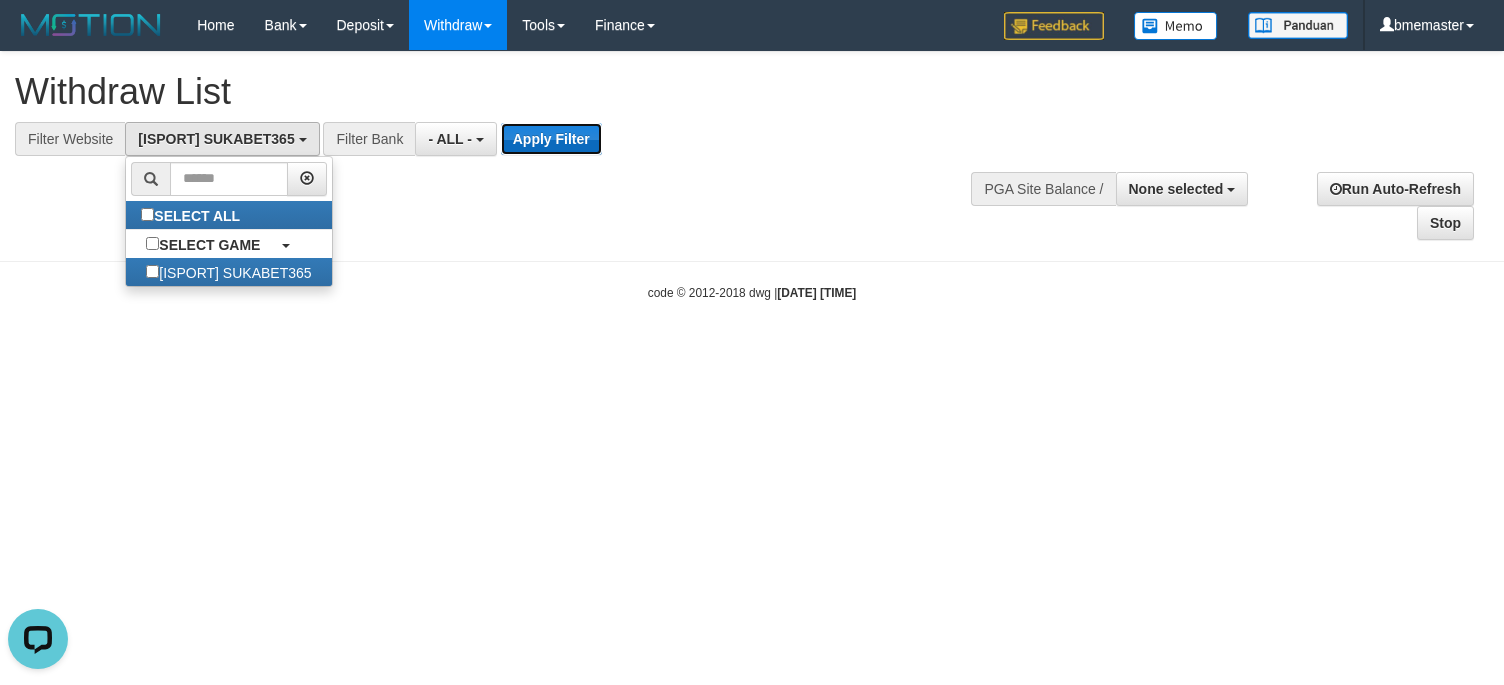 click on "Apply Filter" at bounding box center [551, 139] 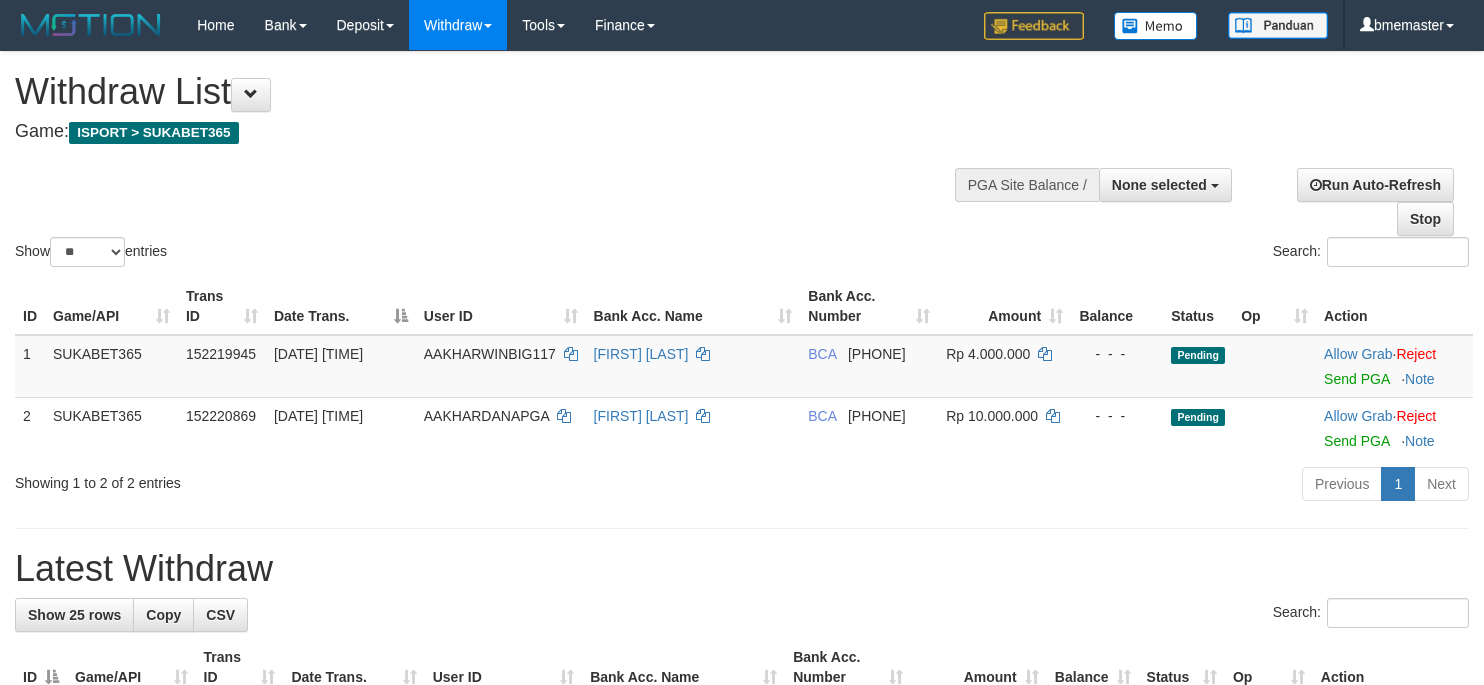 select 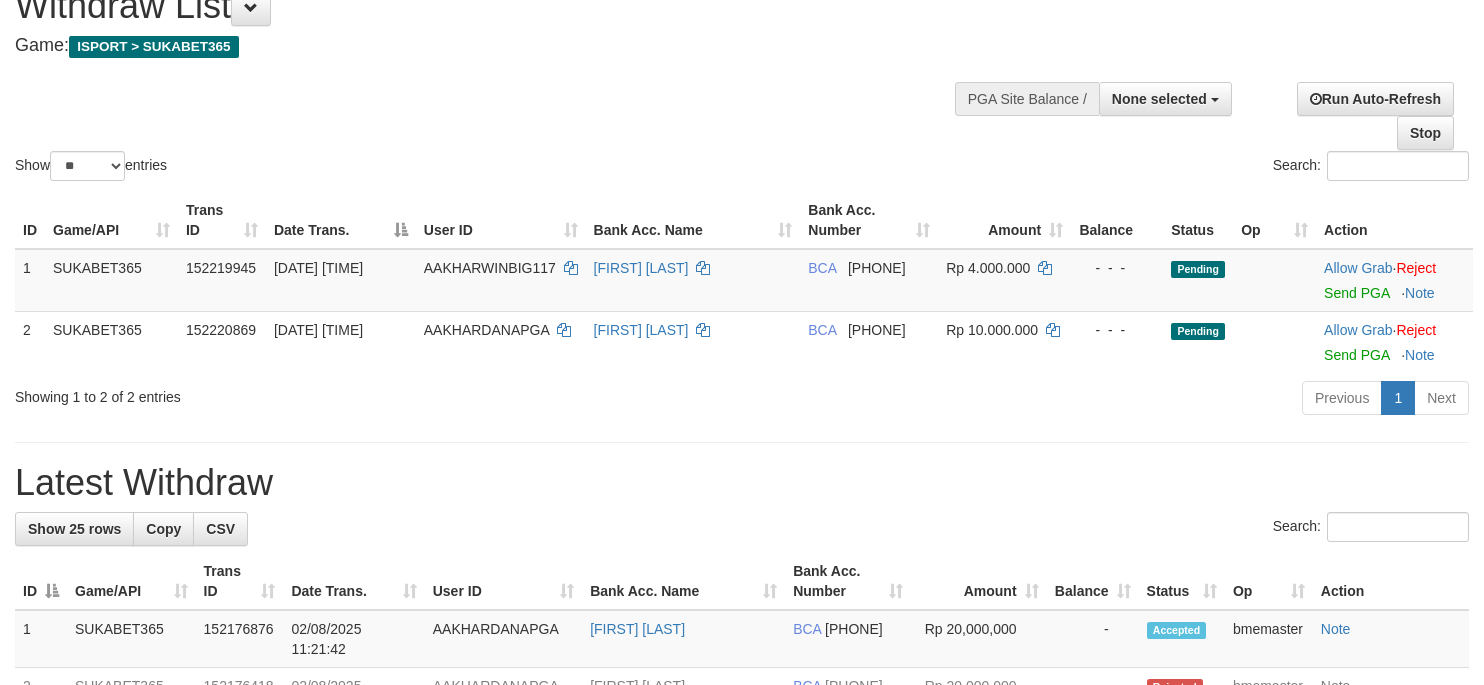 scroll, scrollTop: 133, scrollLeft: 0, axis: vertical 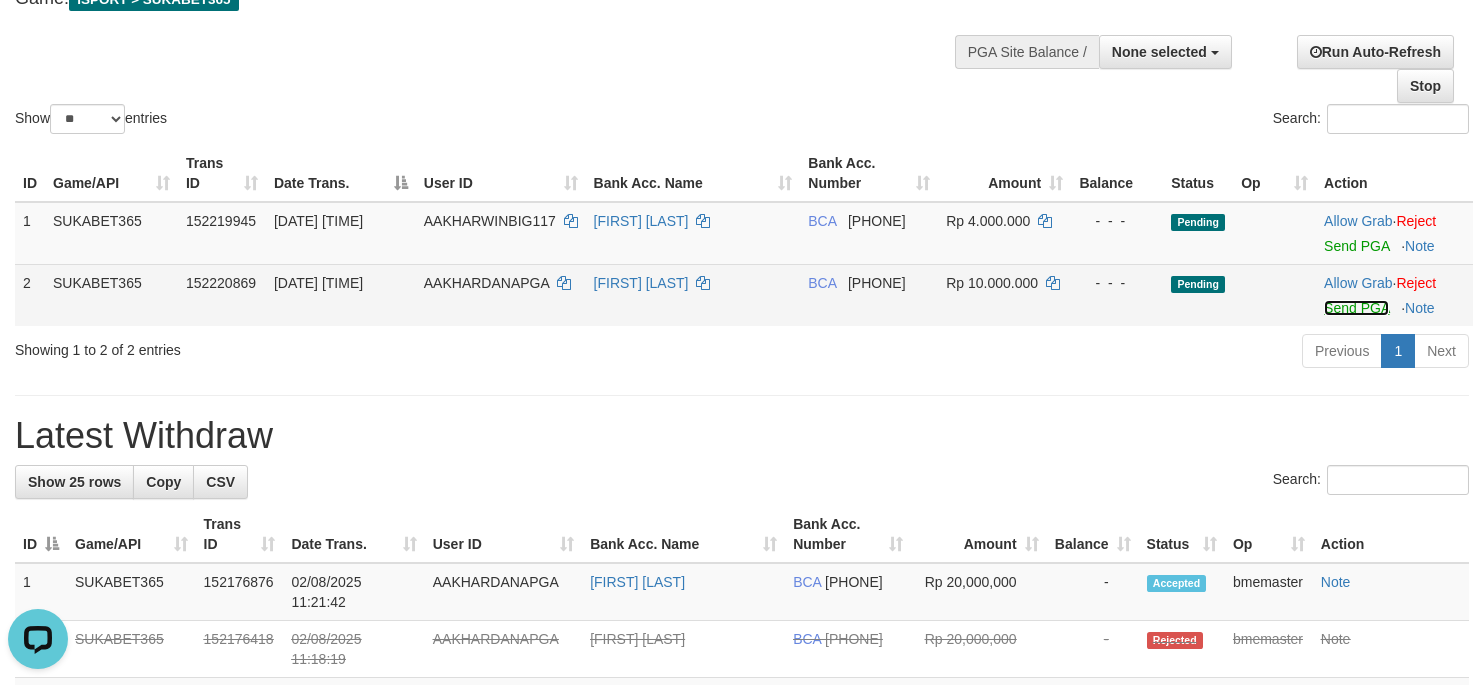 click on "Send PGA" at bounding box center (1356, 308) 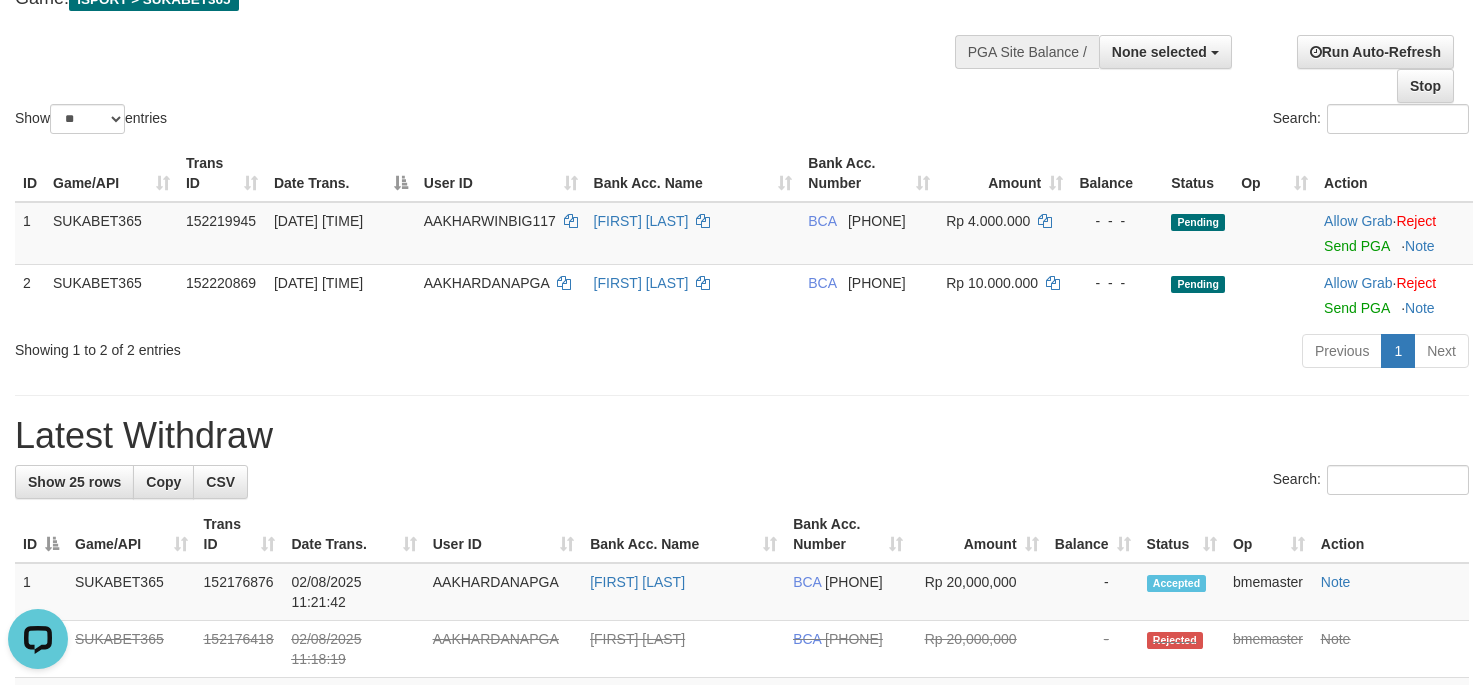 click on "Latest Withdraw" at bounding box center (742, 436) 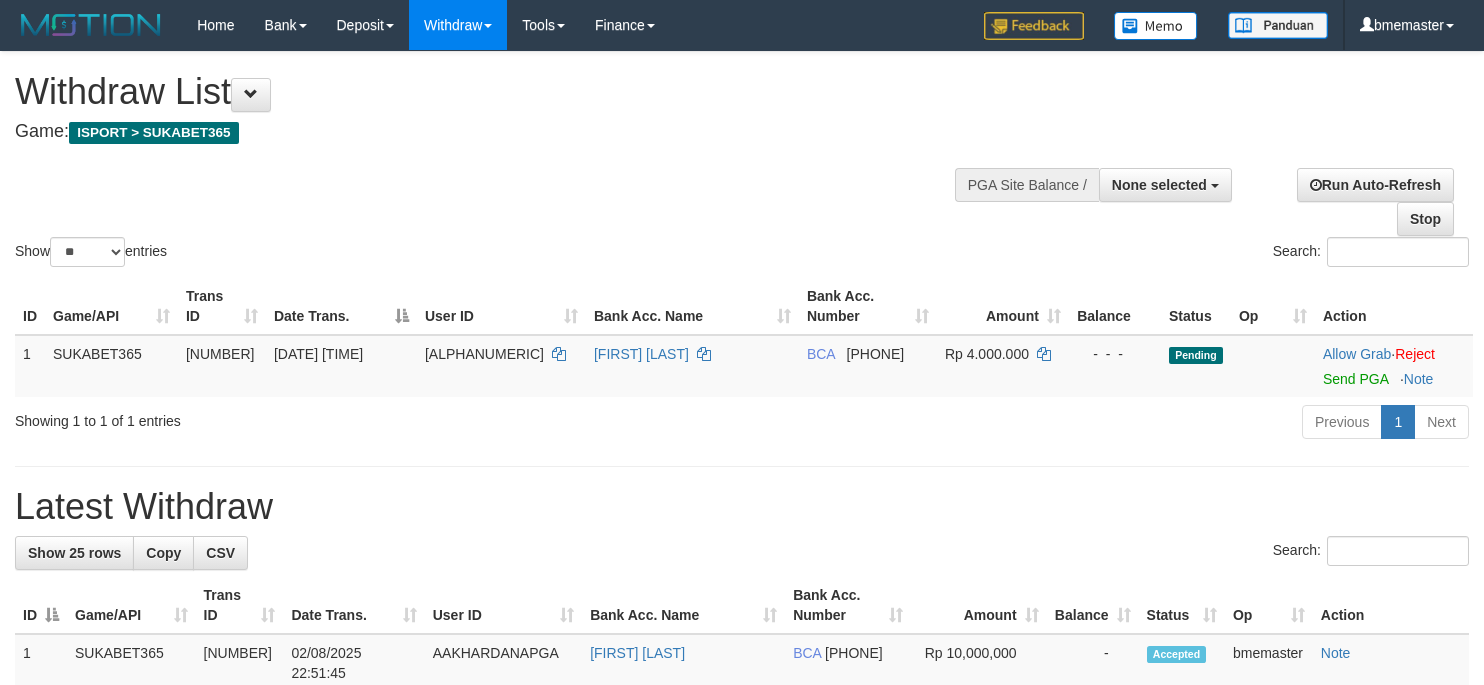 select 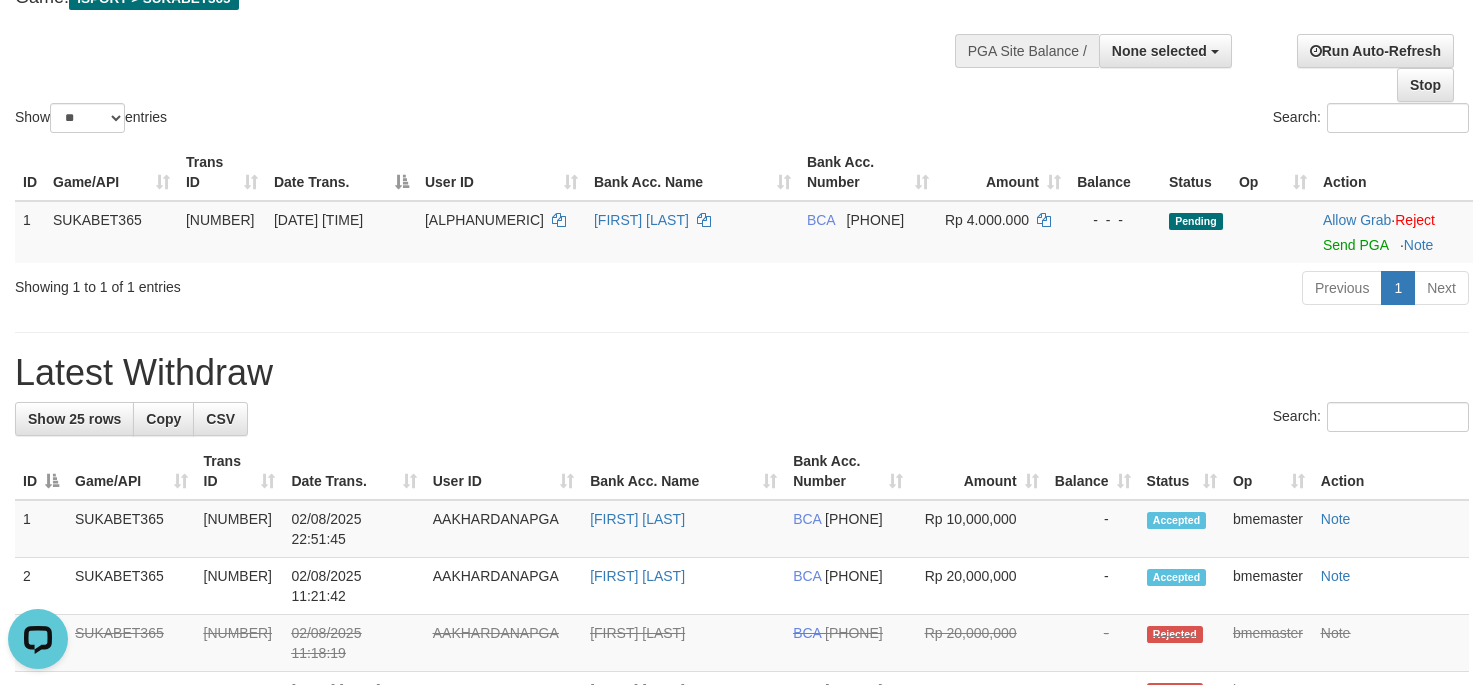 scroll, scrollTop: 0, scrollLeft: 0, axis: both 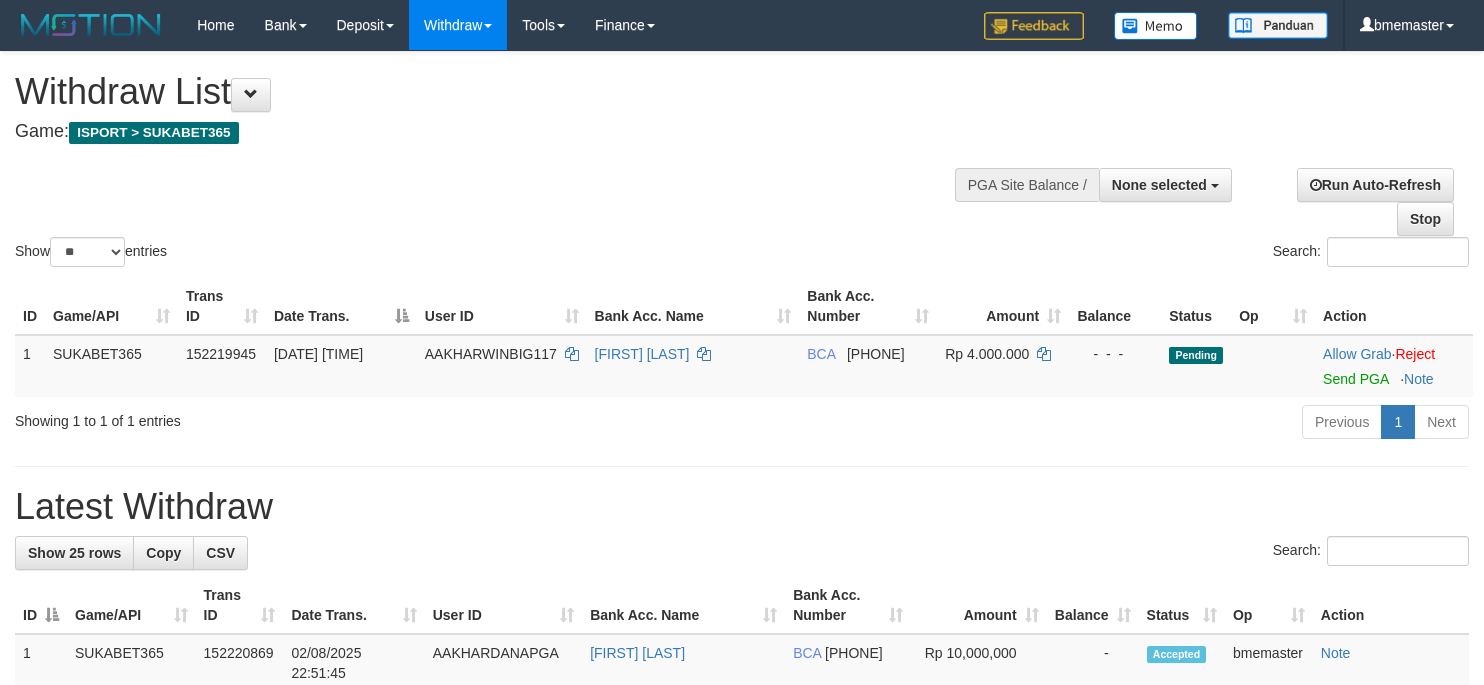 select 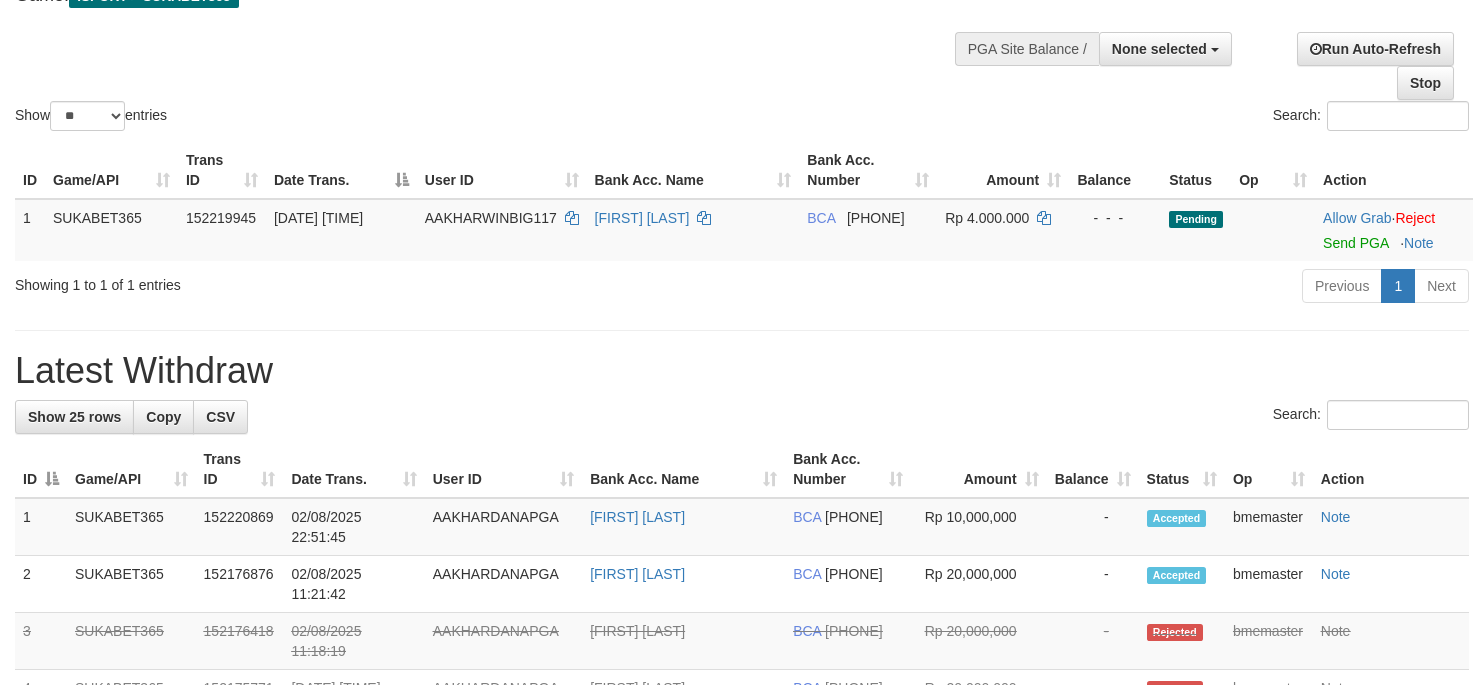 scroll, scrollTop: 60, scrollLeft: 0, axis: vertical 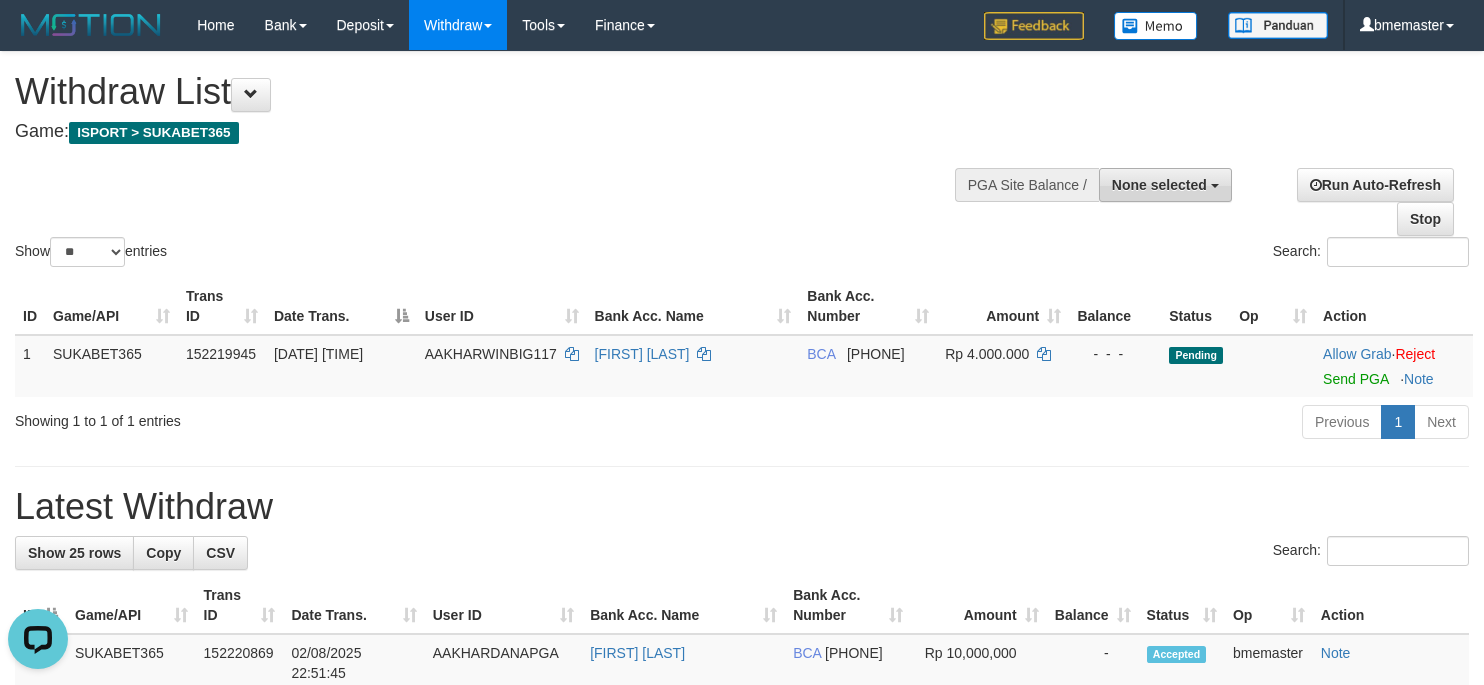 click on "None selected" at bounding box center [1159, 185] 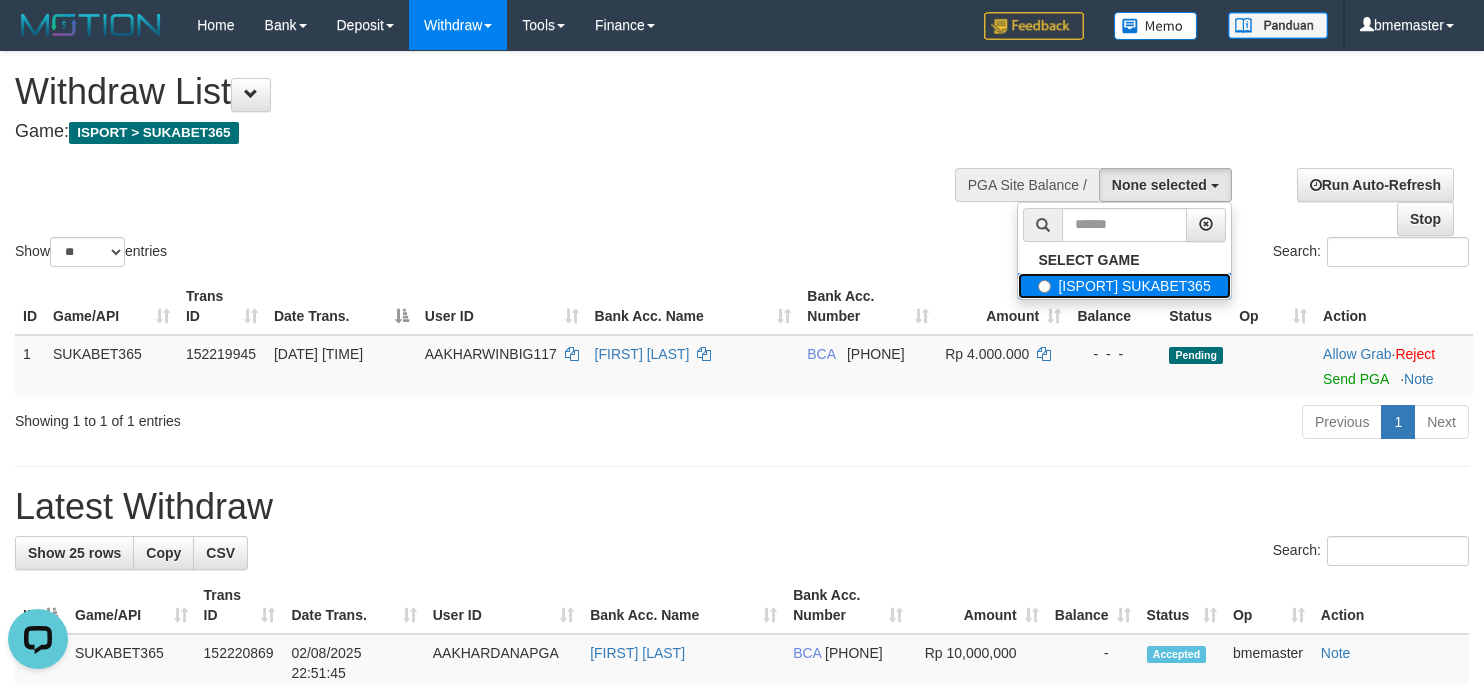 click on "[ISPORT] SUKABET365" at bounding box center (1124, 286) 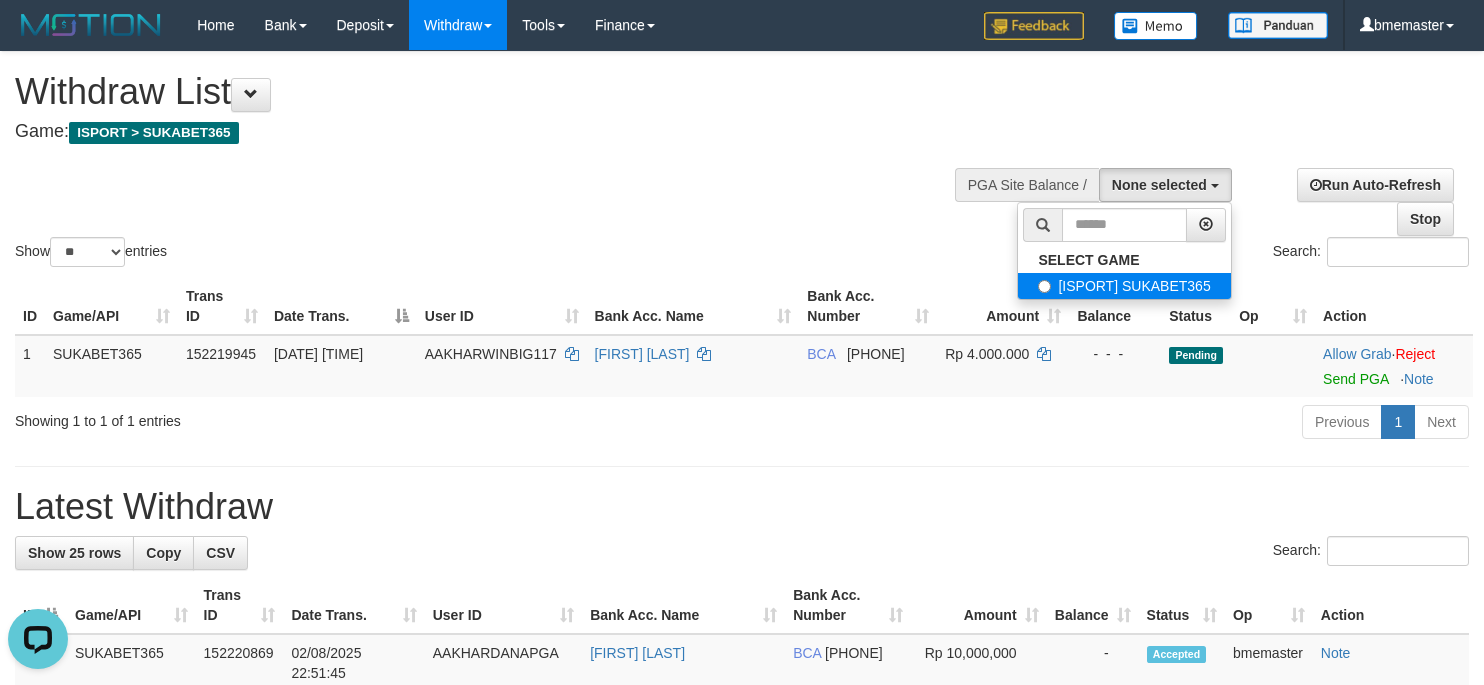 select on "****" 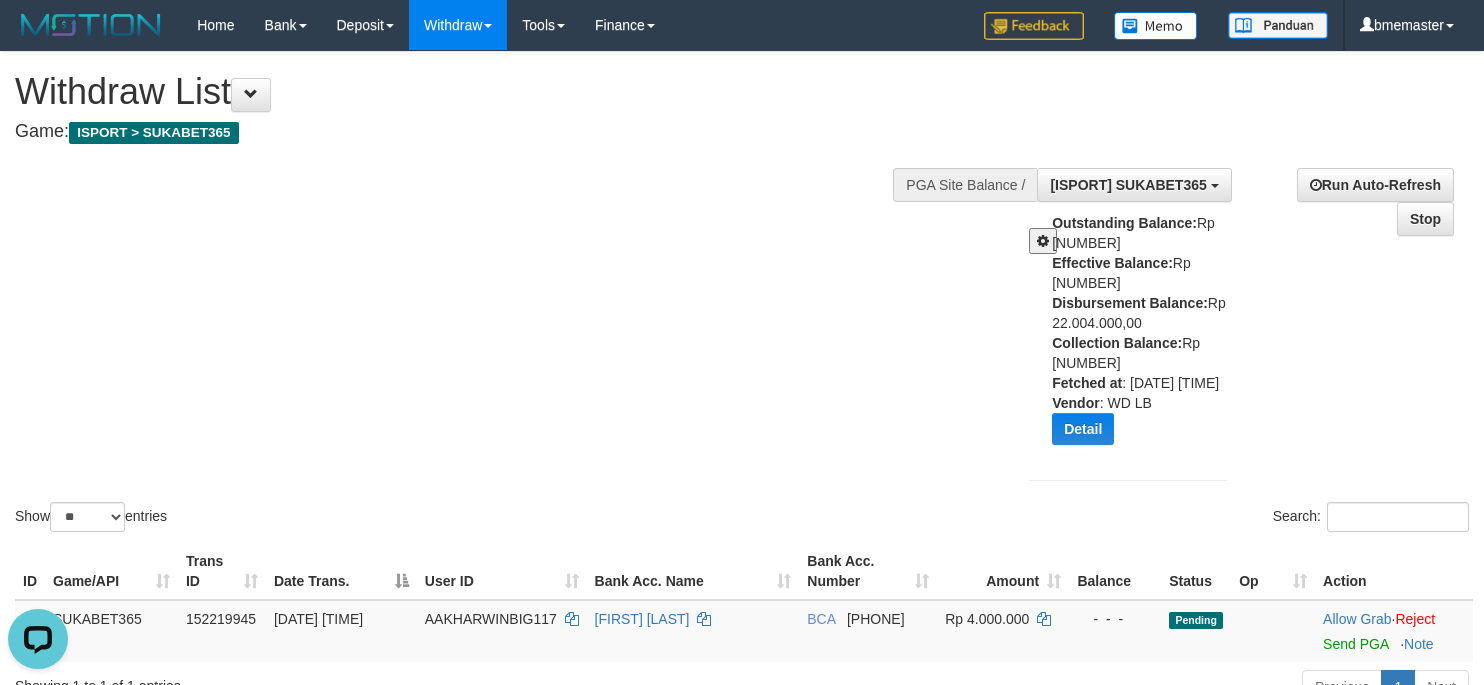 click at bounding box center [1043, 241] 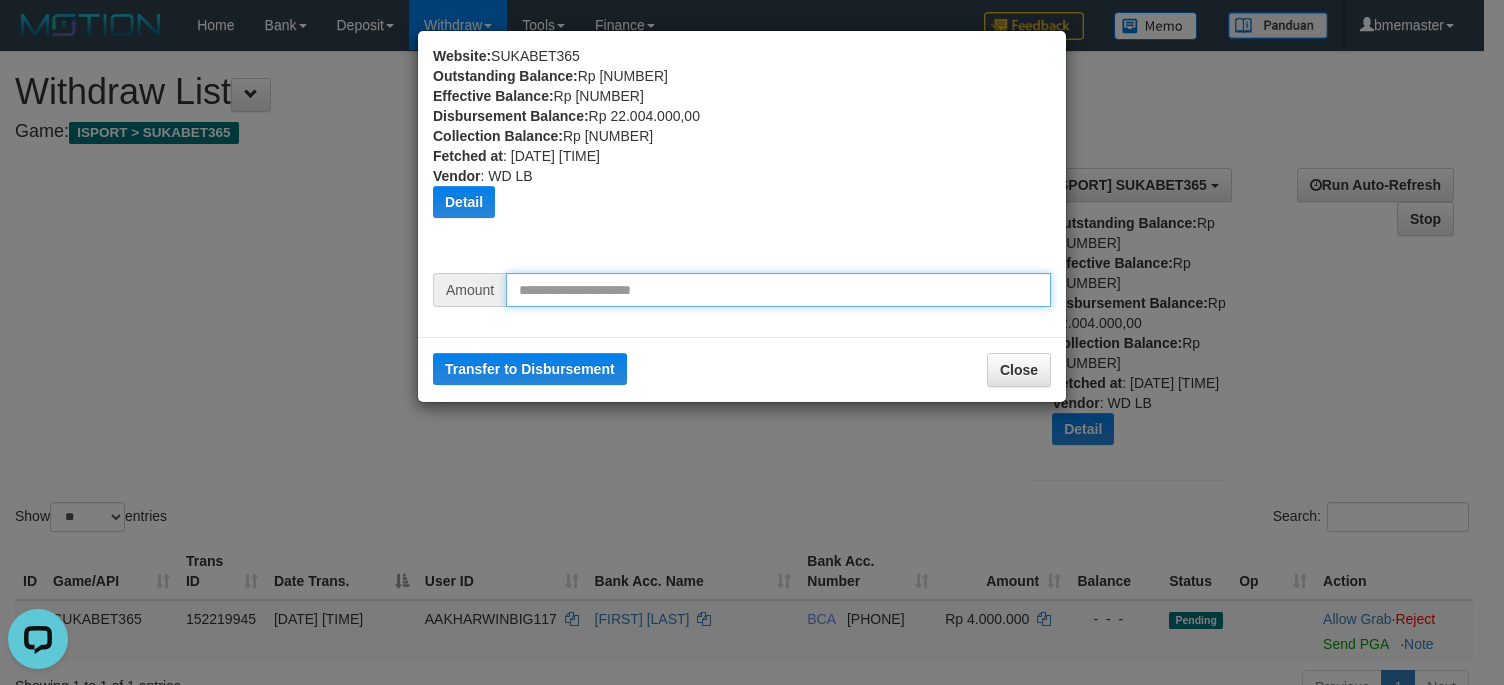 click at bounding box center [778, 290] 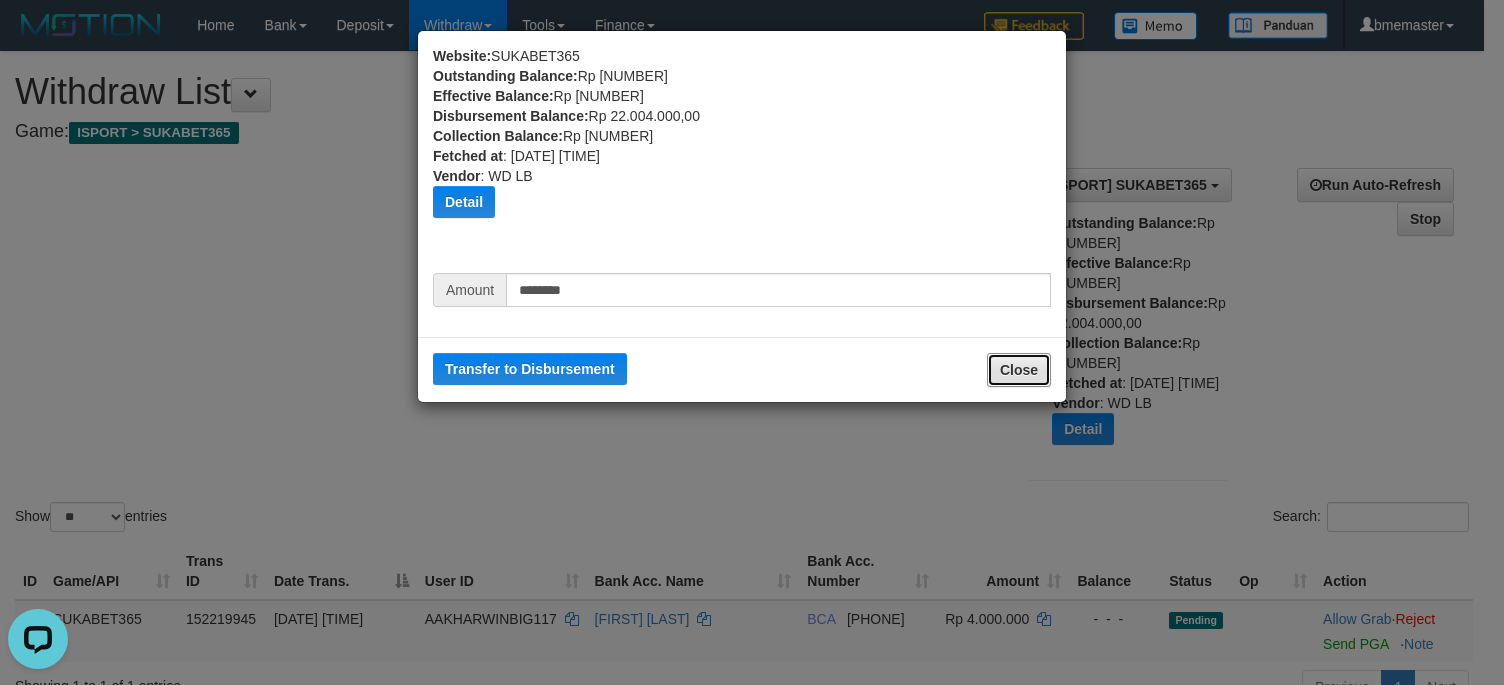 drag, startPoint x: 1008, startPoint y: 370, endPoint x: 617, endPoint y: 337, distance: 392.3901 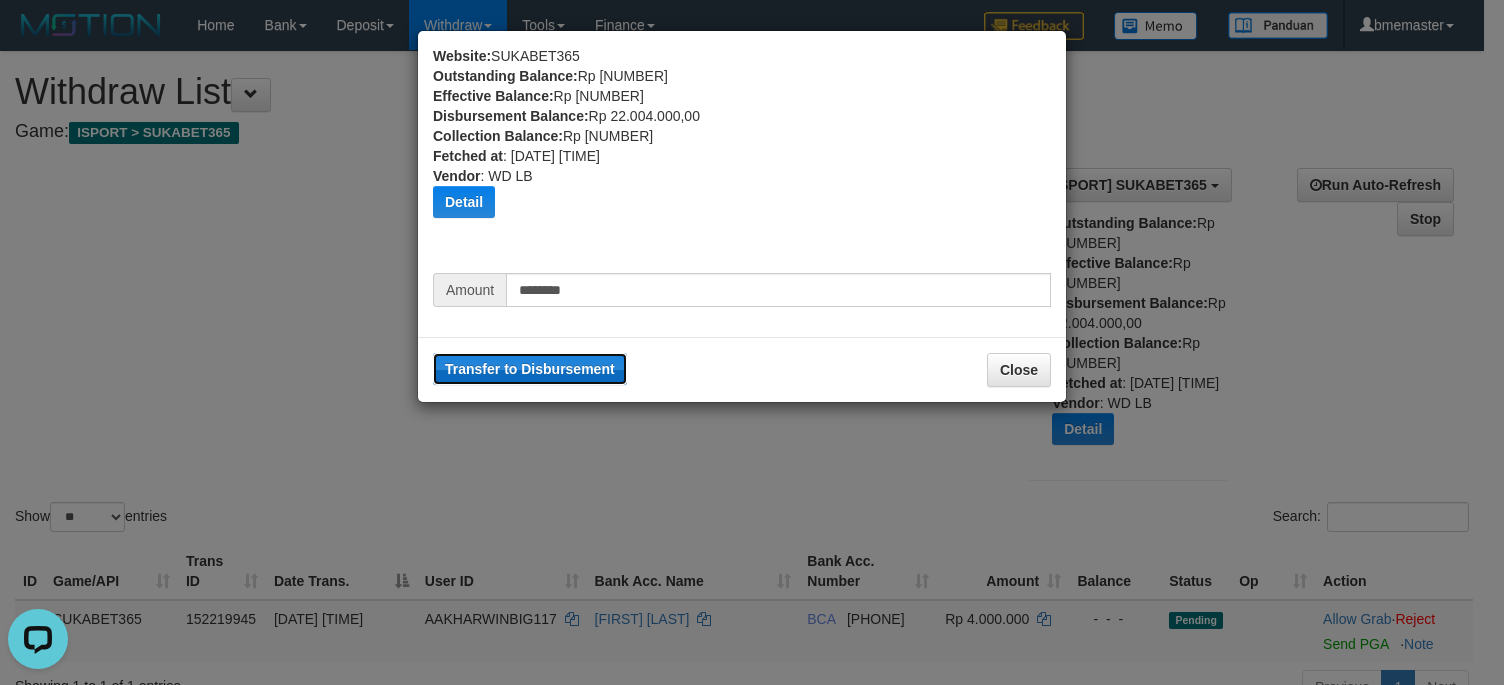 click on "Transfer to Disbursement" at bounding box center [530, 369] 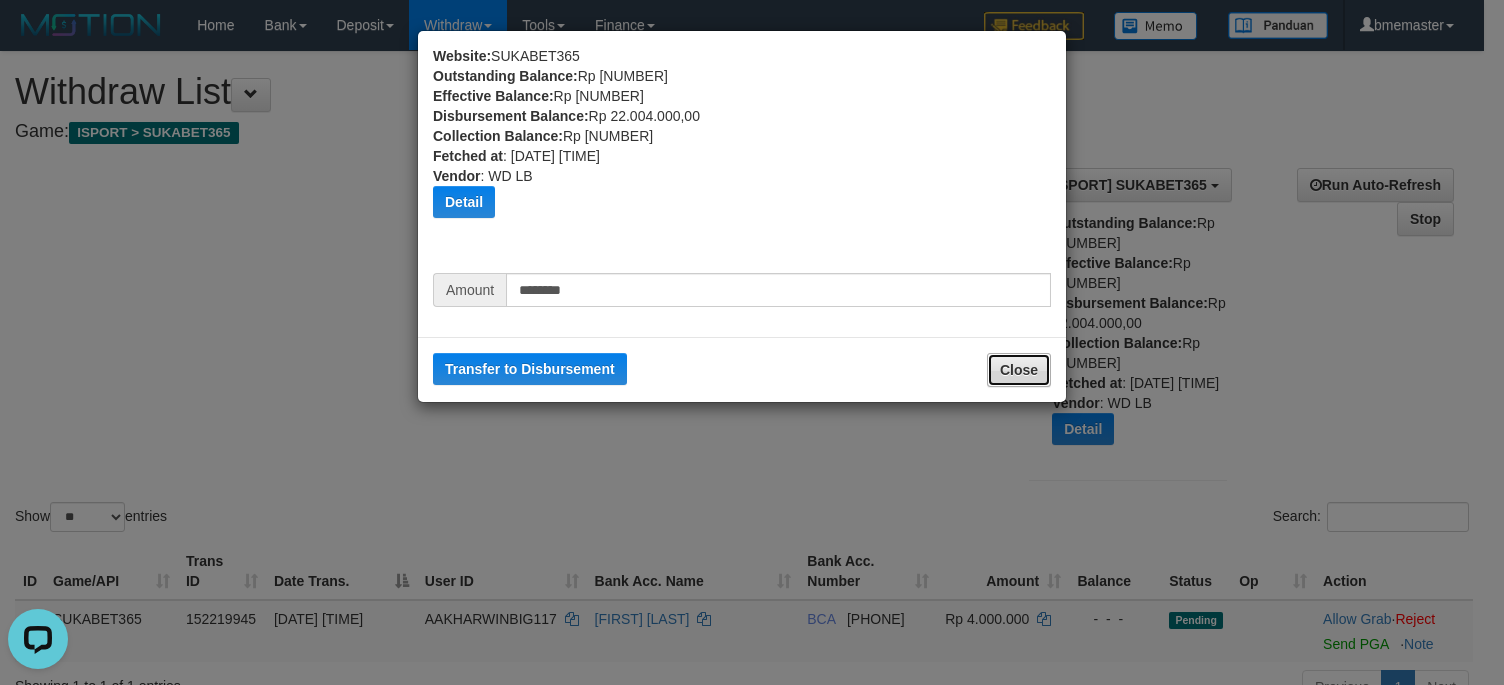 click on "Close" at bounding box center [1019, 370] 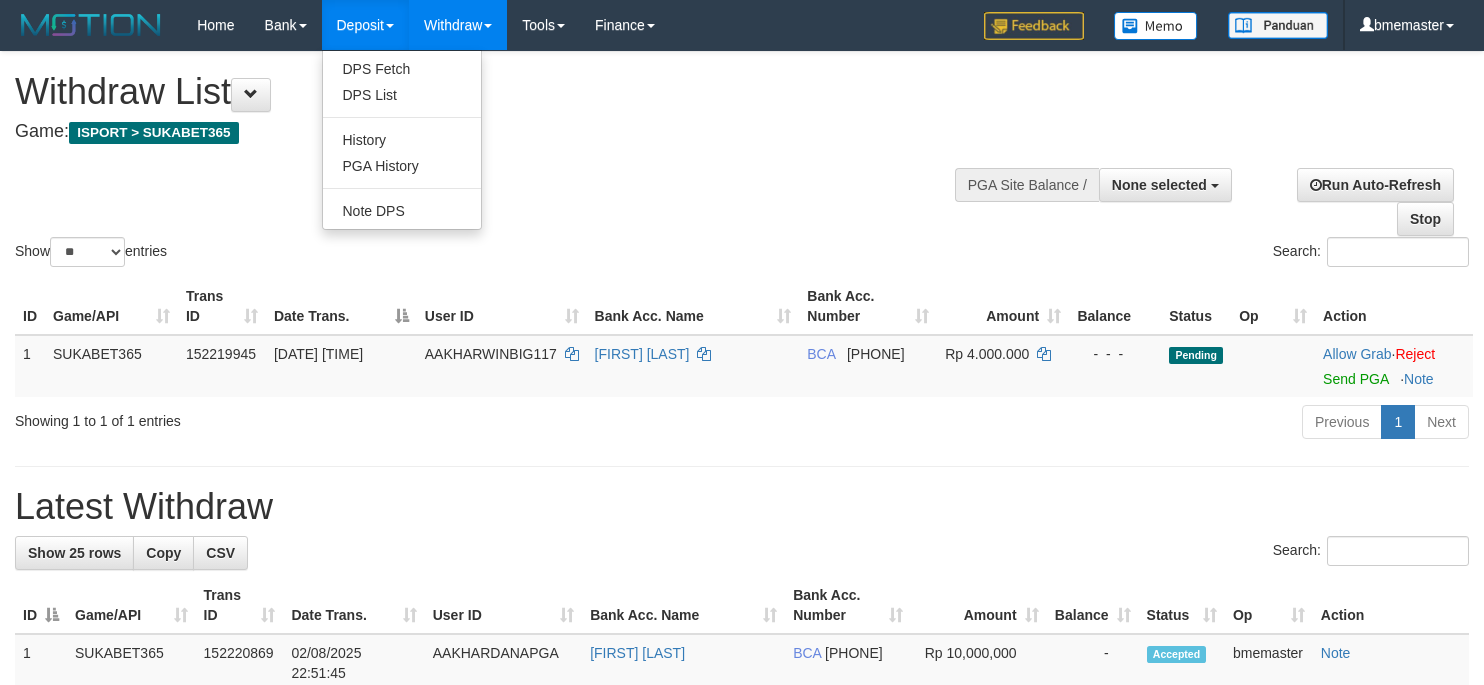 select 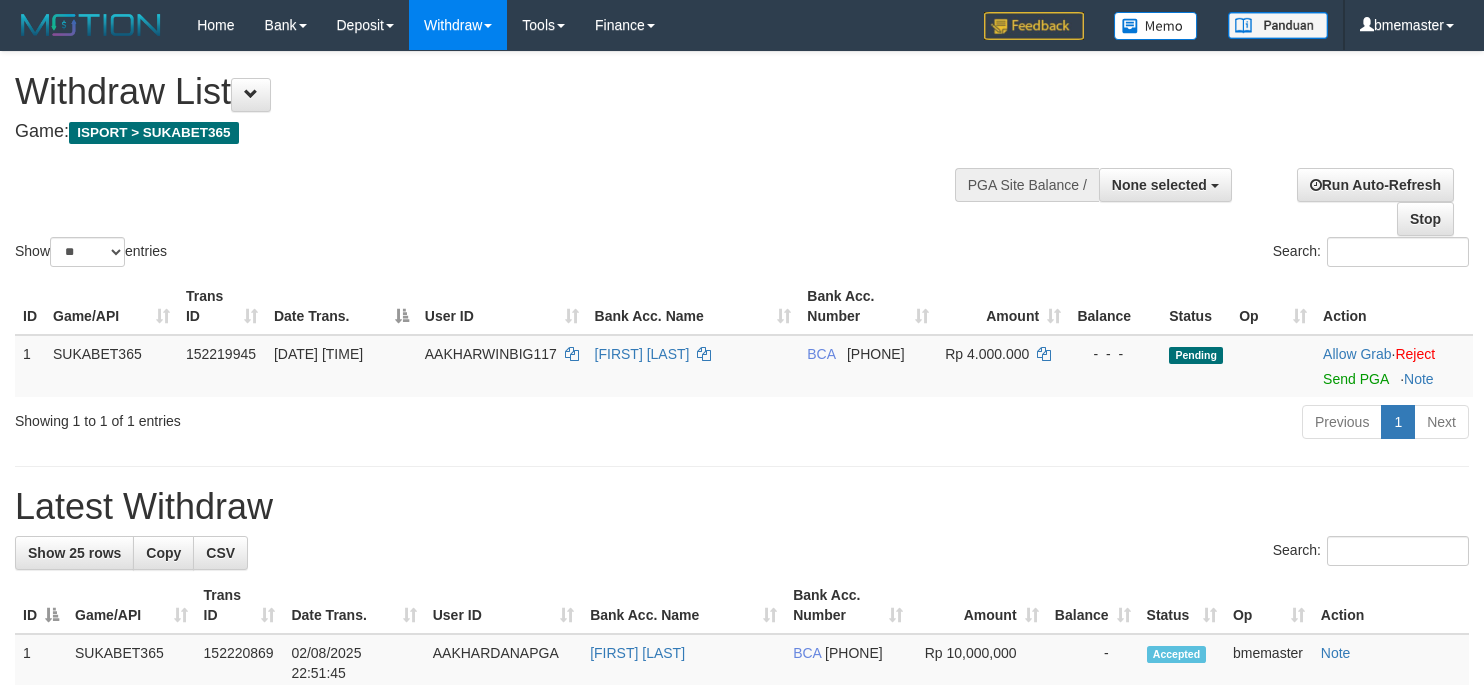 select 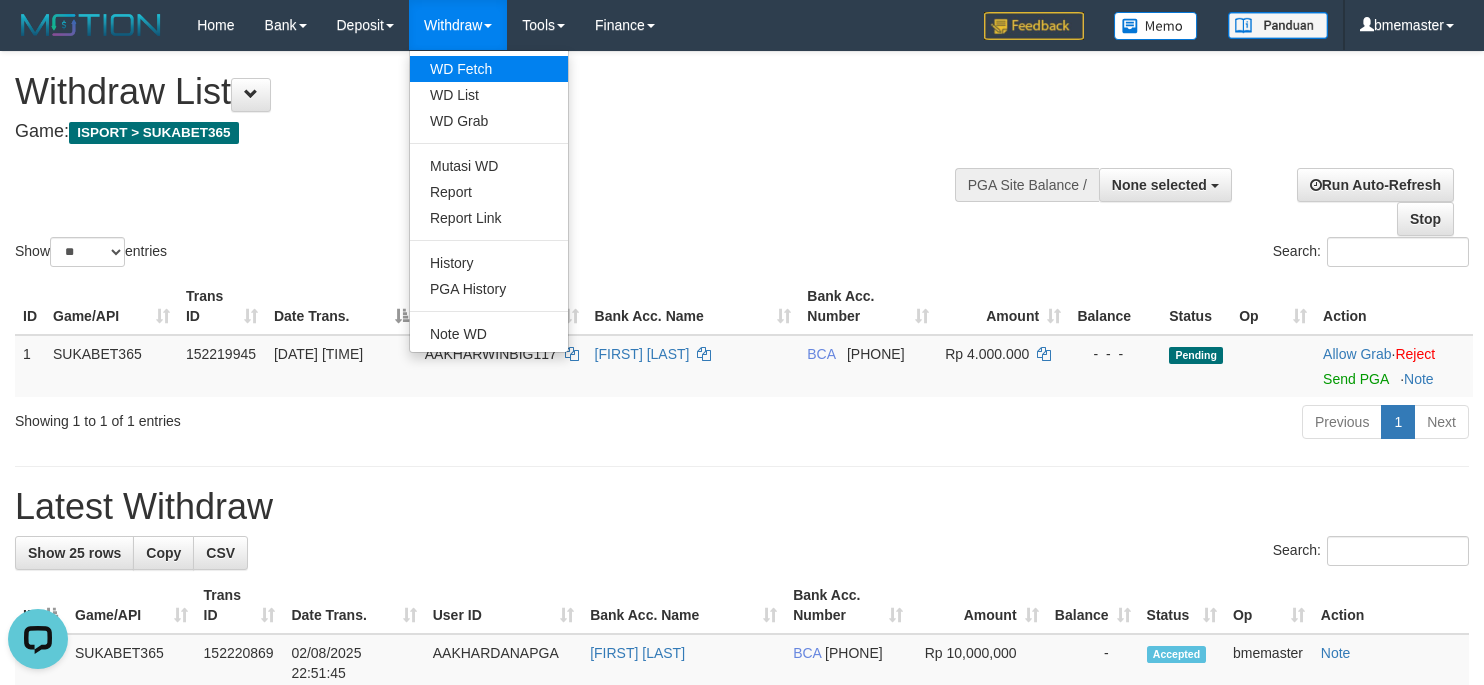 scroll, scrollTop: 0, scrollLeft: 0, axis: both 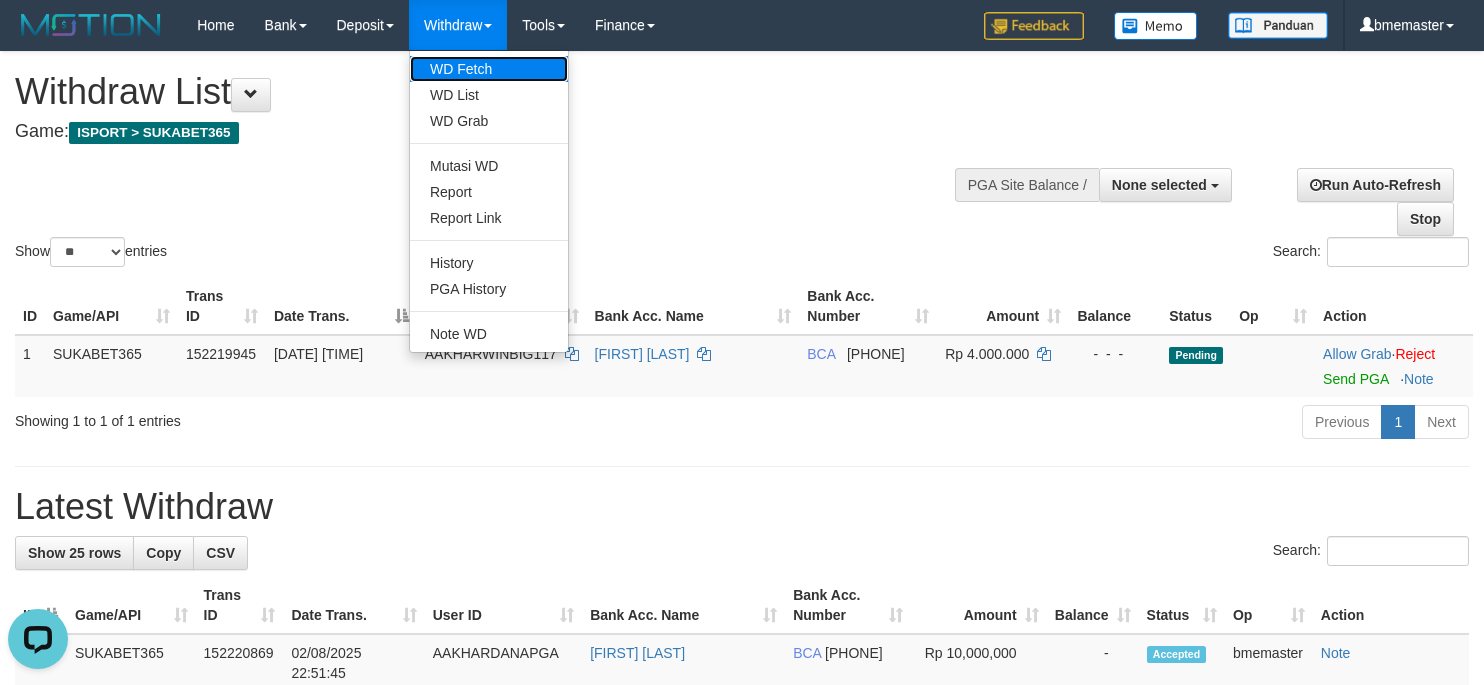 click on "WD Fetch" at bounding box center [489, 69] 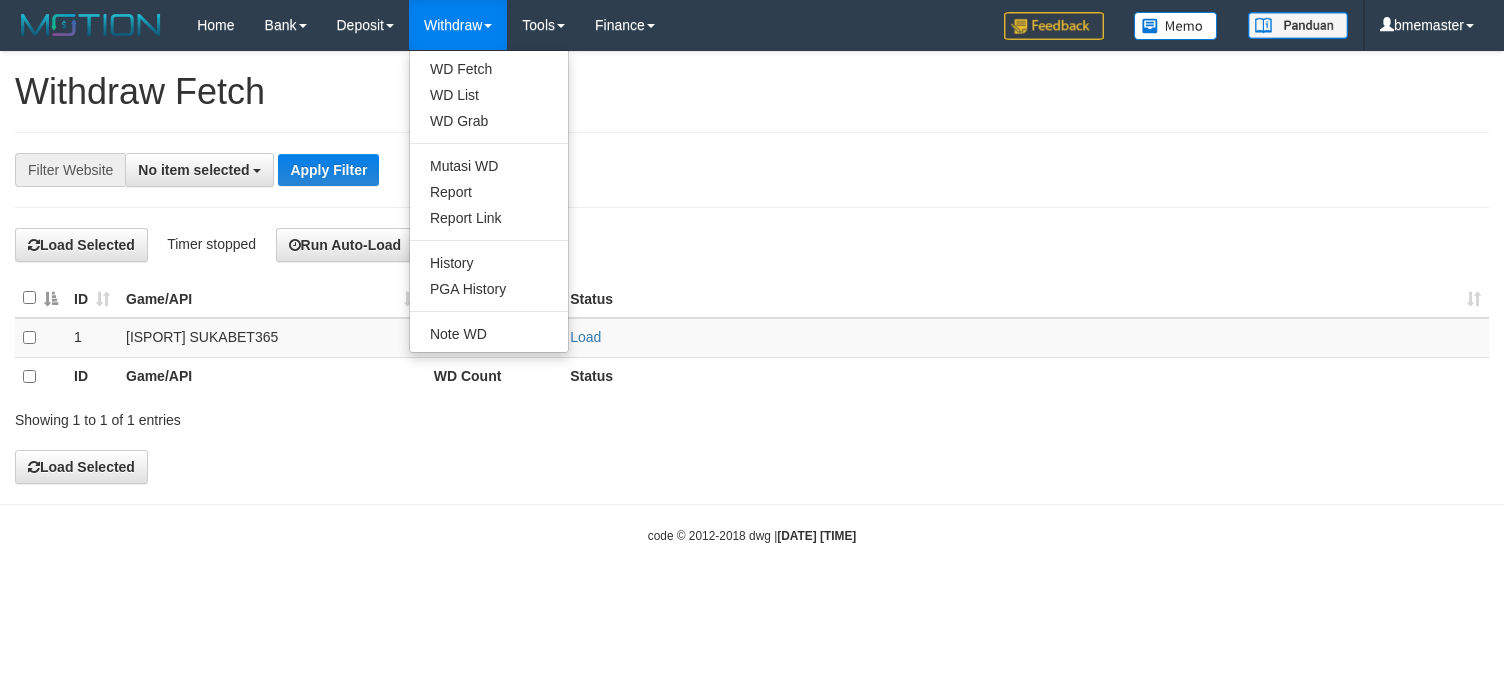 select 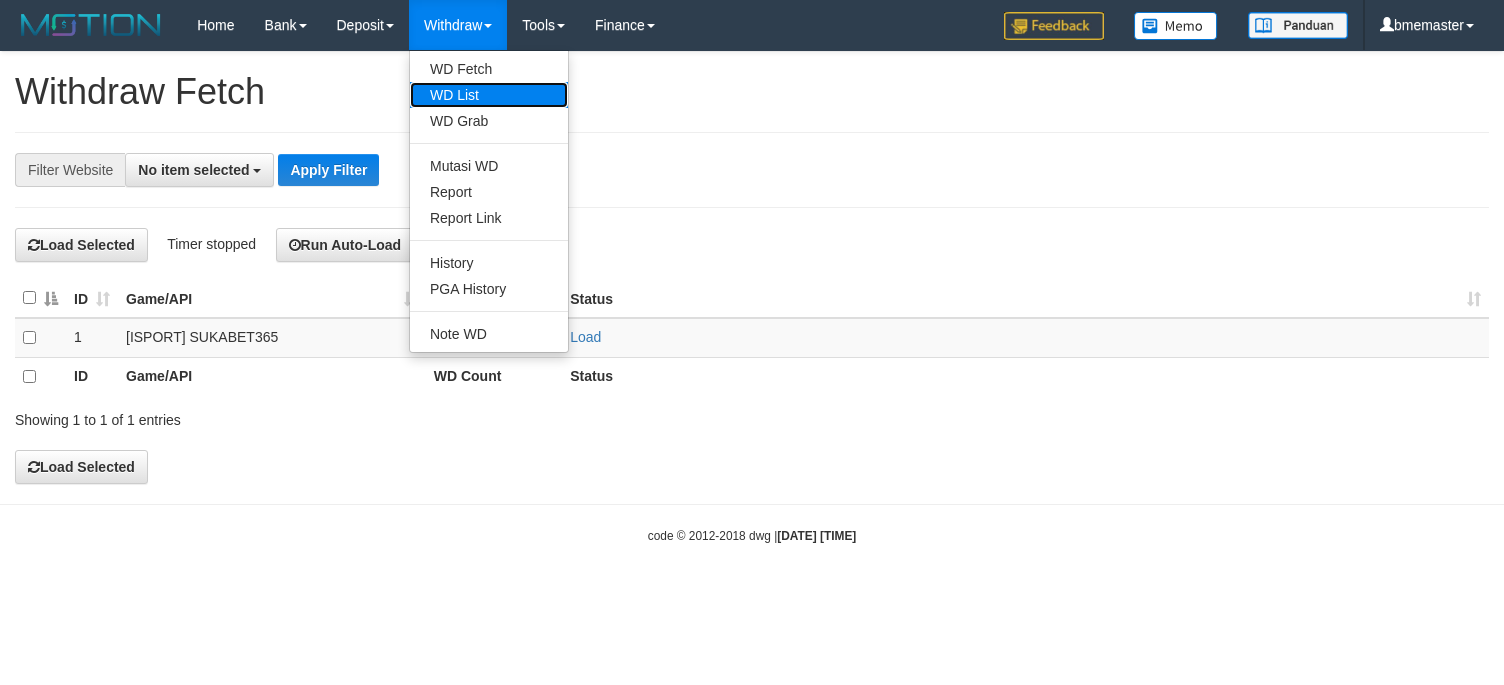 click on "WD List" at bounding box center (489, 95) 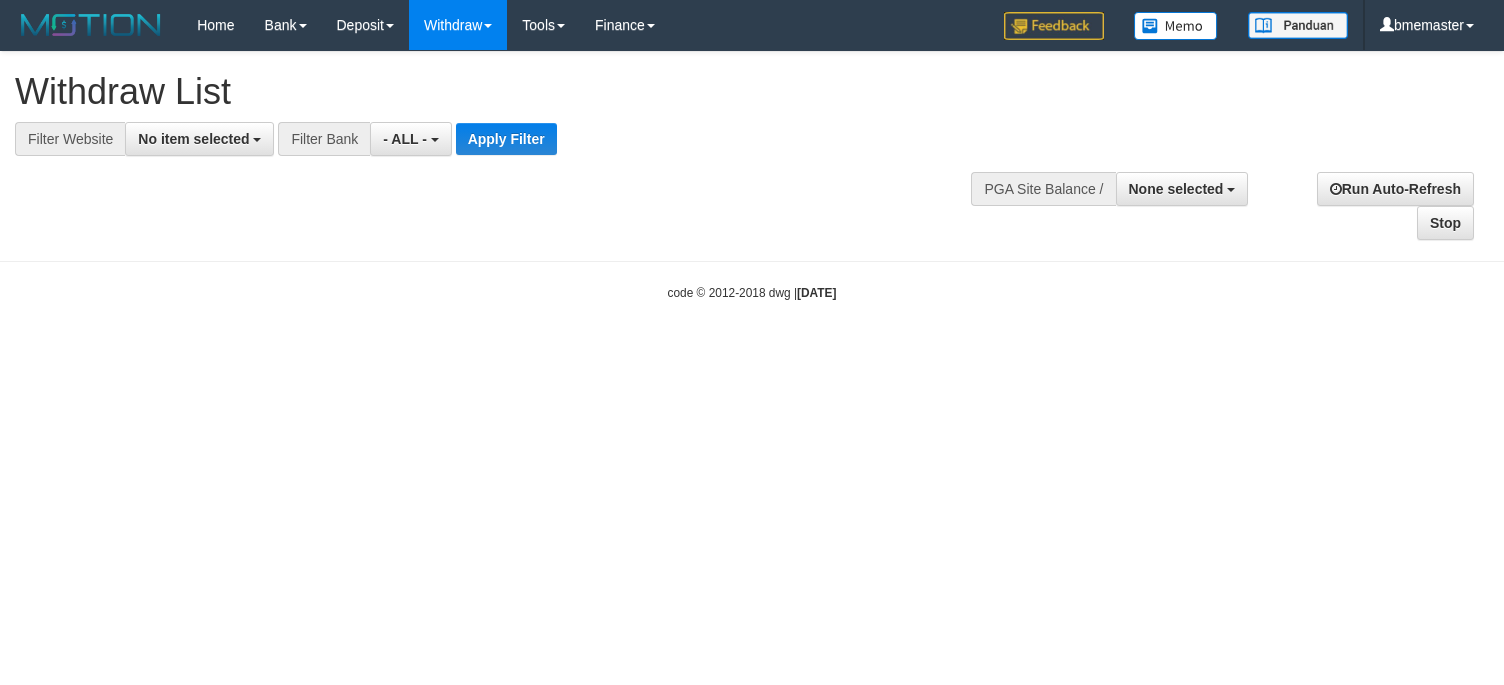 select 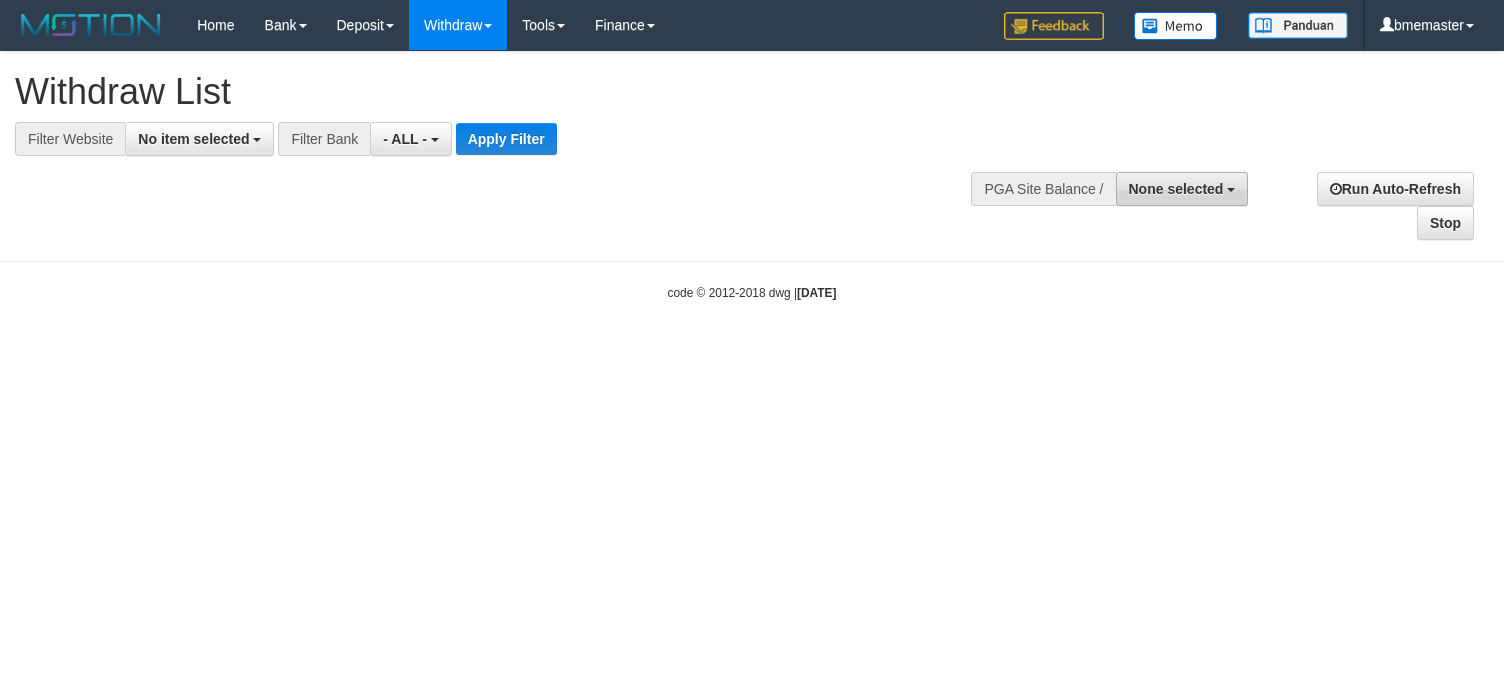 click on "None selected" at bounding box center [1176, 189] 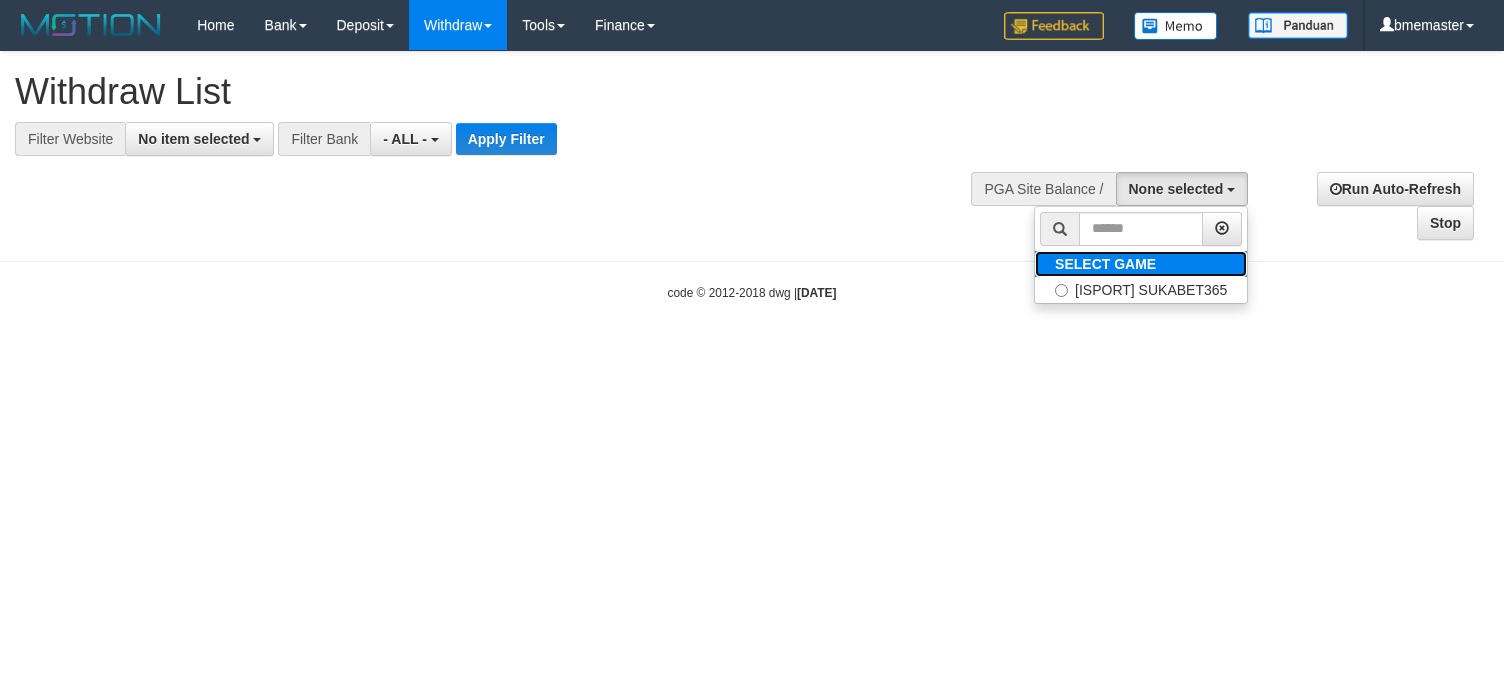 click on "SELECT GAME" at bounding box center [1105, 264] 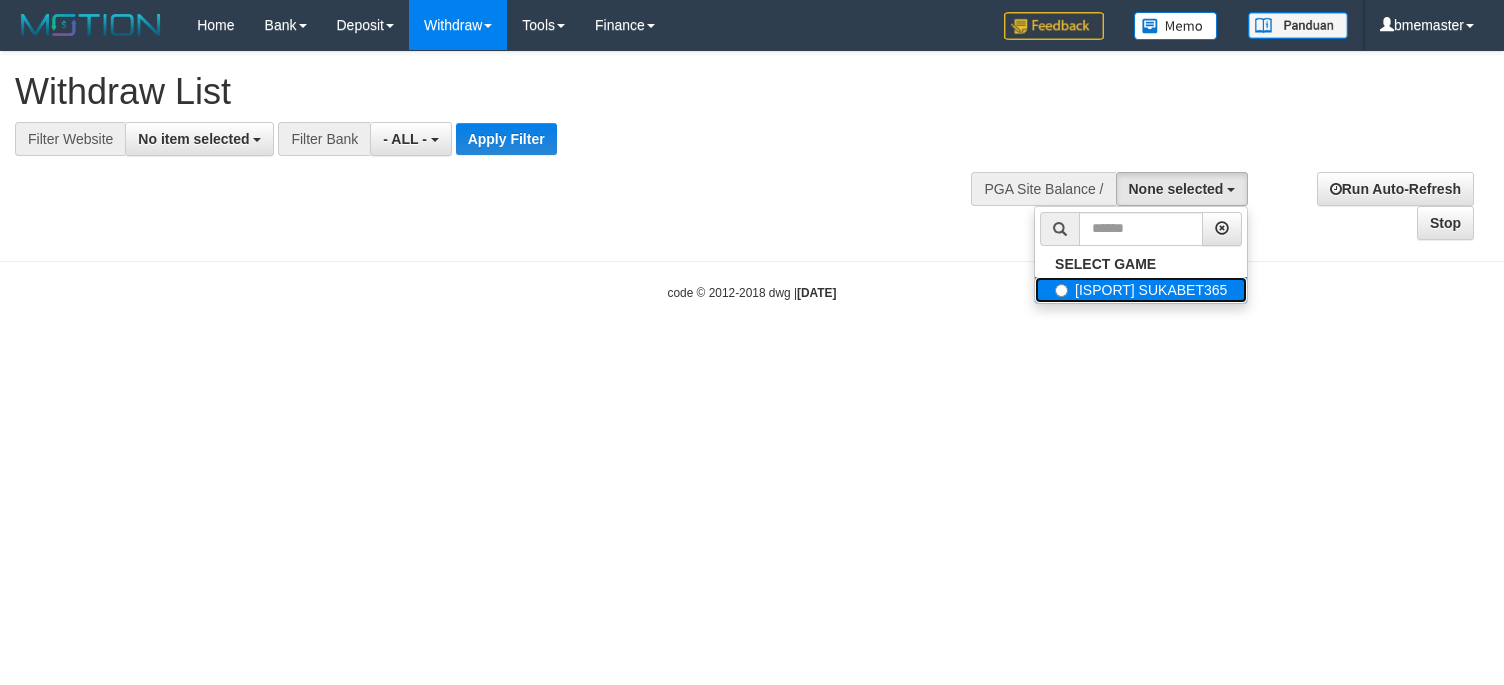 click on "[ISPORT] SUKABET365" at bounding box center (1141, 290) 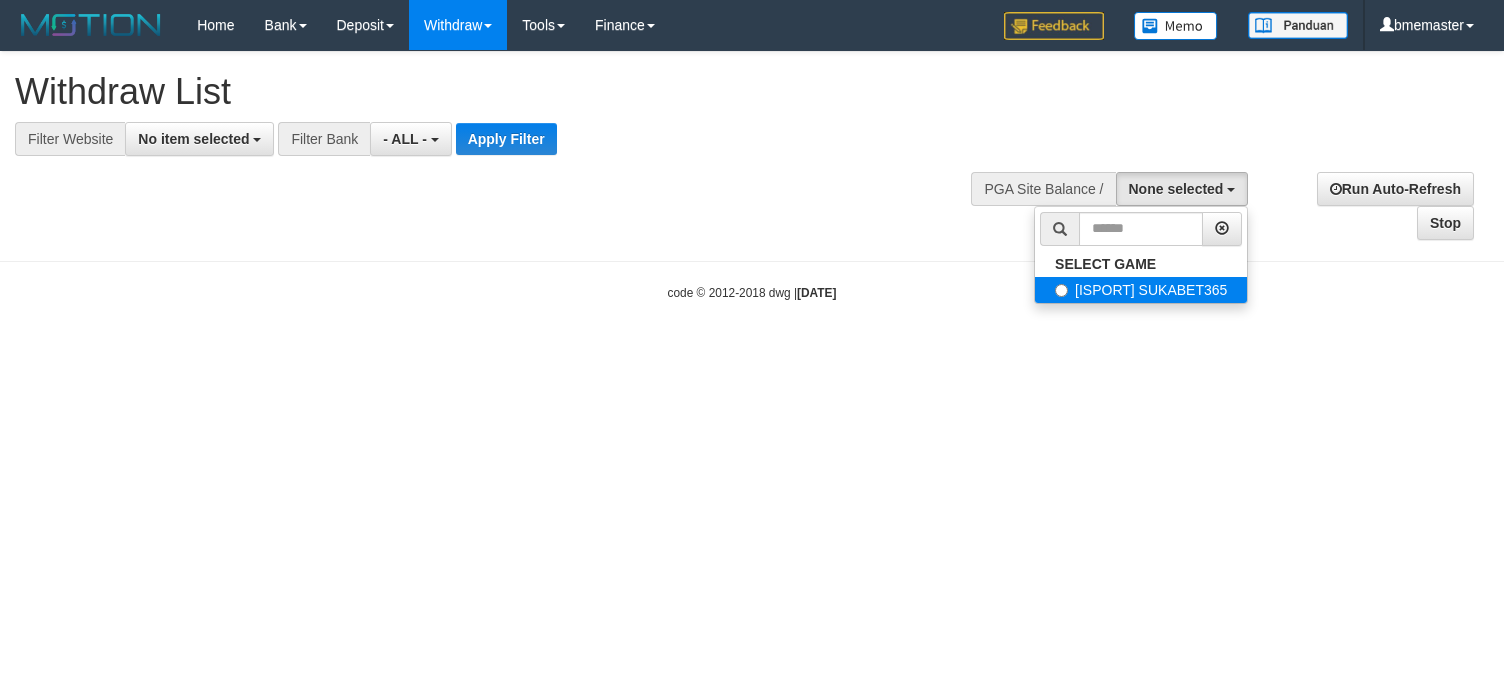 select on "****" 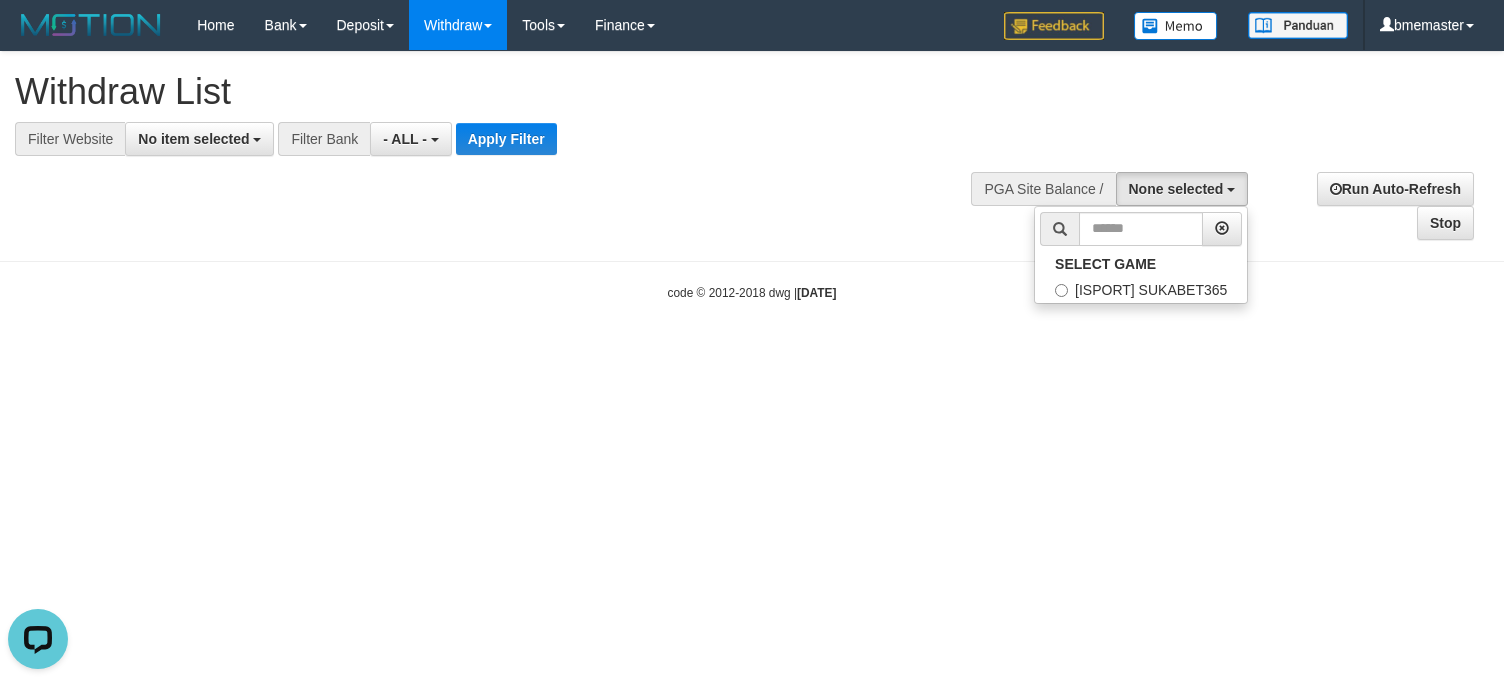 scroll, scrollTop: 0, scrollLeft: 0, axis: both 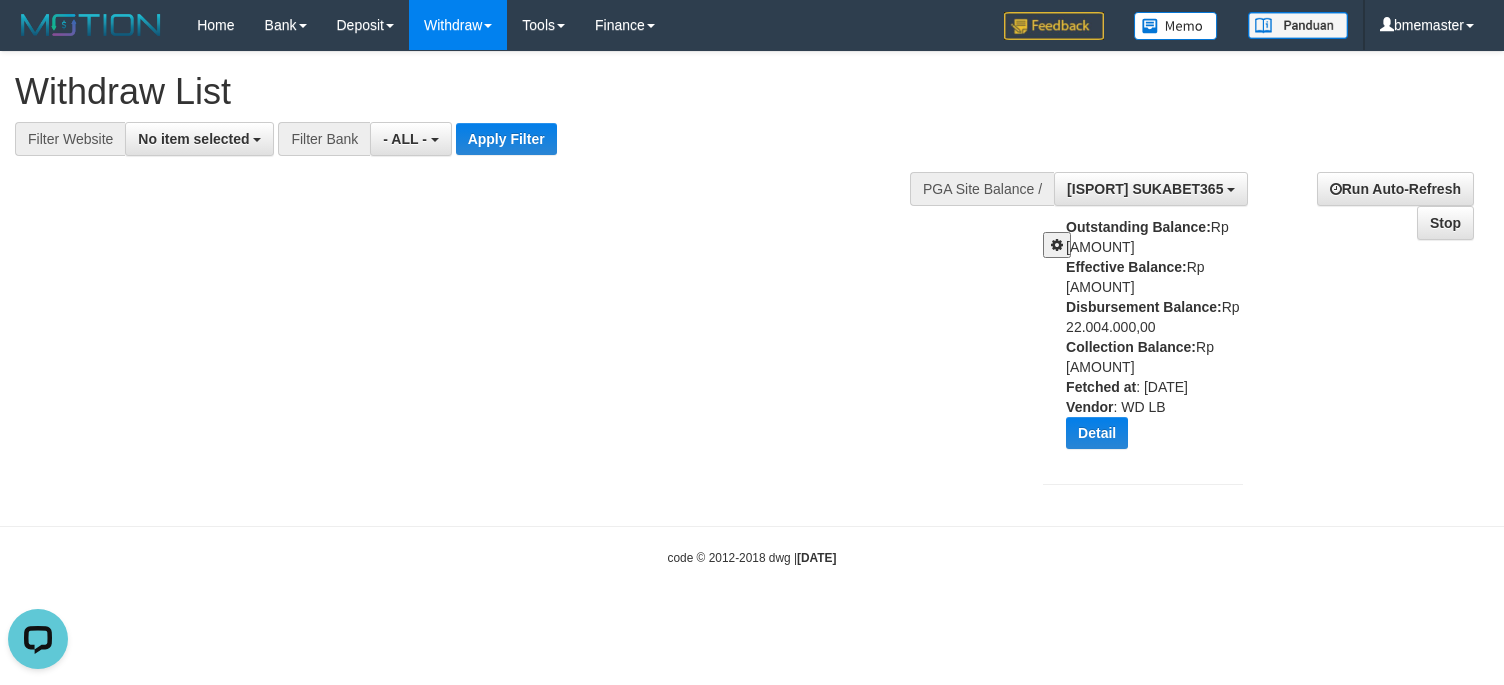 click at bounding box center [1047, 237] 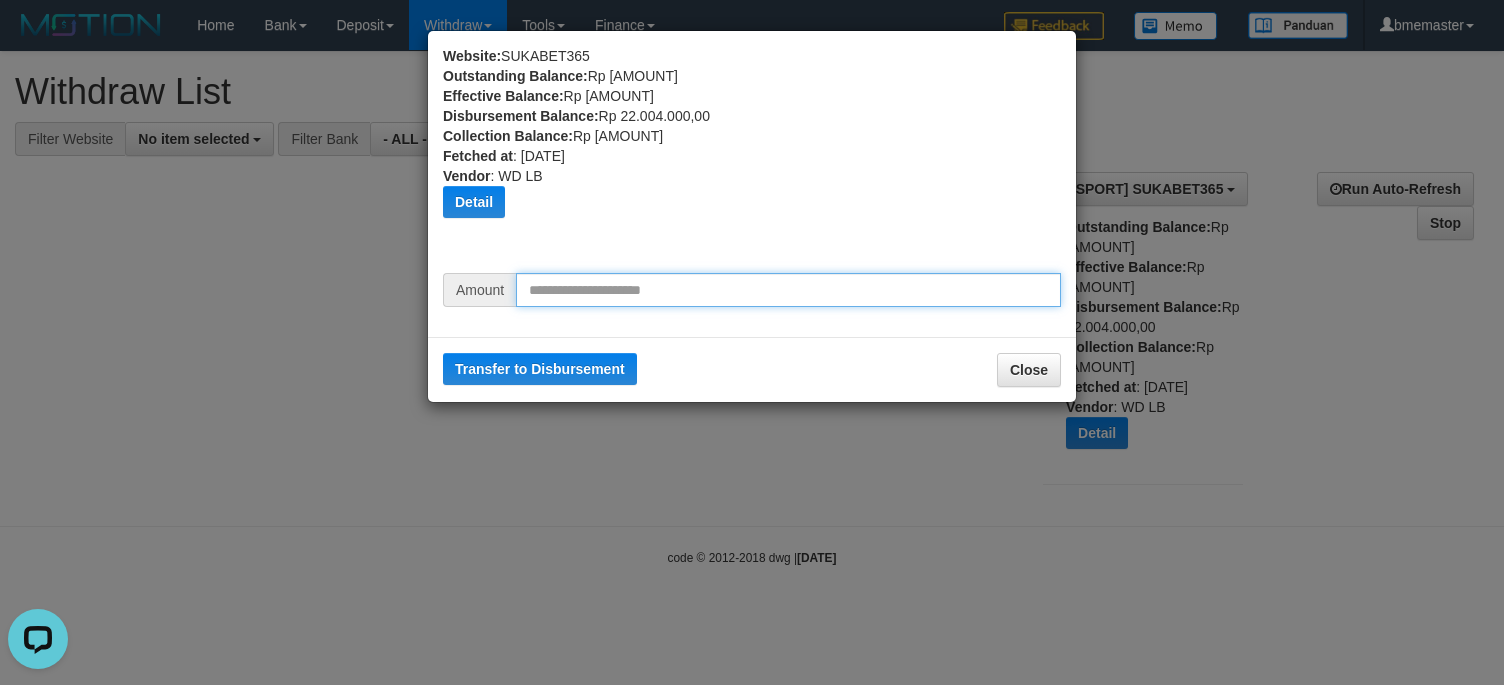 click at bounding box center (788, 290) 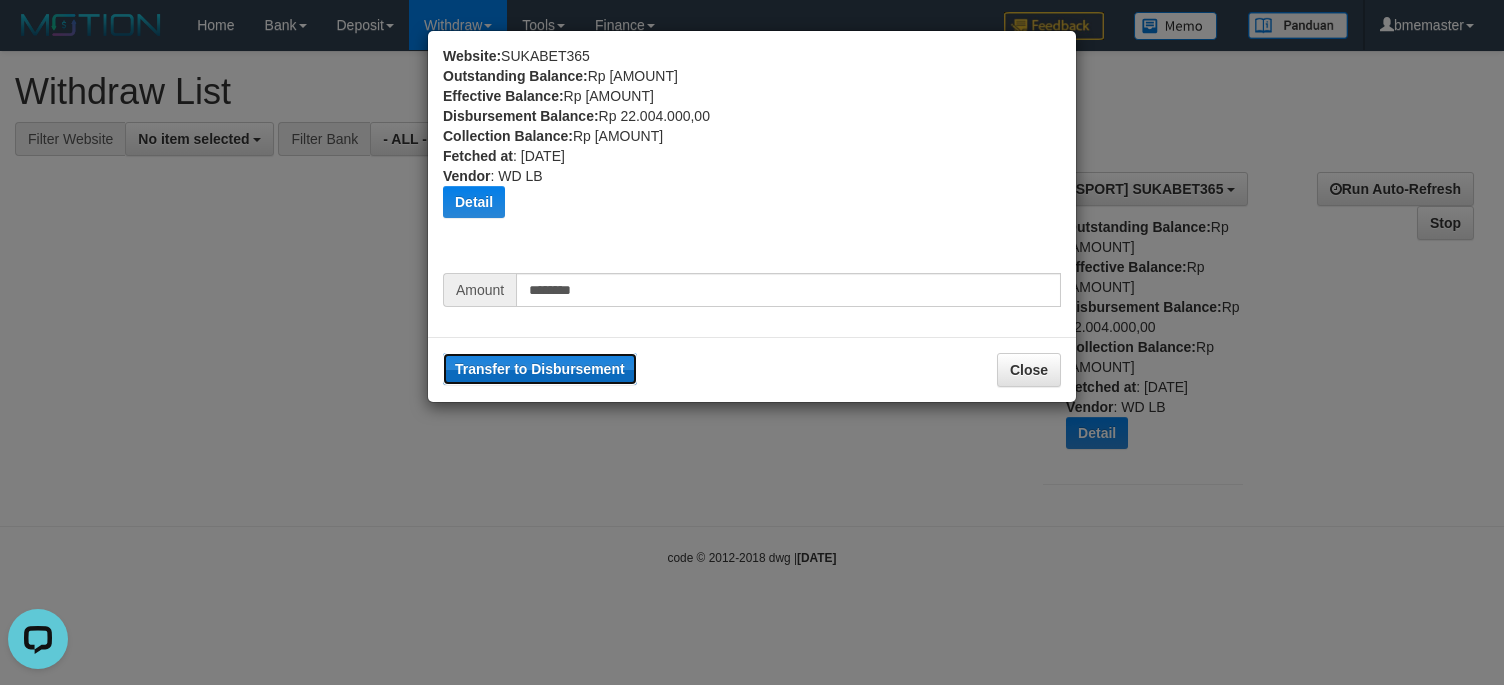 click on "Transfer to Disbursement" at bounding box center [540, 369] 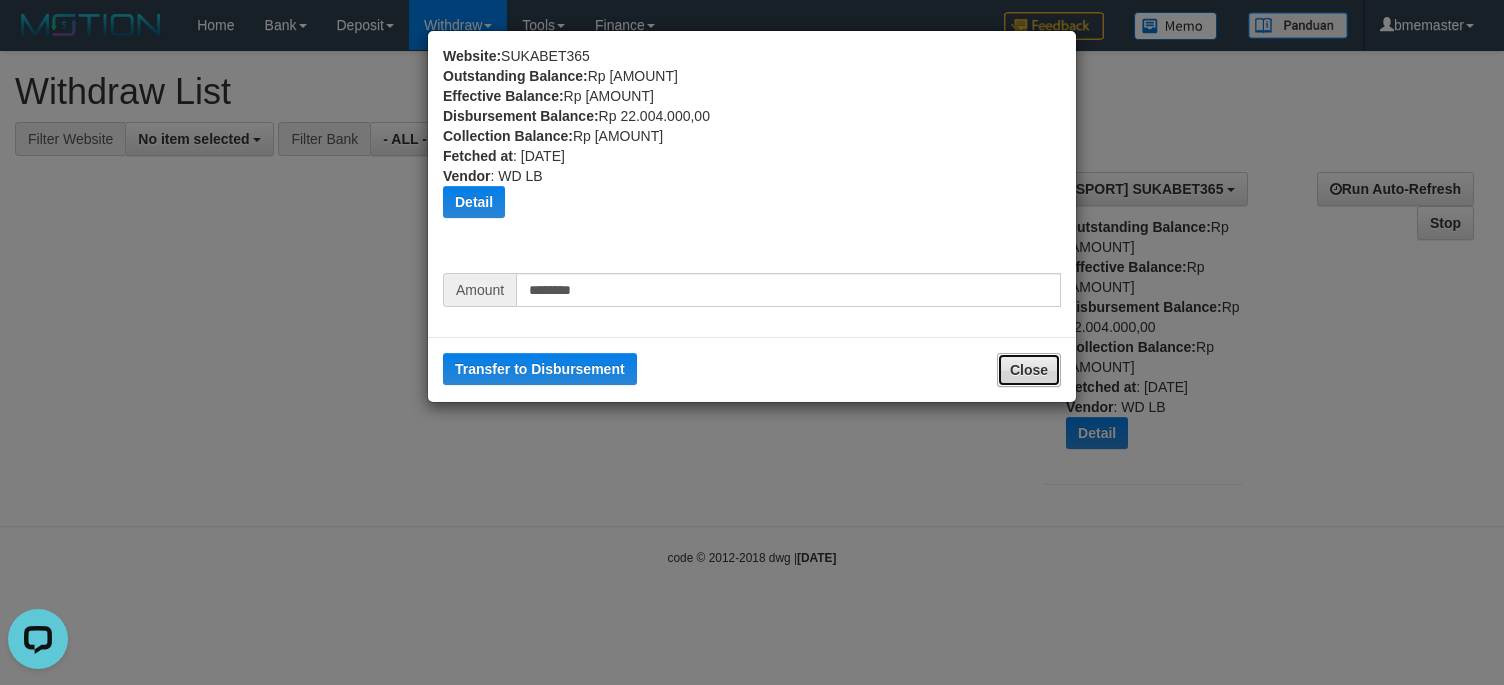 click on "Close" at bounding box center (1029, 370) 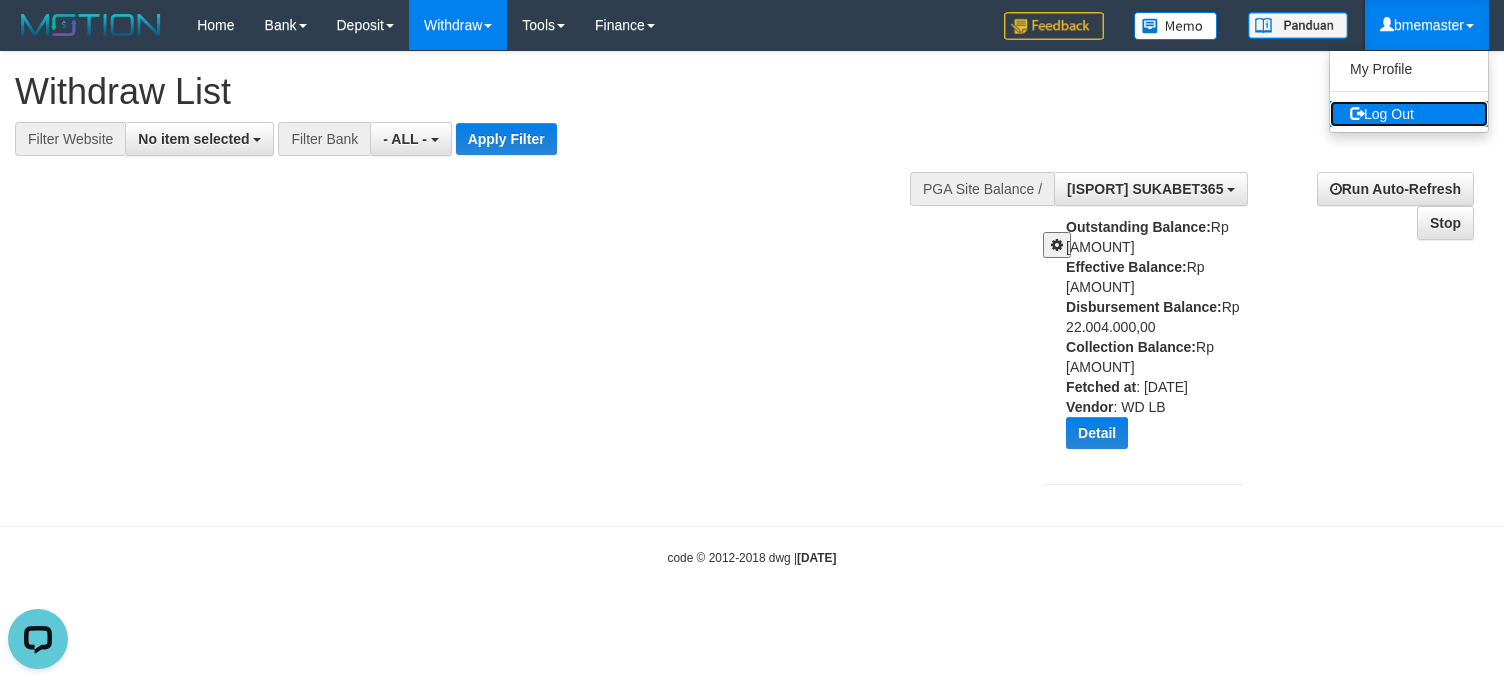 click on "Log Out" at bounding box center (1409, 114) 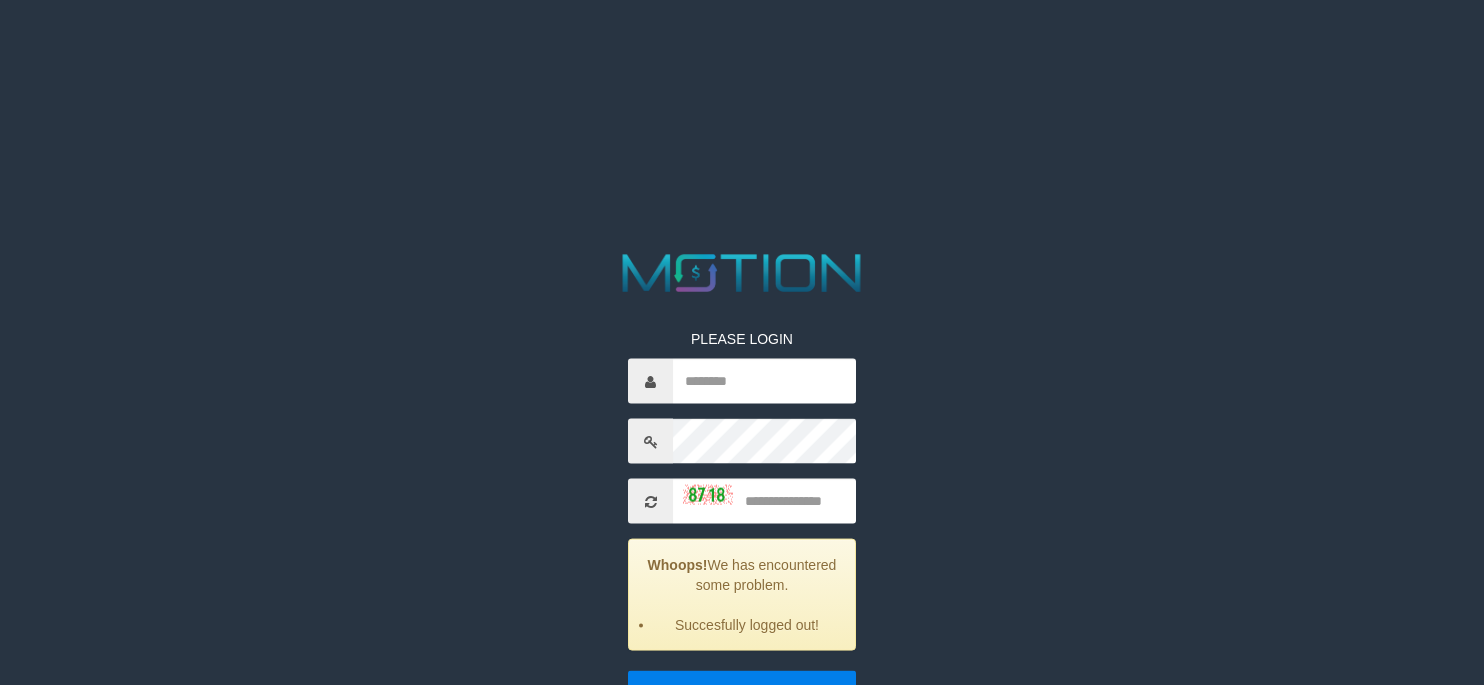 scroll, scrollTop: 0, scrollLeft: 0, axis: both 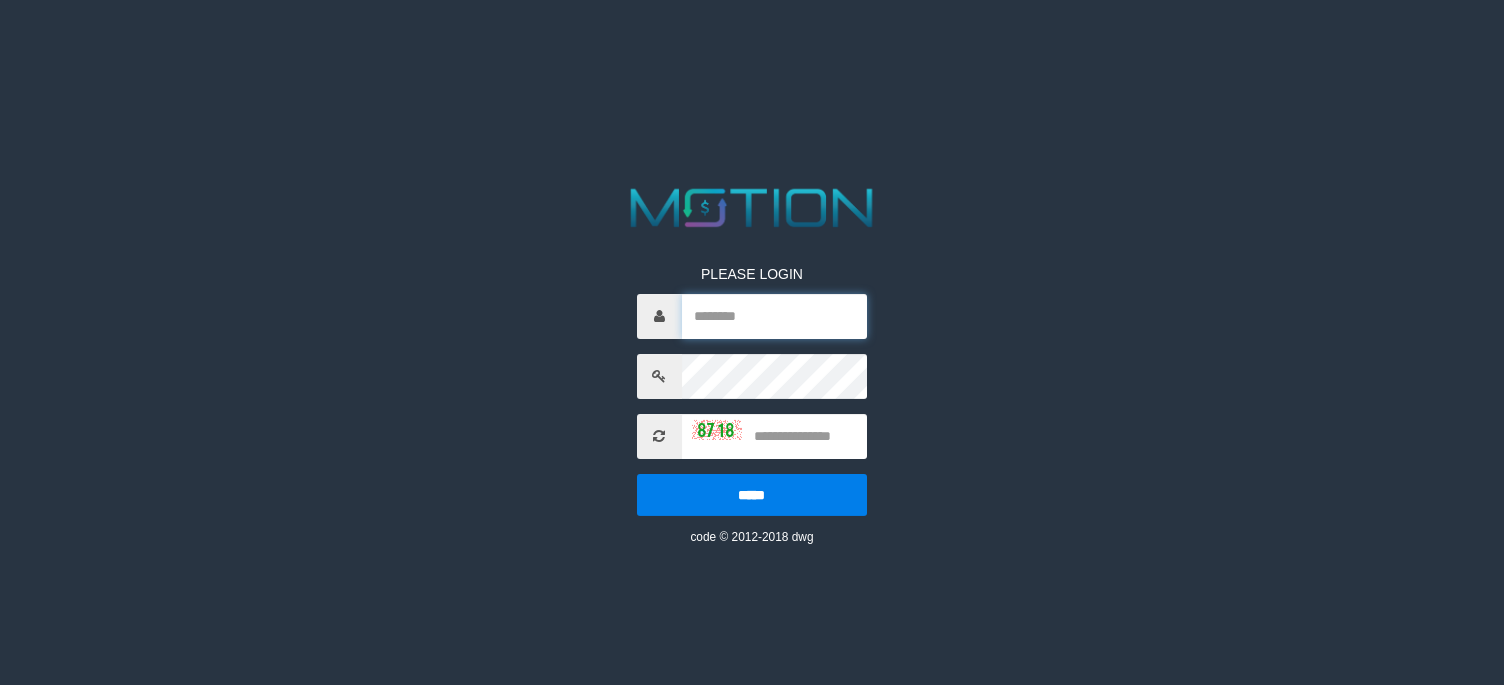 type on "*********" 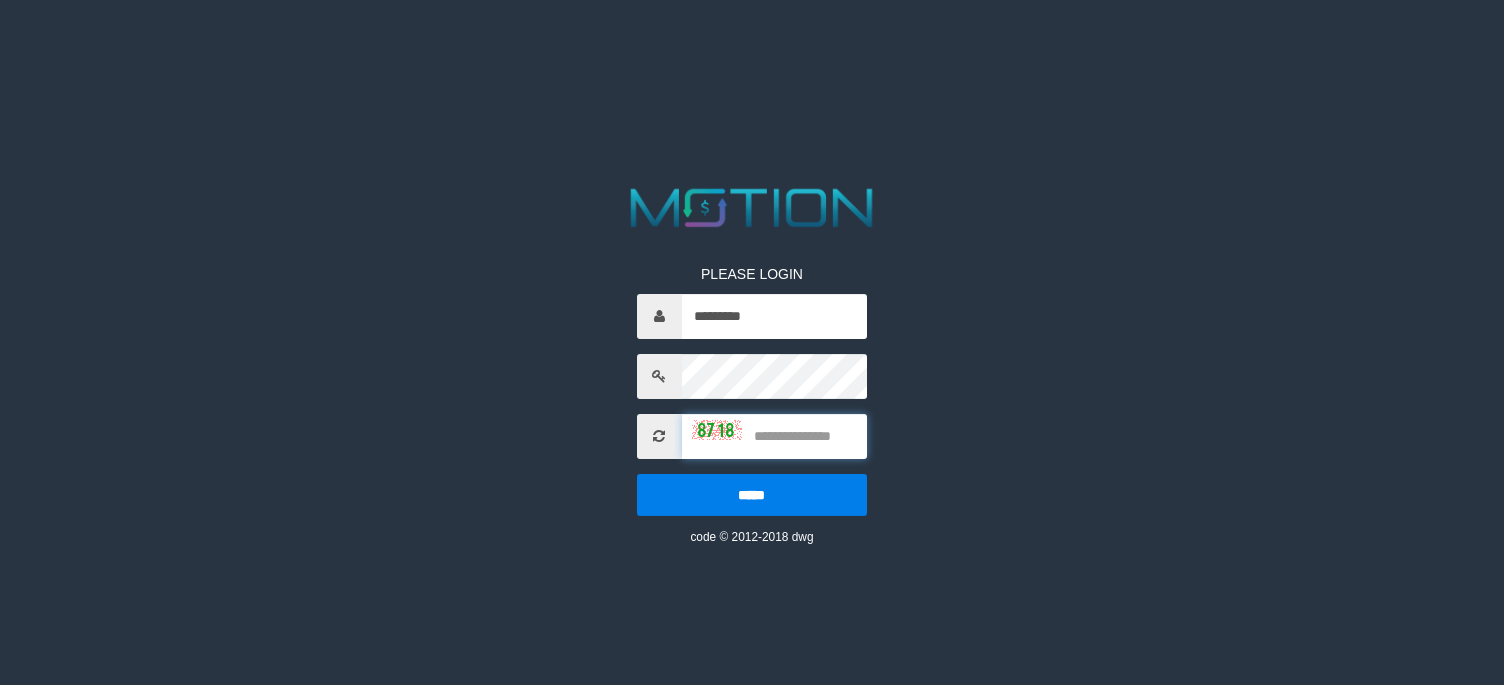 click at bounding box center [775, 436] 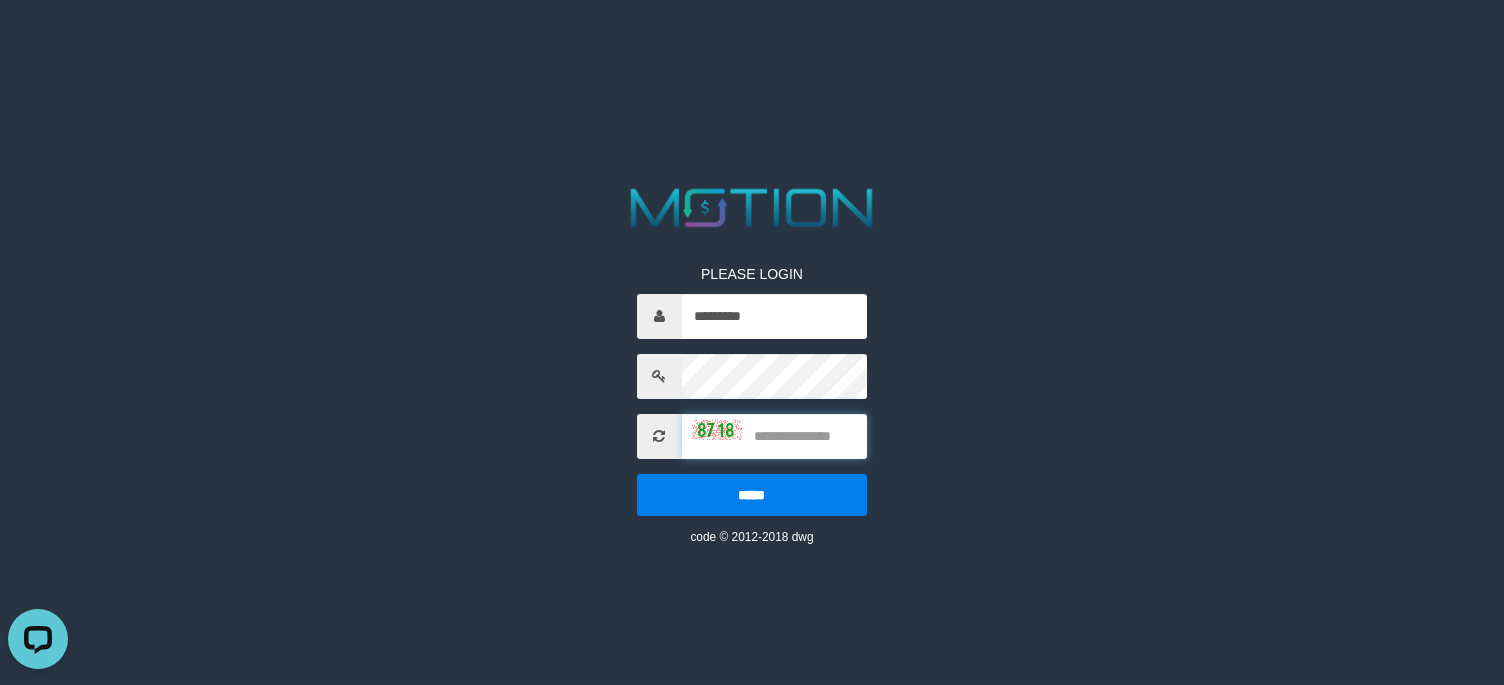 scroll, scrollTop: 0, scrollLeft: 0, axis: both 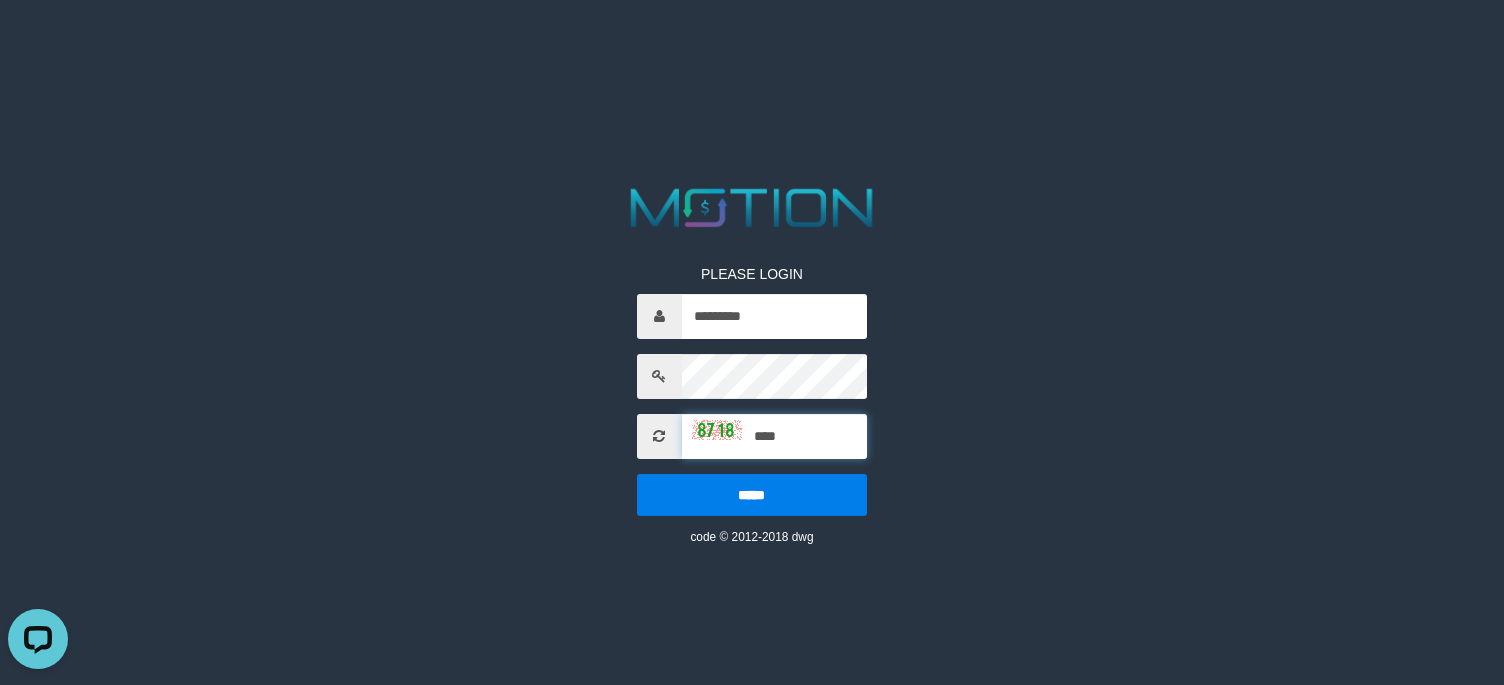 type on "****" 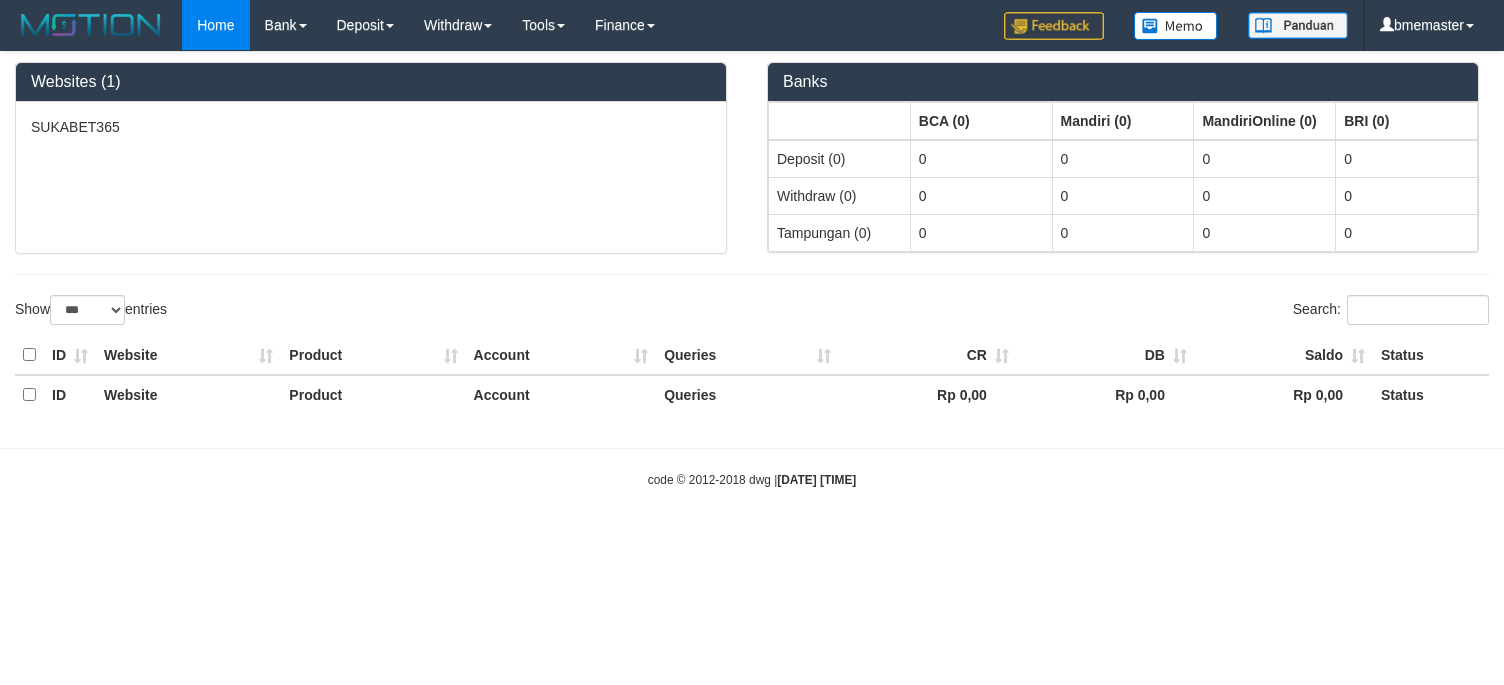 select on "***" 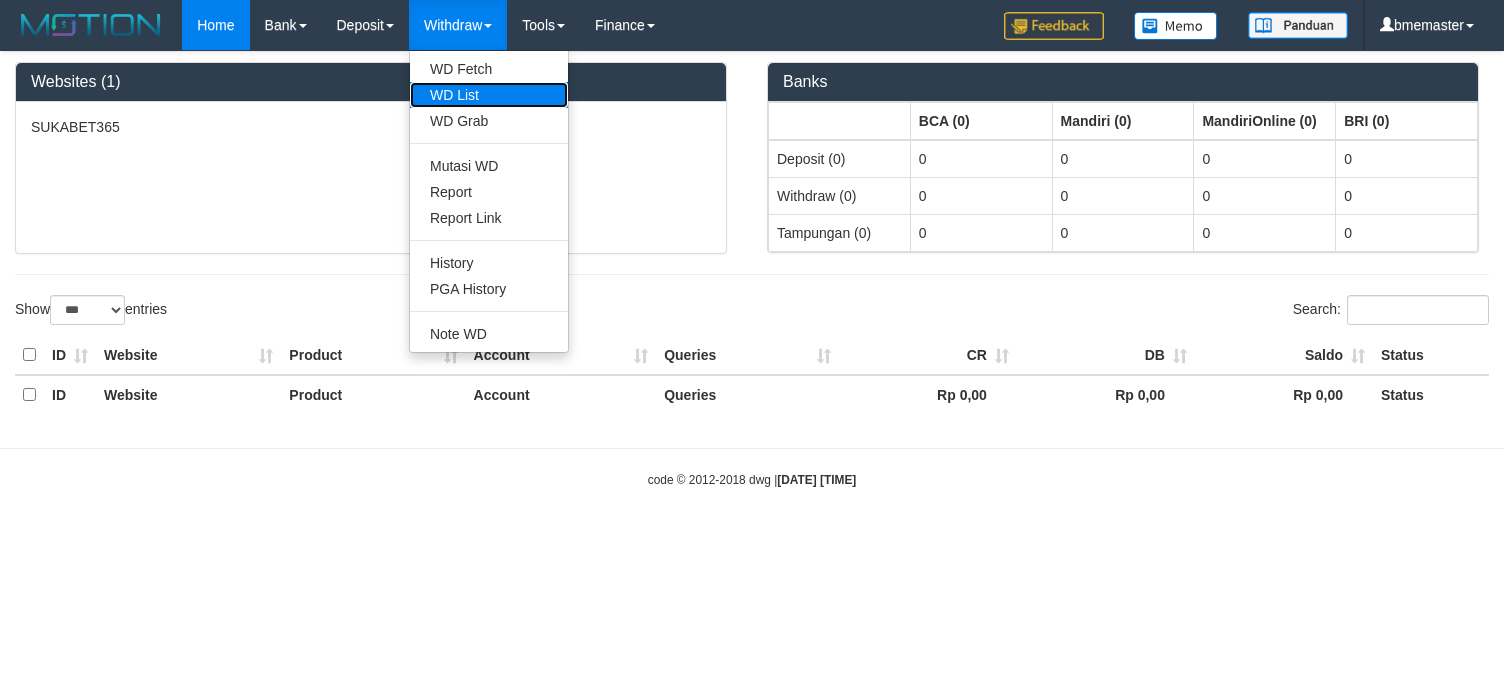 click on "WD List" at bounding box center [489, 95] 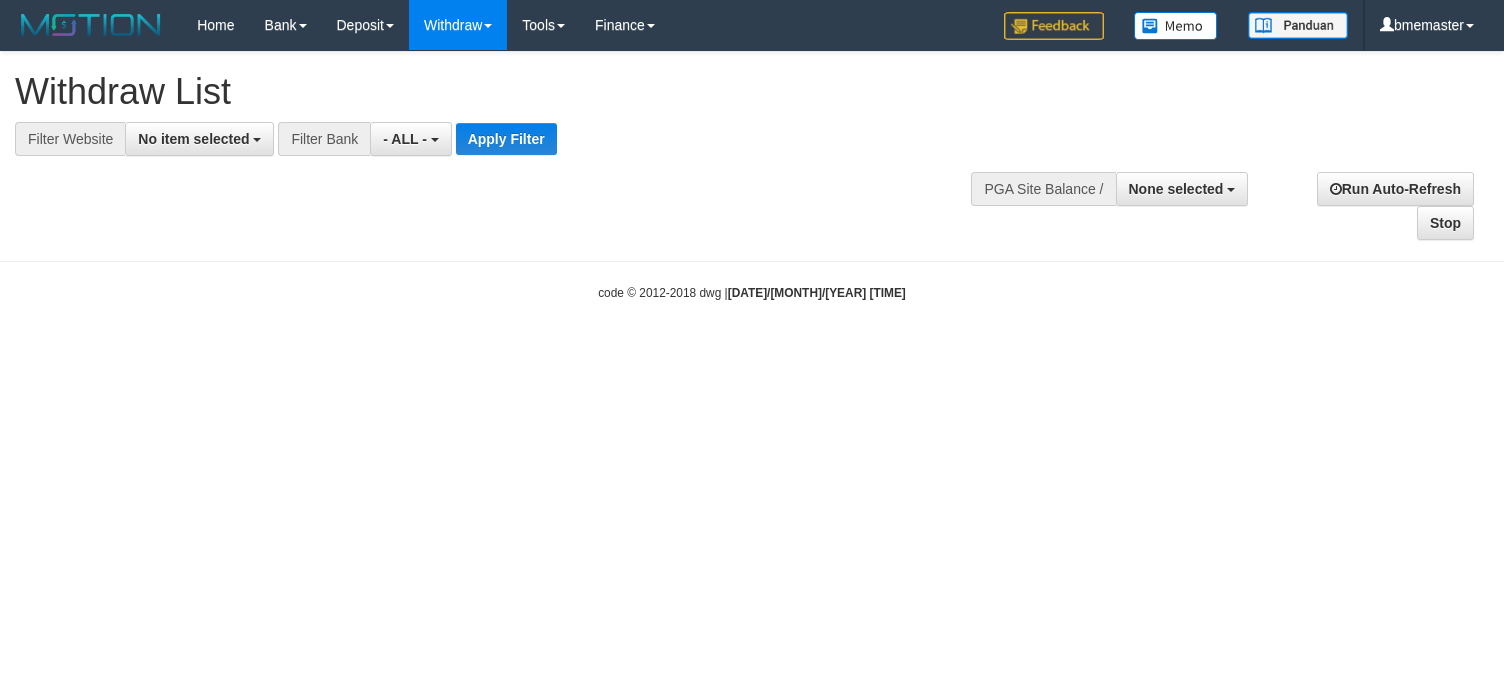 select 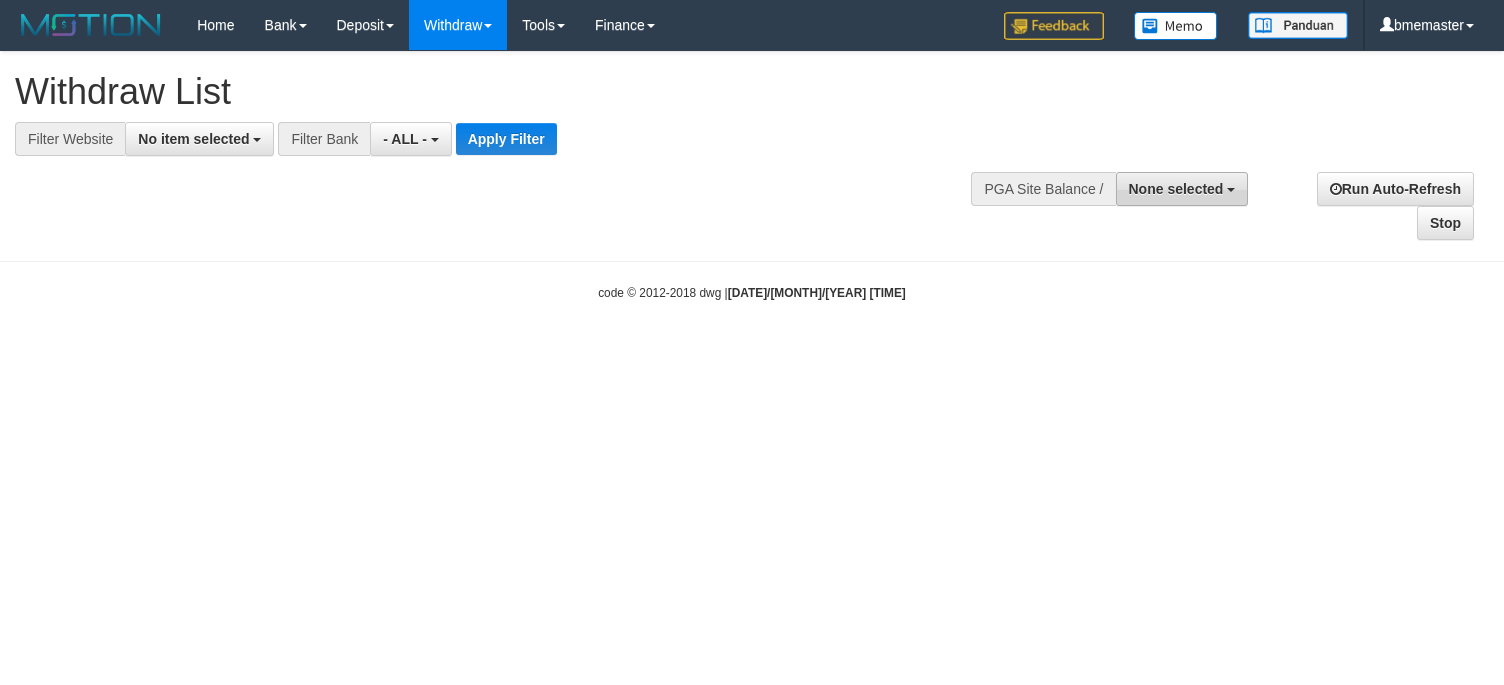 scroll, scrollTop: 0, scrollLeft: 0, axis: both 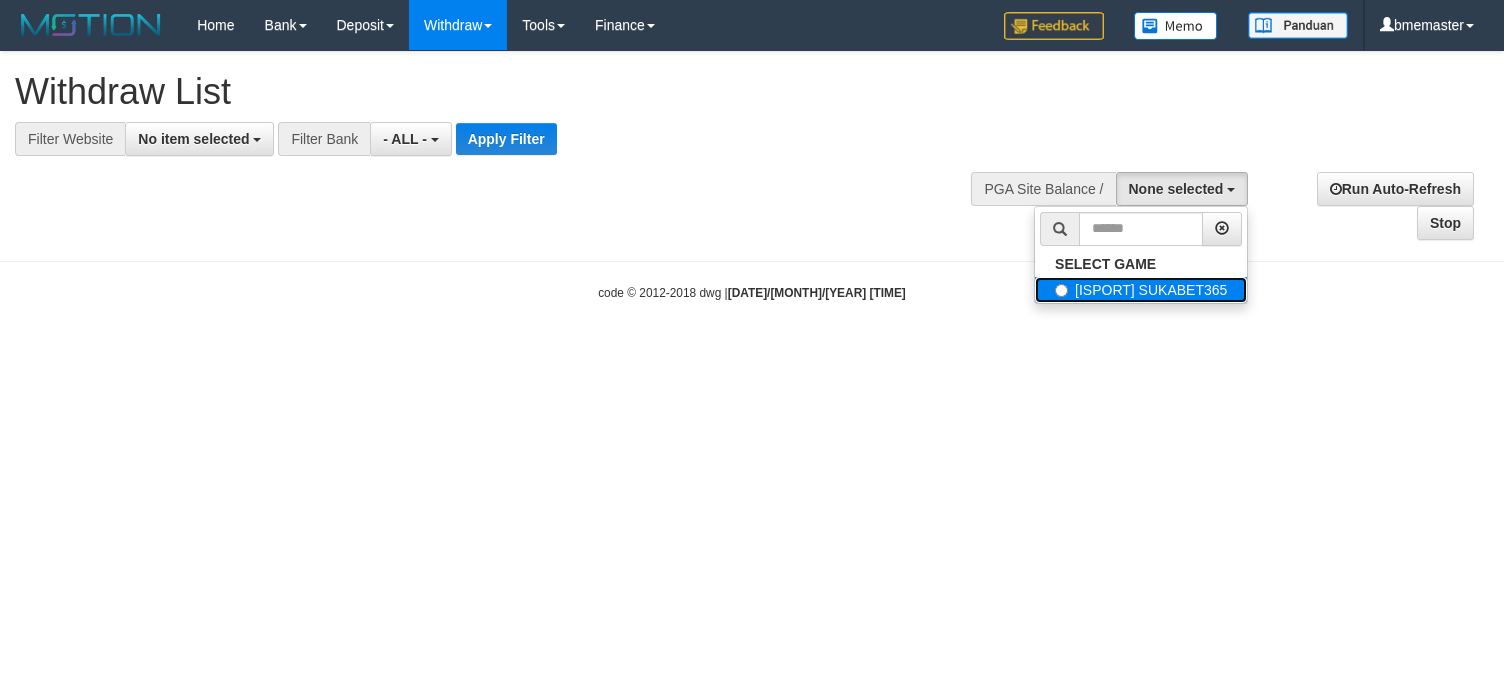 click on "[ISPORT] SUKABET365" at bounding box center (1141, 290) 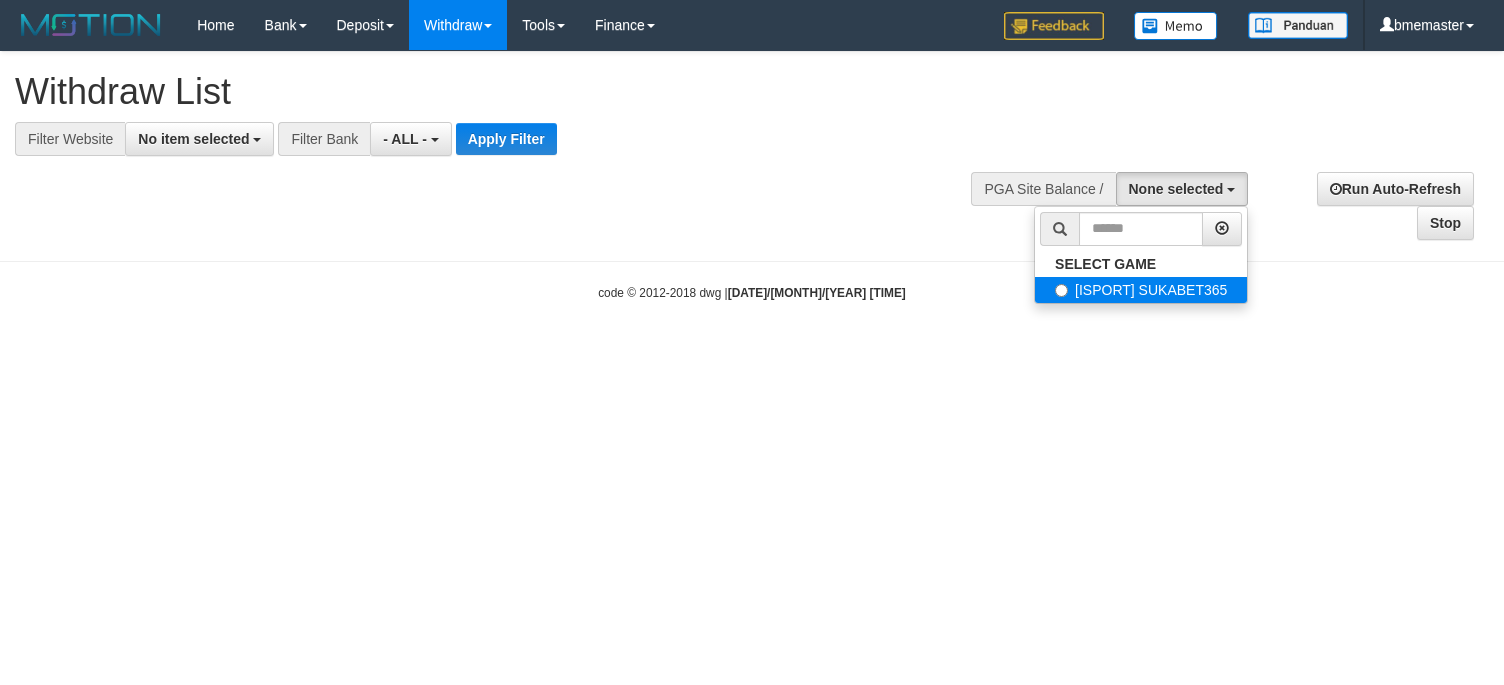 select on "****" 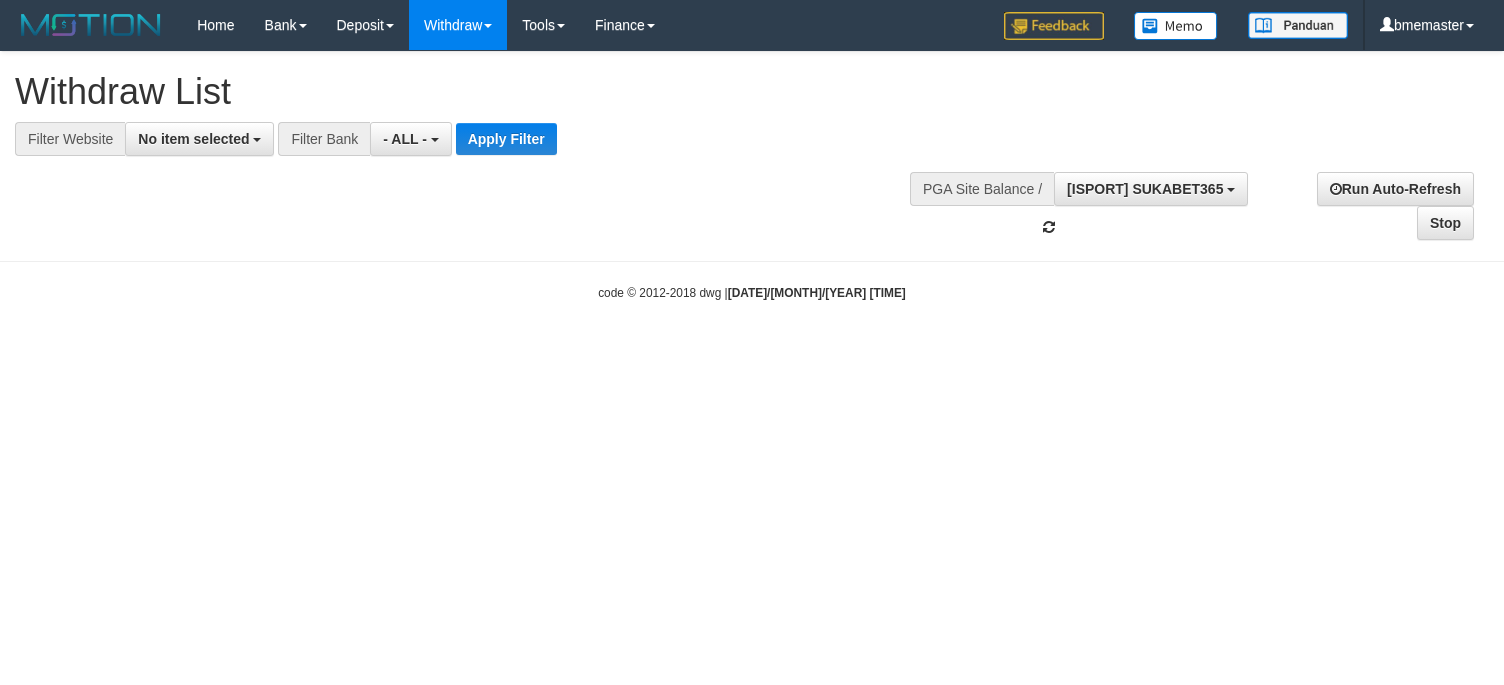 scroll, scrollTop: 17, scrollLeft: 0, axis: vertical 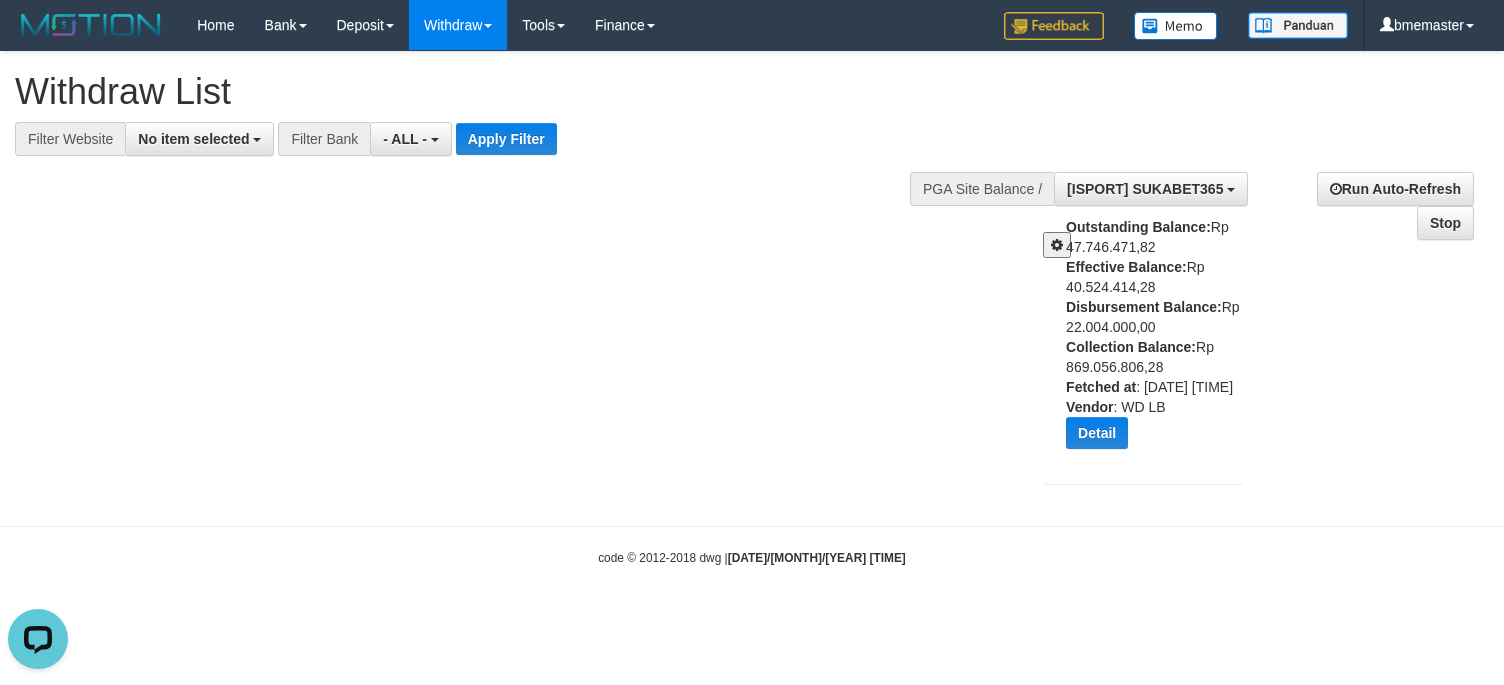 click at bounding box center [1057, 245] 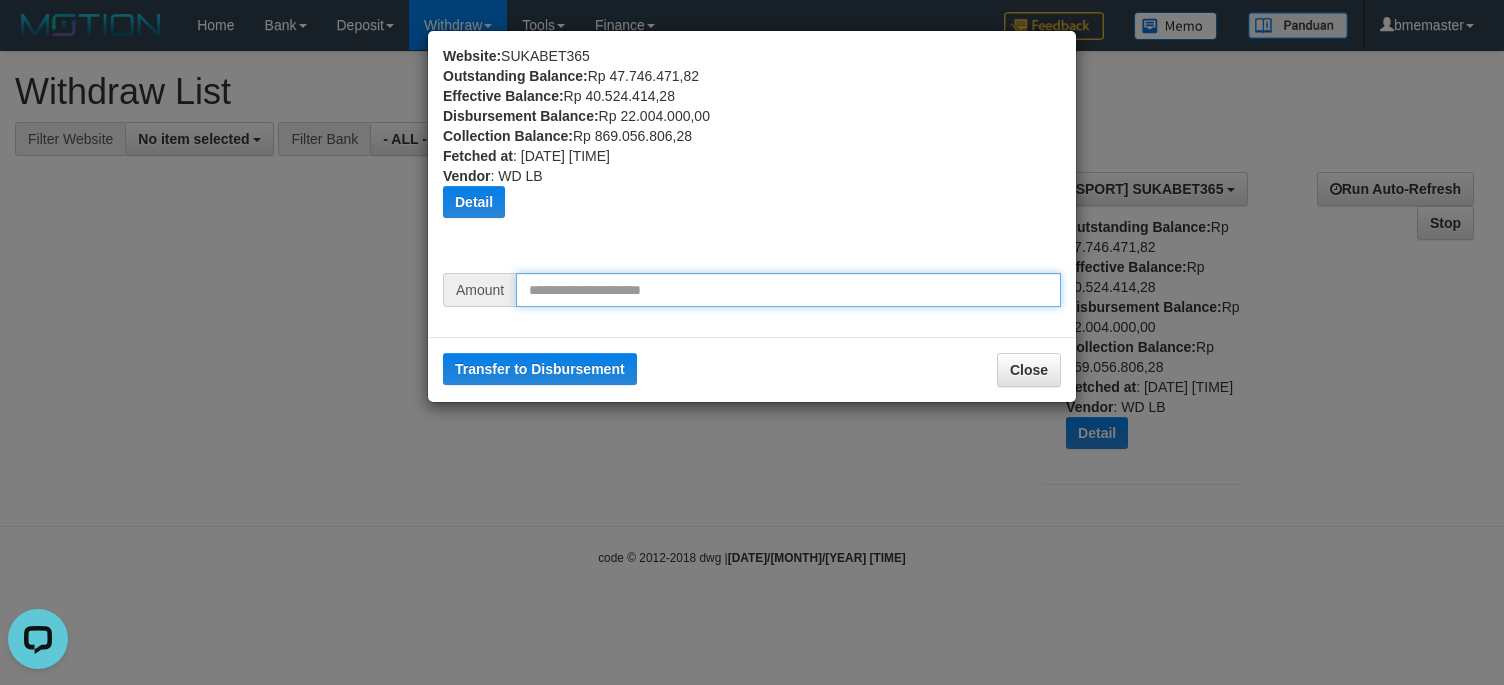 click at bounding box center [788, 290] 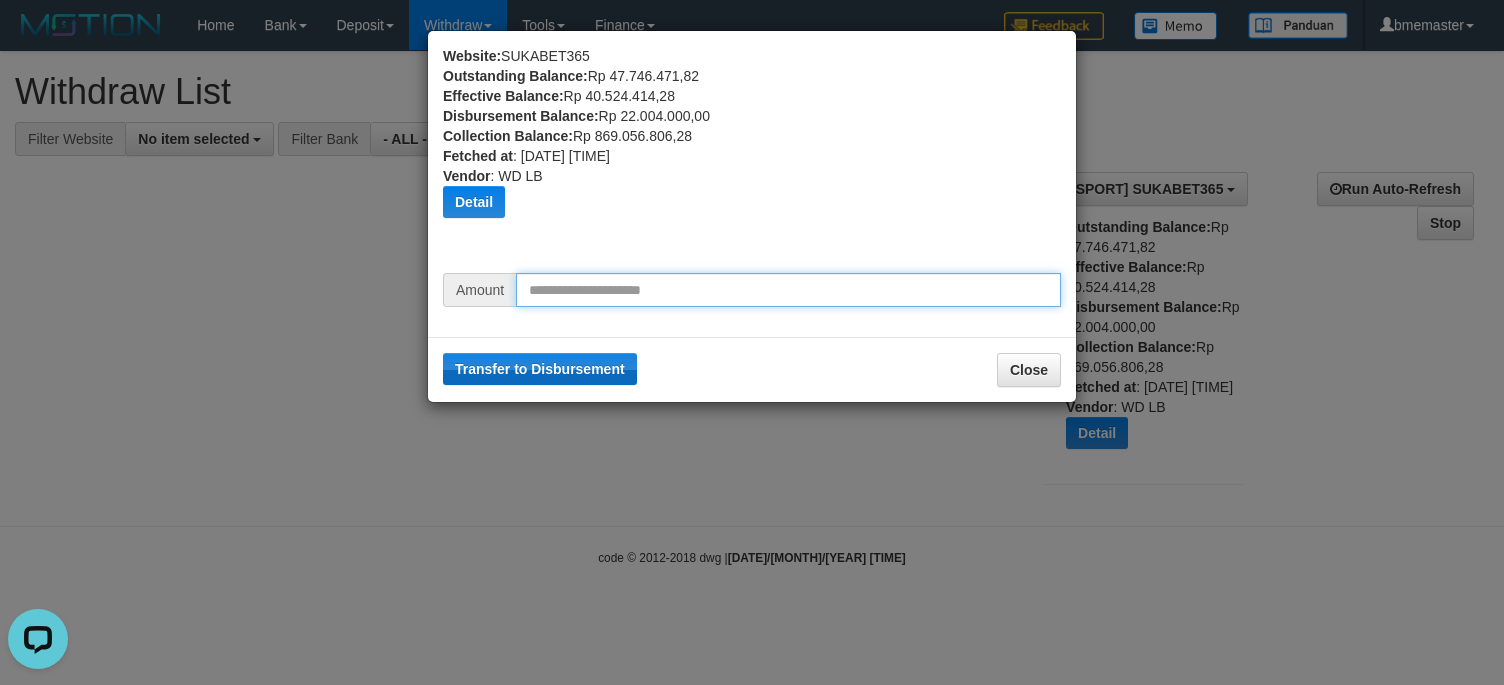 type on "********" 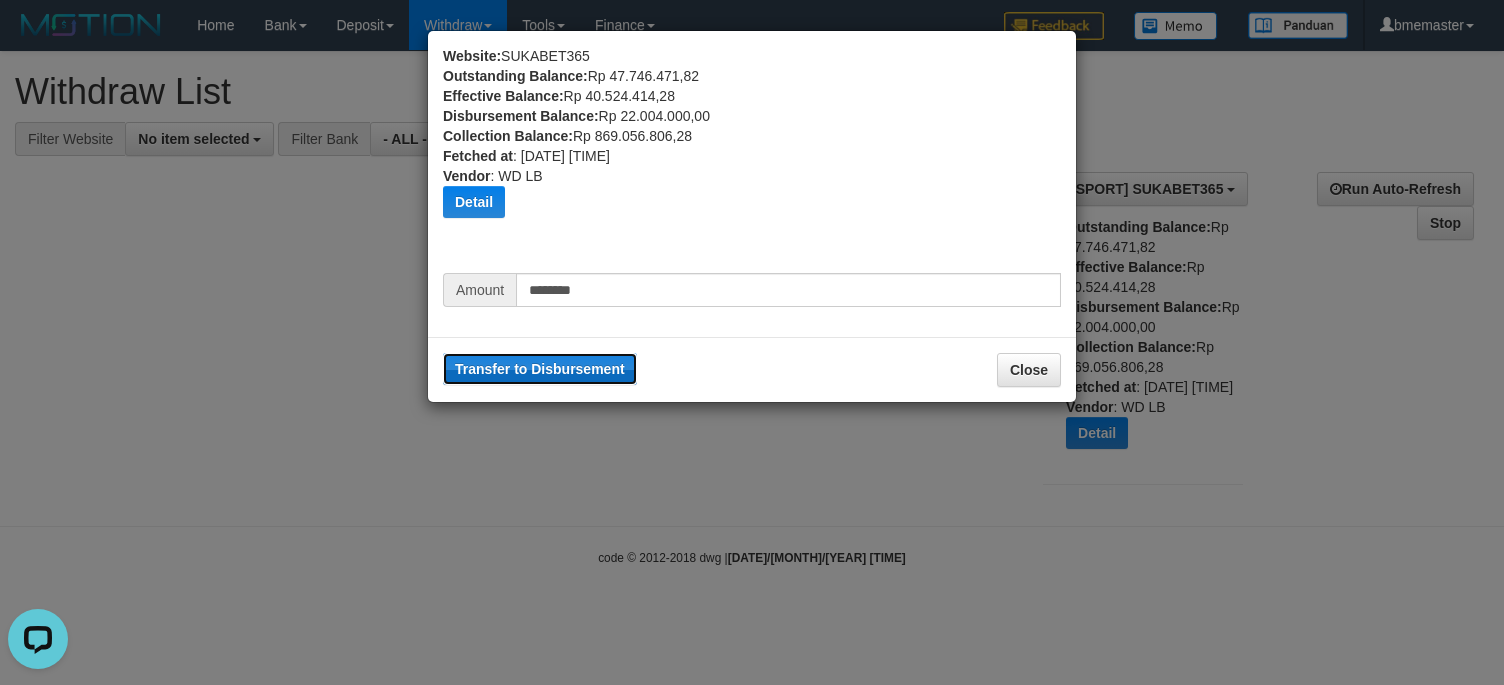 click on "Transfer to Disbursement" at bounding box center [540, 369] 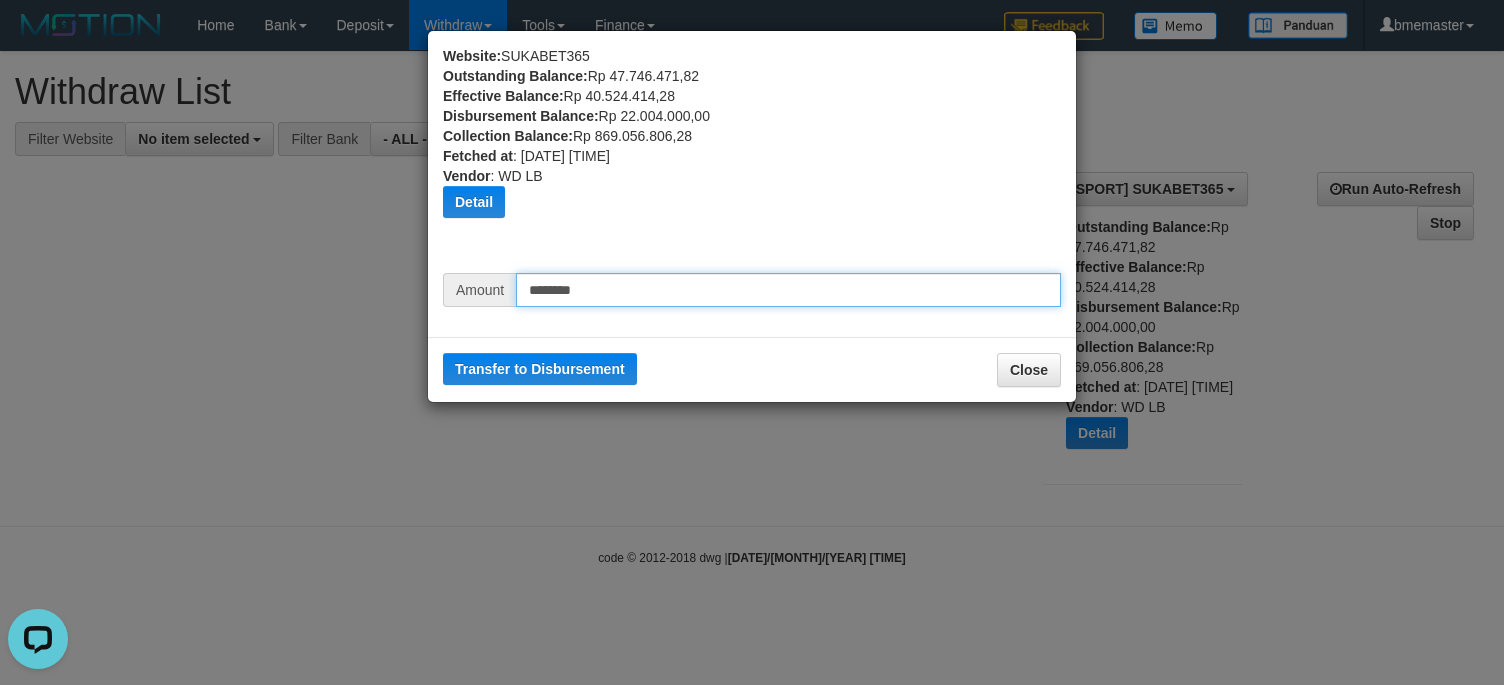 drag, startPoint x: 616, startPoint y: 294, endPoint x: 502, endPoint y: 288, distance: 114.15778 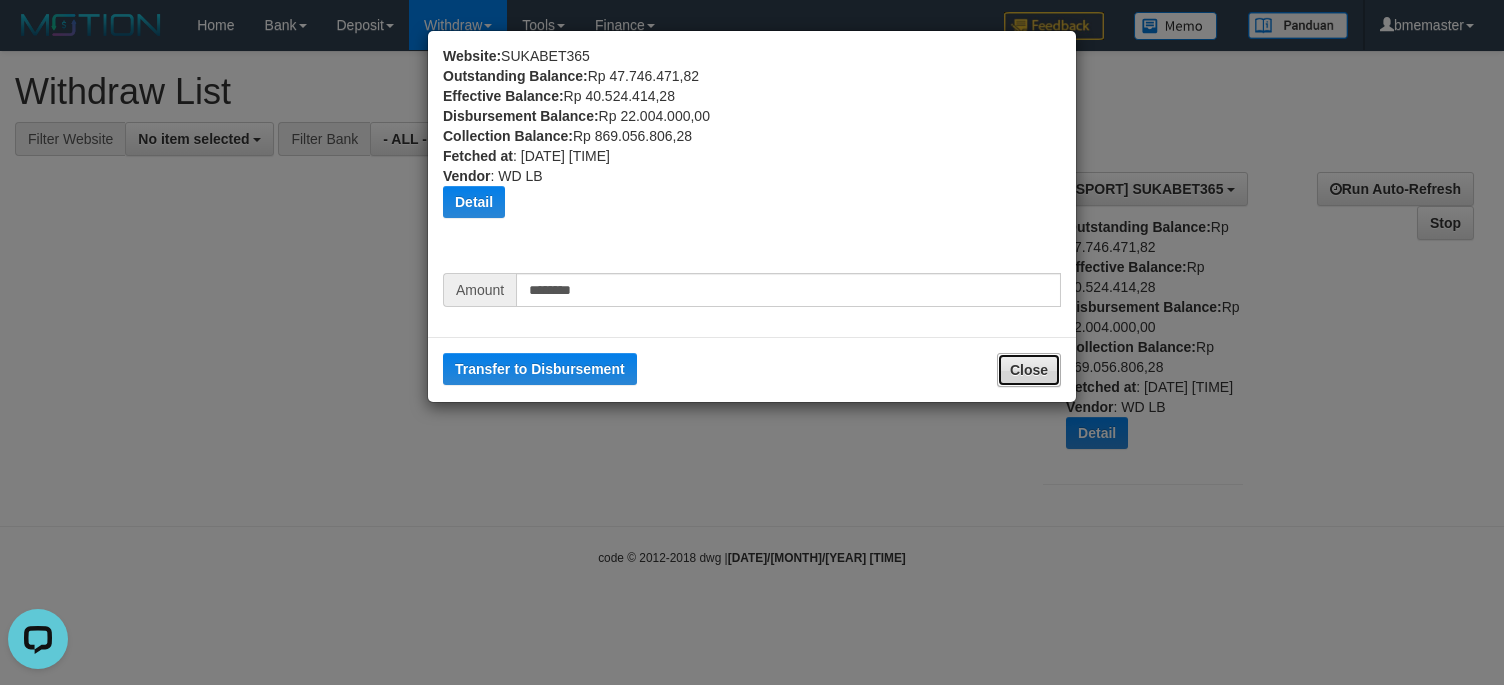 click on "Close" at bounding box center (1029, 370) 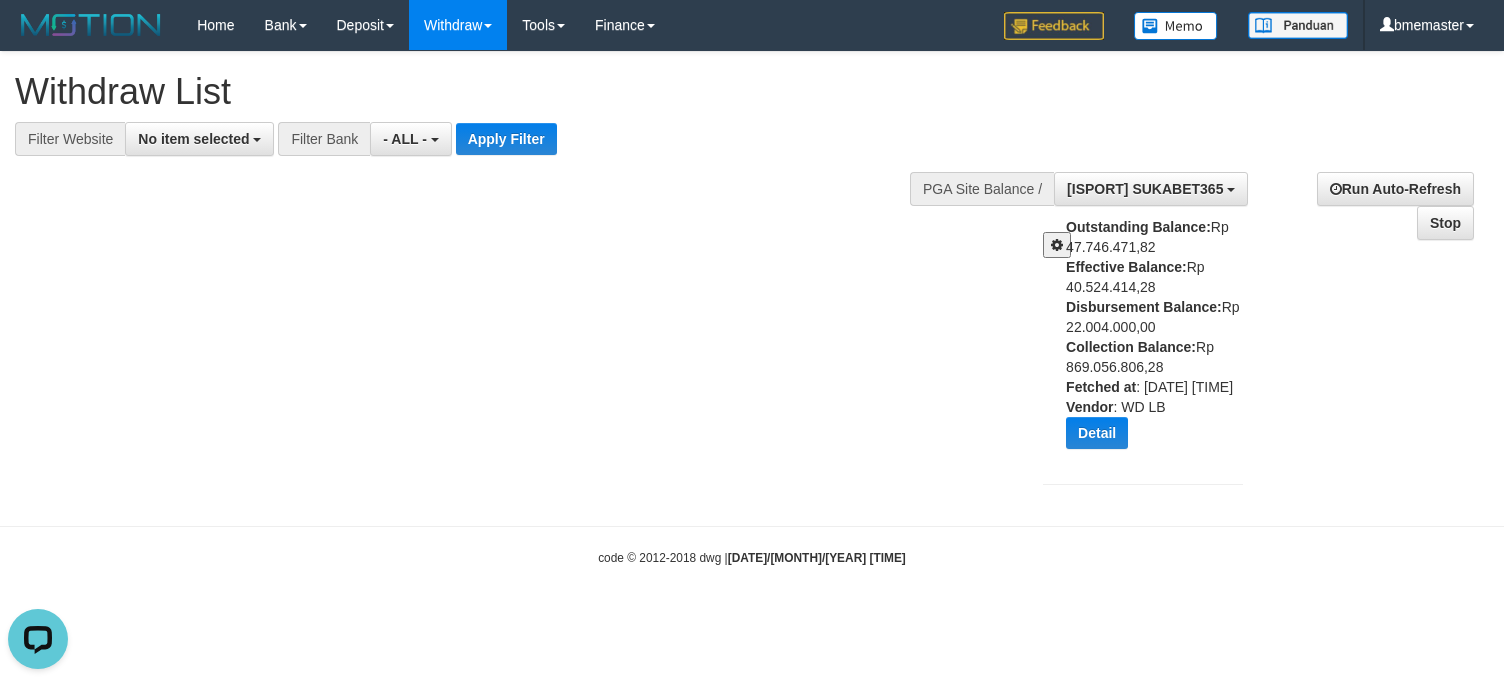 click at bounding box center [1057, 245] 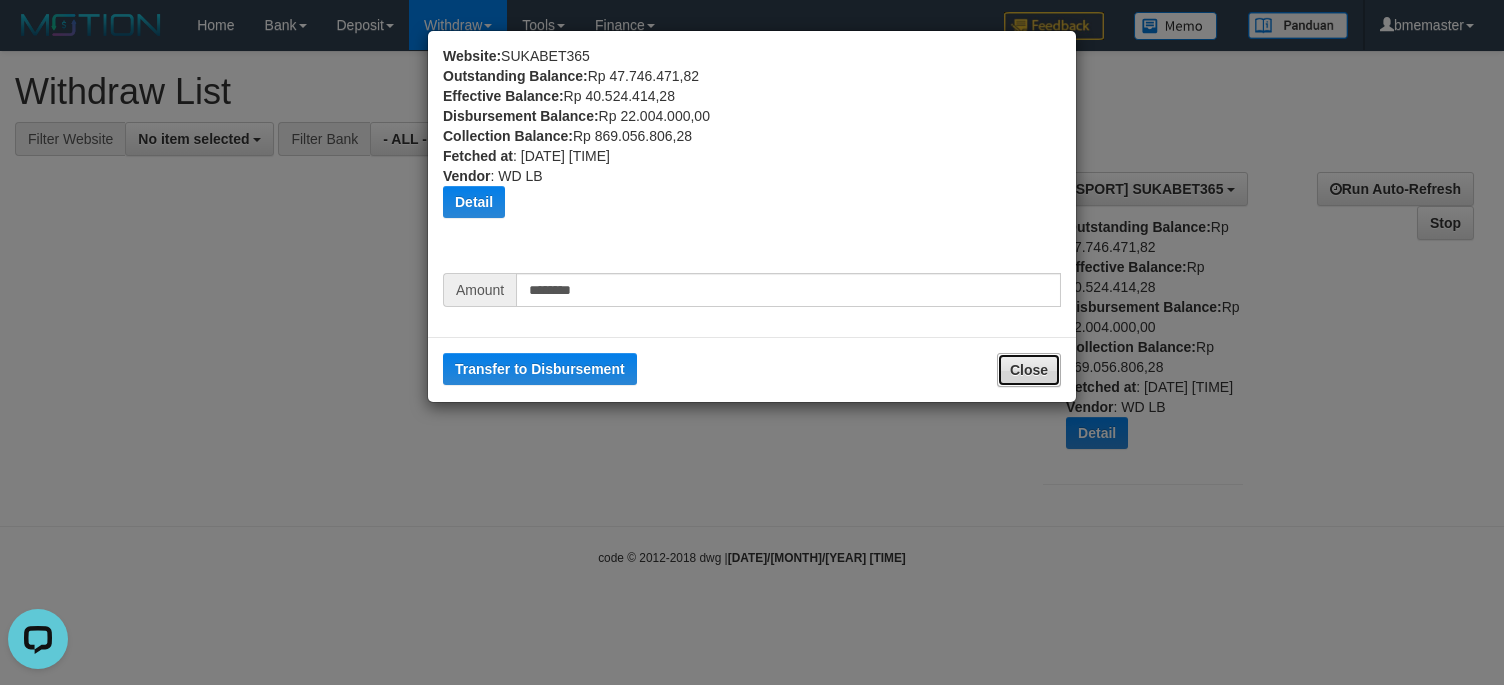 click on "Close" at bounding box center (1029, 370) 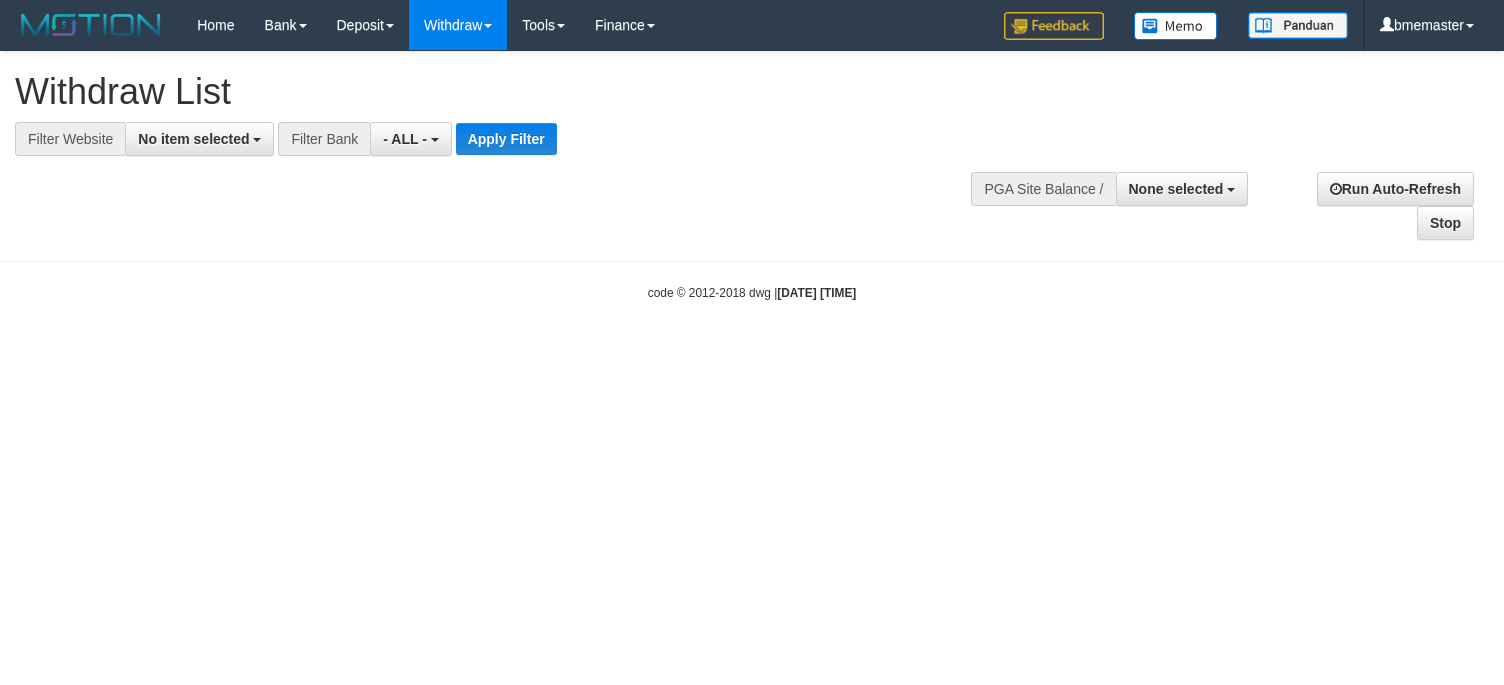 select 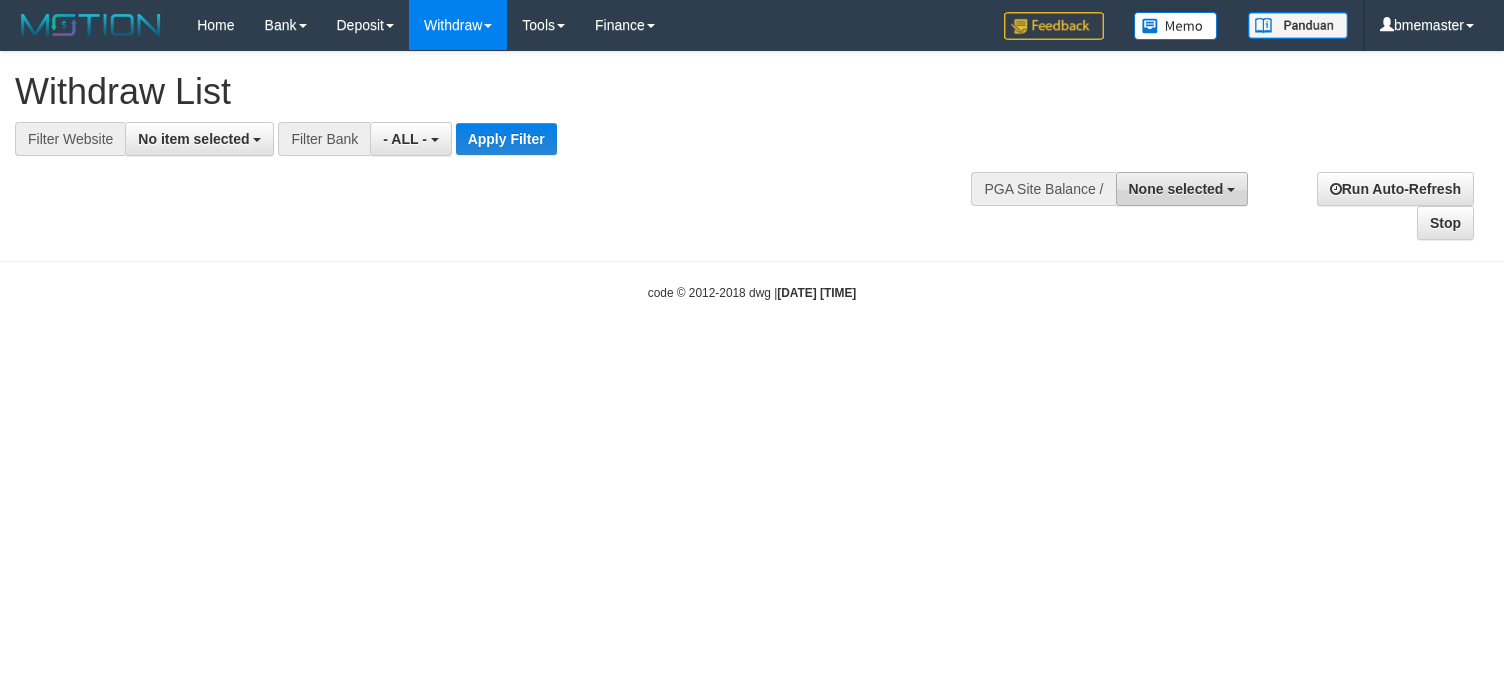 click on "None selected" at bounding box center (1182, 189) 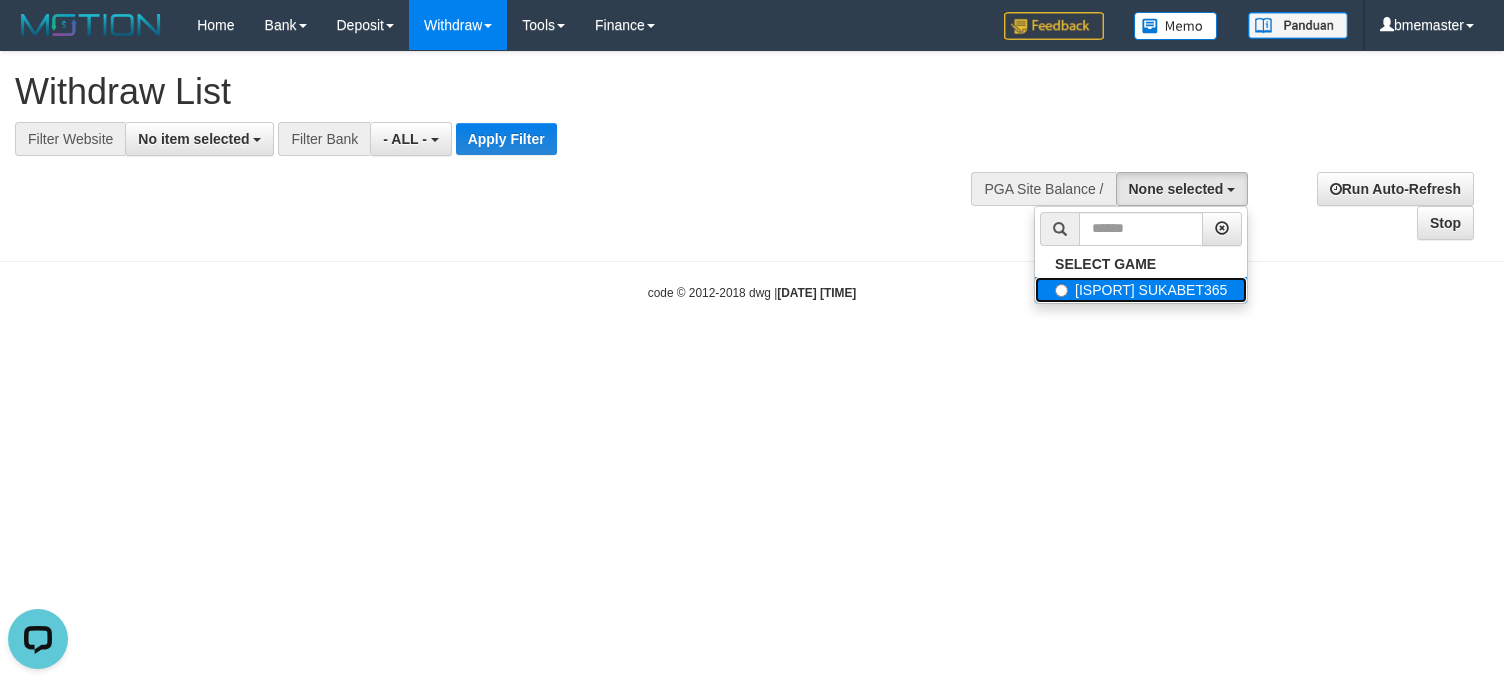 scroll, scrollTop: 0, scrollLeft: 0, axis: both 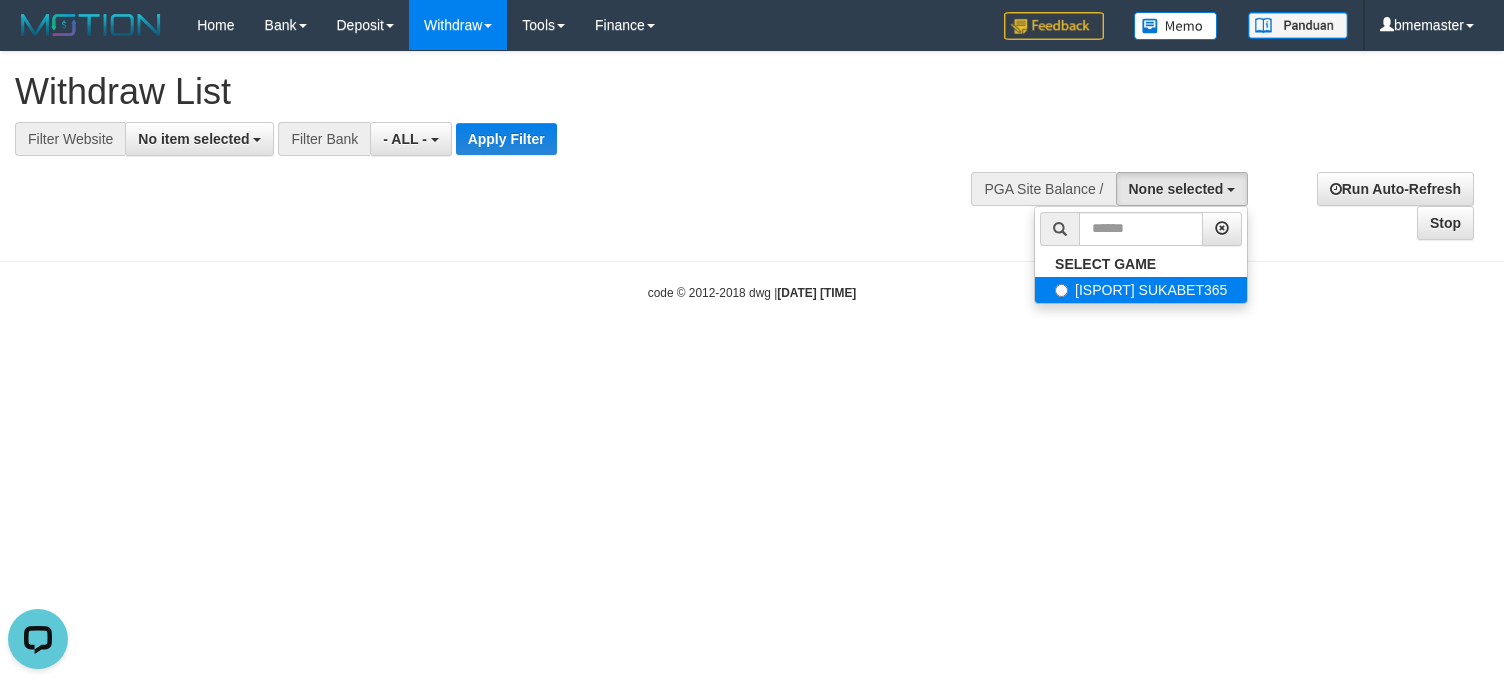 select on "****" 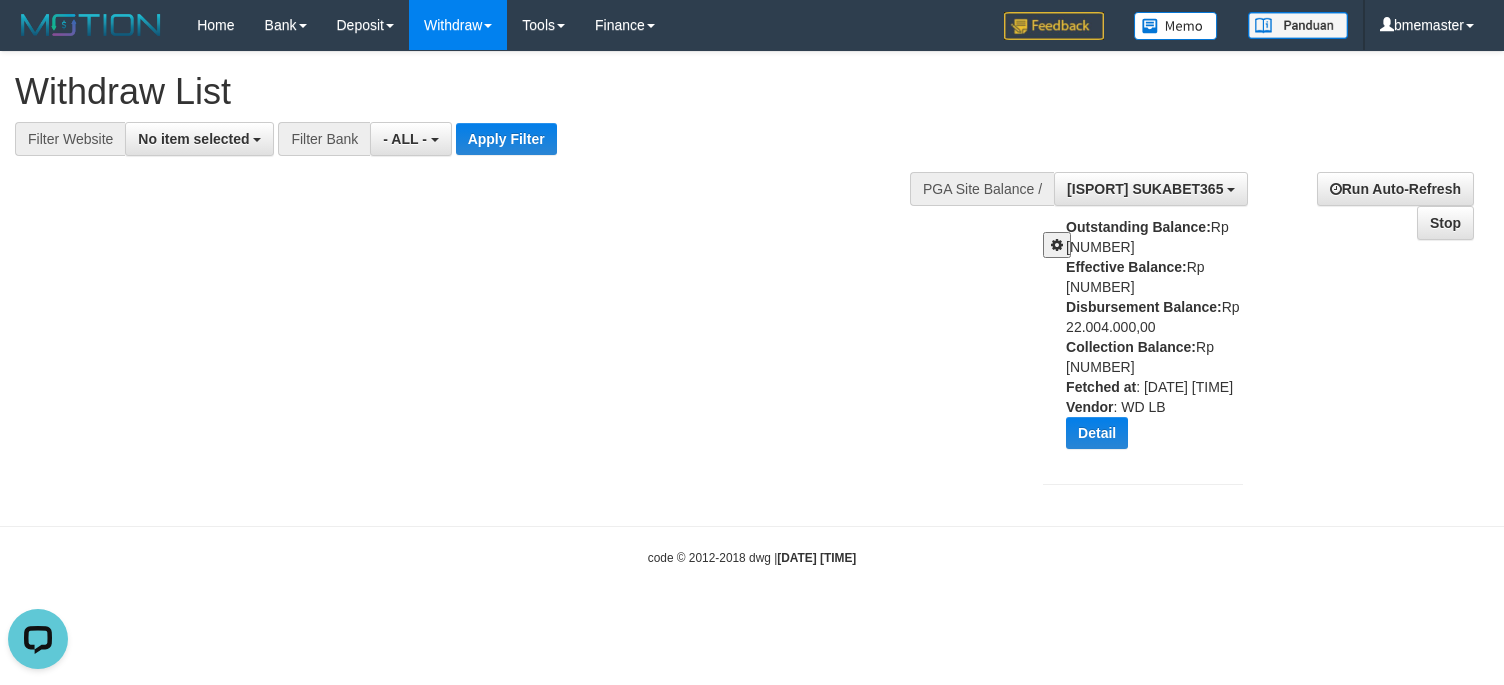 click at bounding box center [1057, 245] 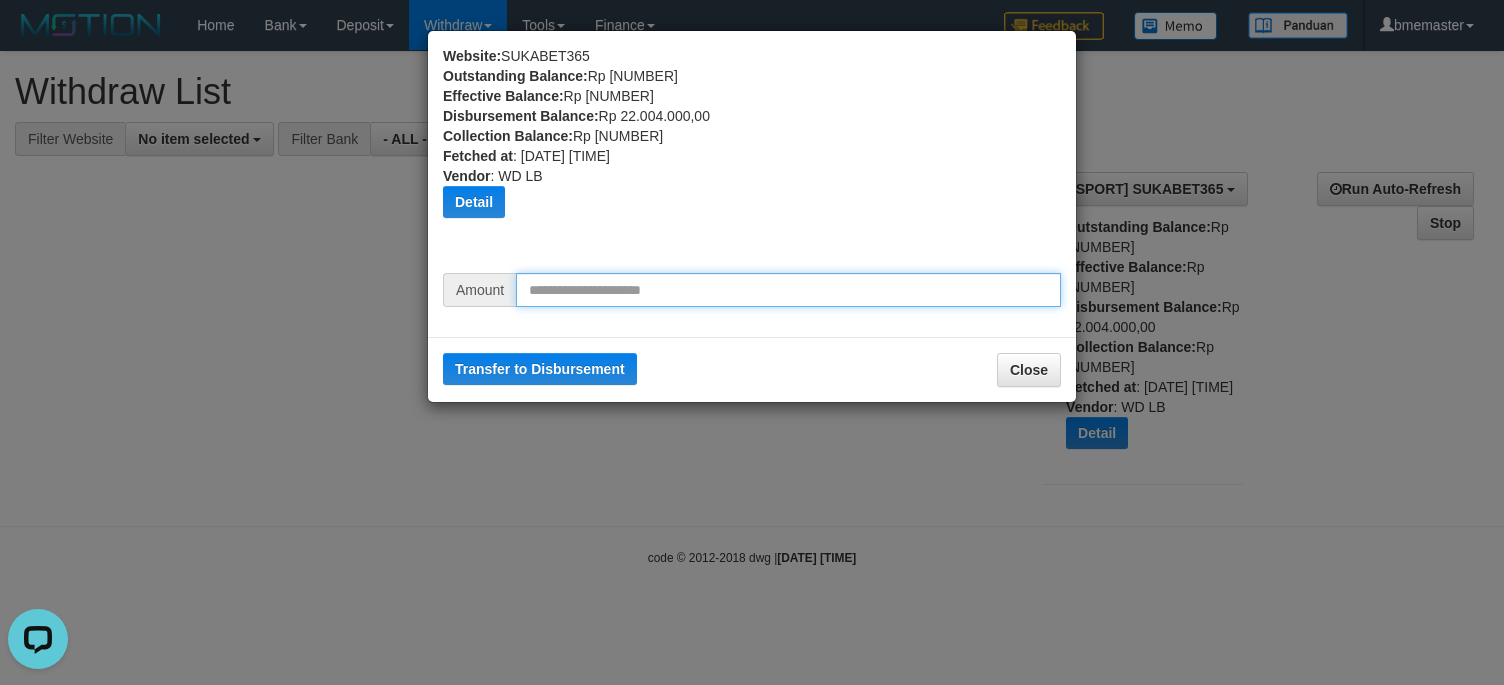 click at bounding box center (788, 290) 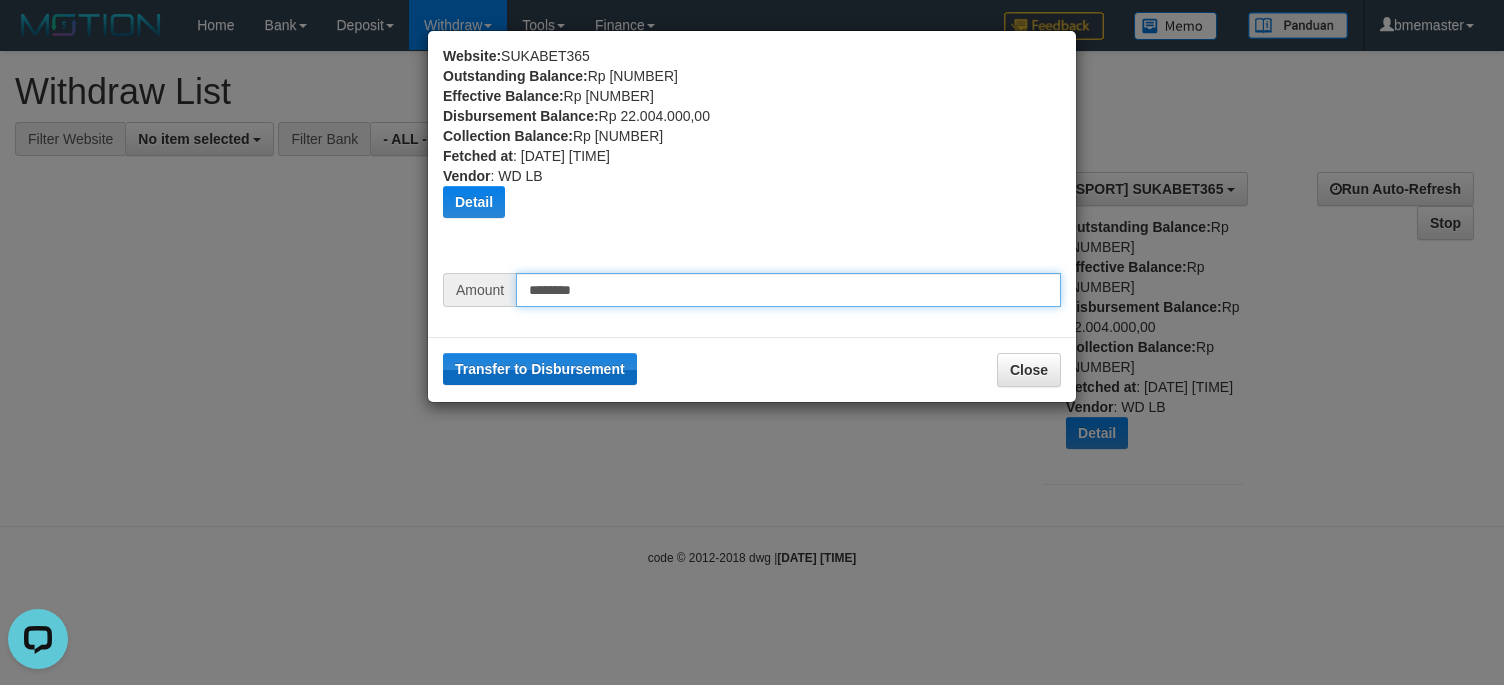 type on "********" 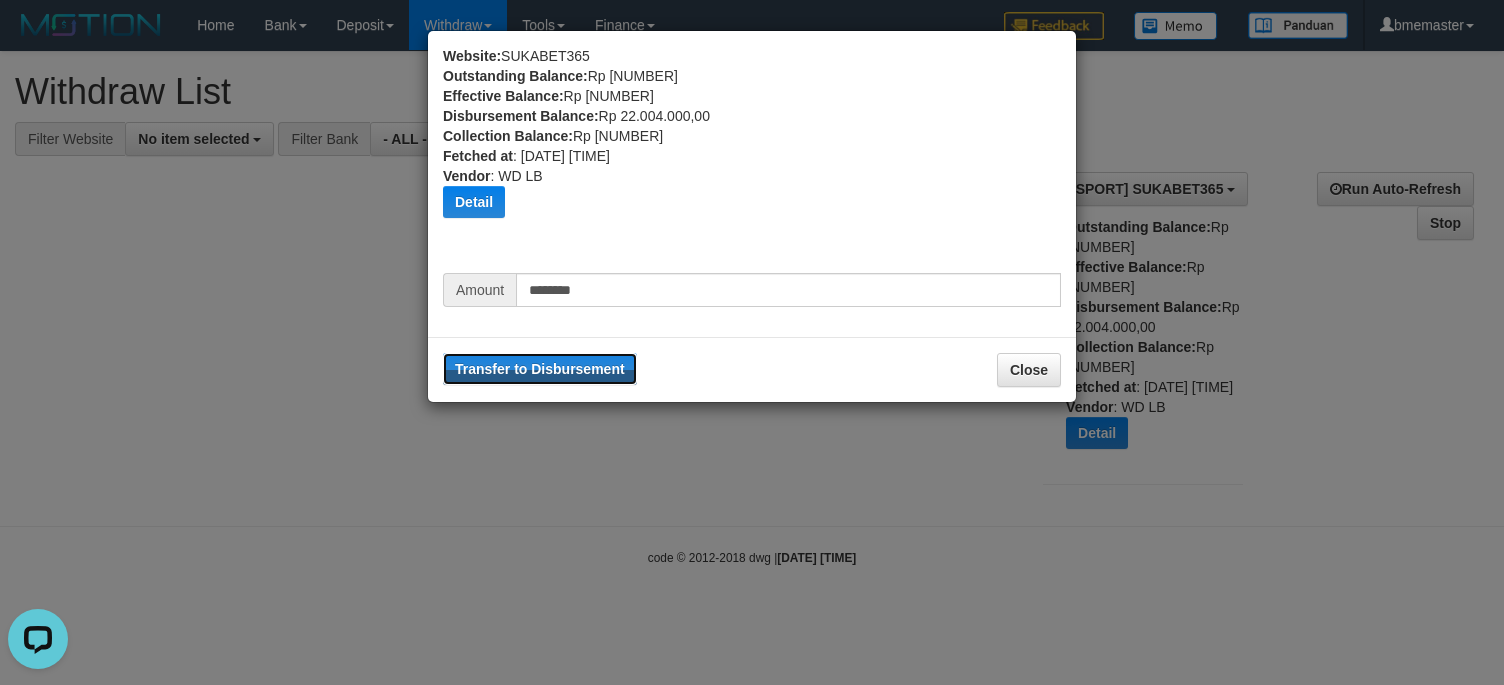 drag, startPoint x: 604, startPoint y: 358, endPoint x: 840, endPoint y: 168, distance: 302.97855 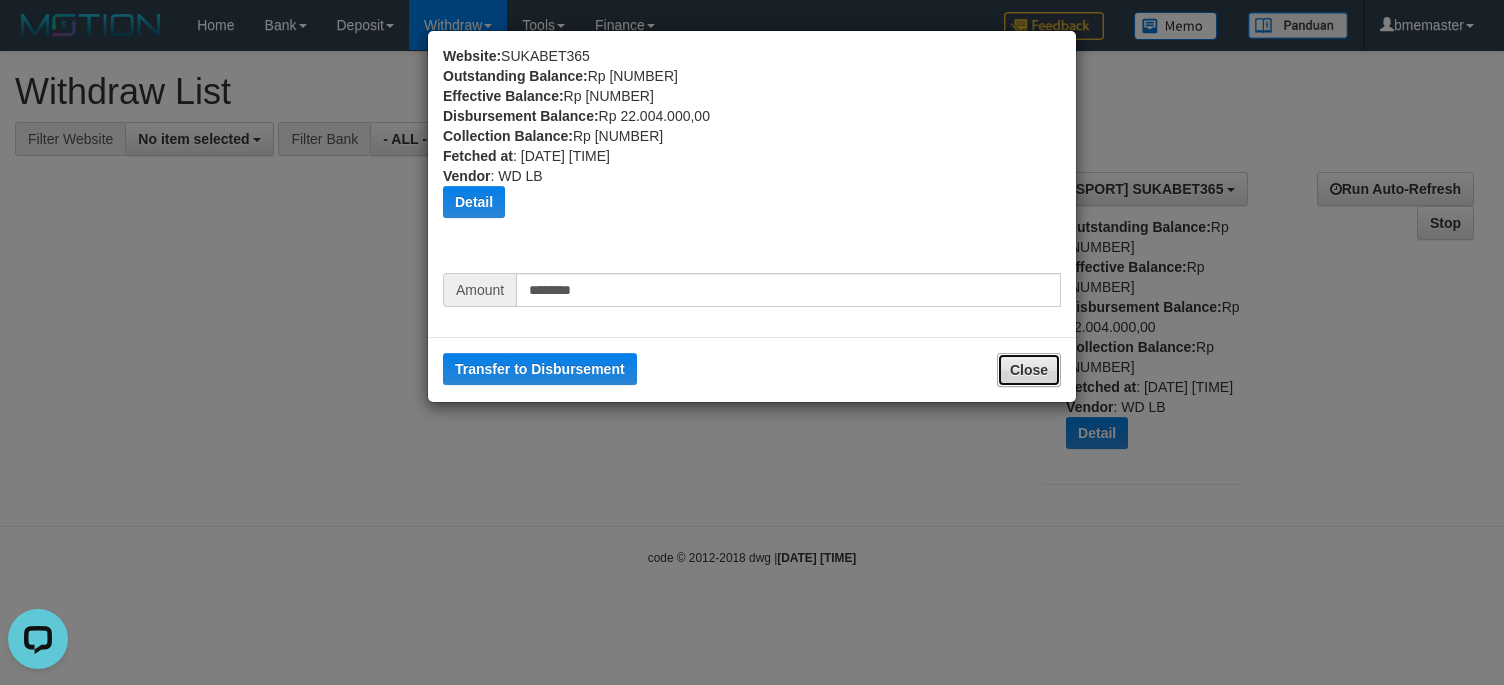 click on "Close" at bounding box center (1029, 370) 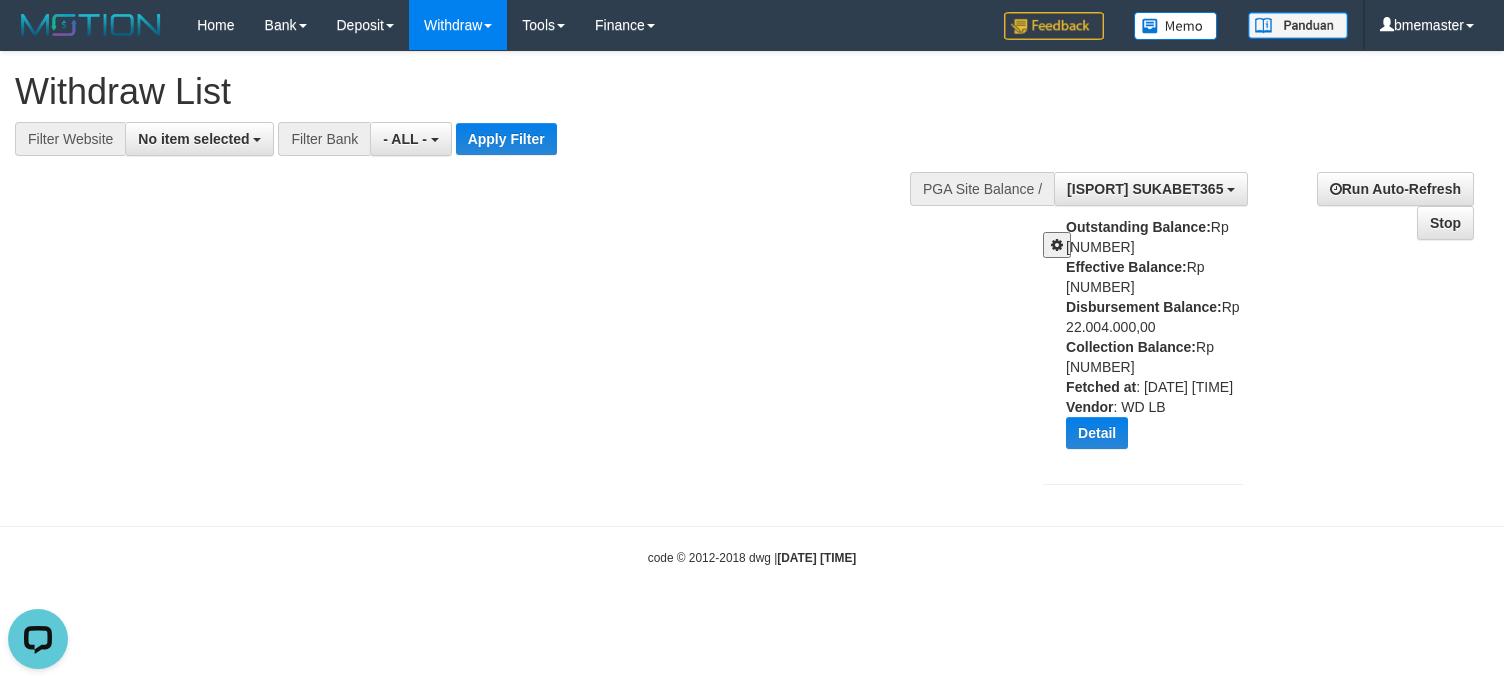 click on "**********" at bounding box center [752, 279] 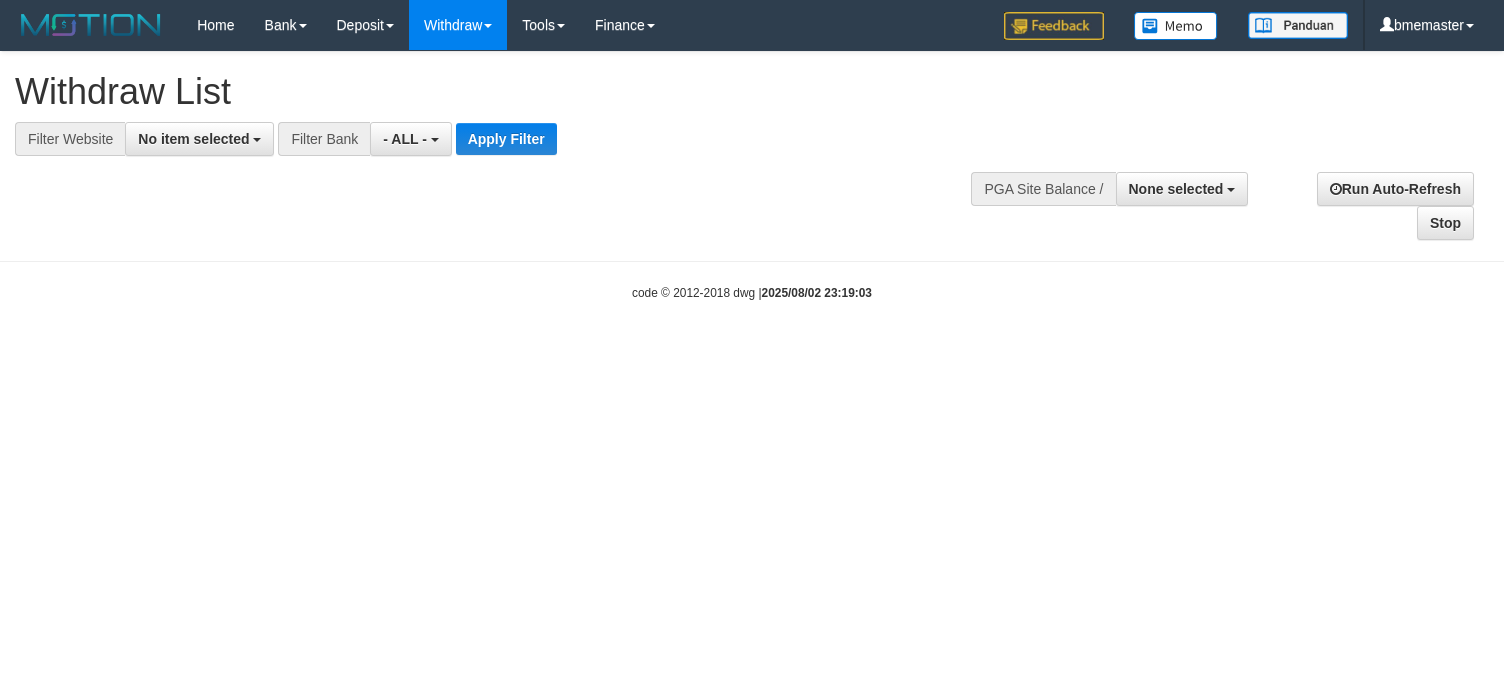 select 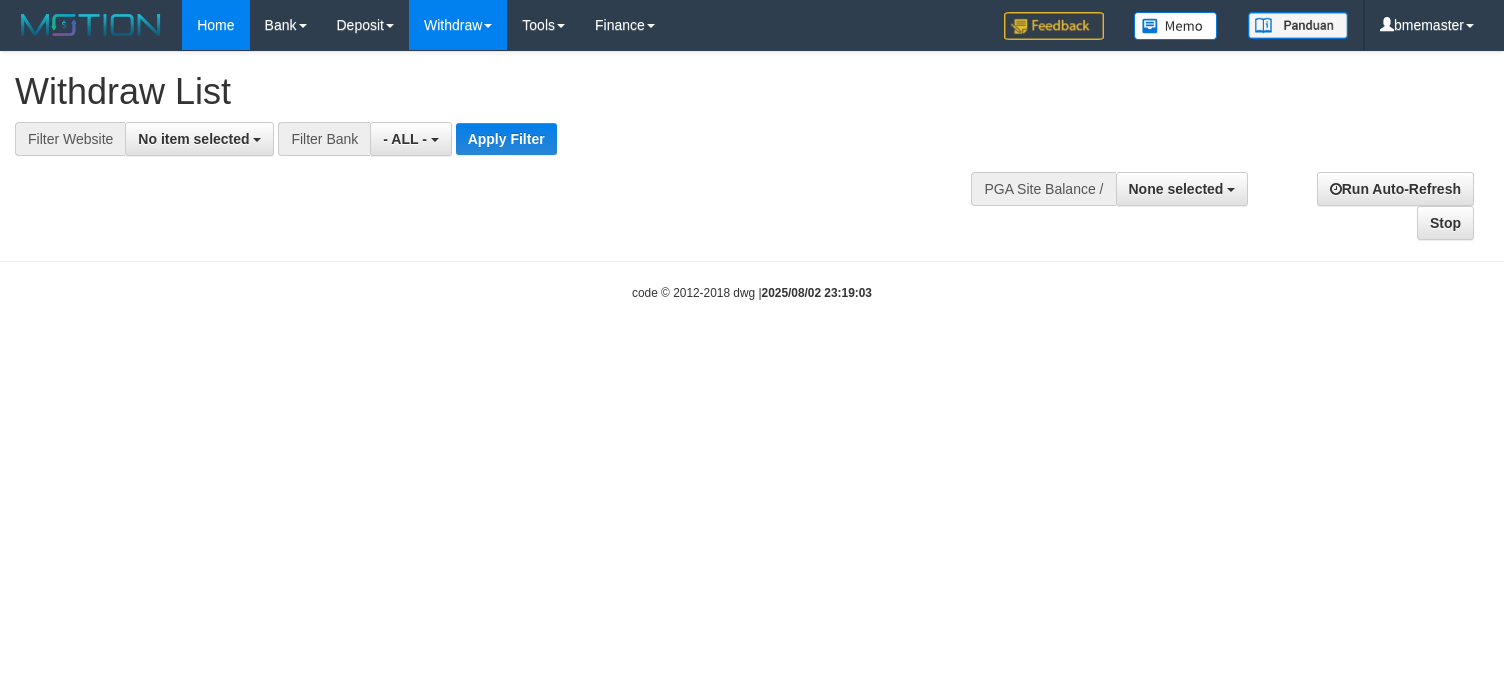scroll, scrollTop: 0, scrollLeft: 0, axis: both 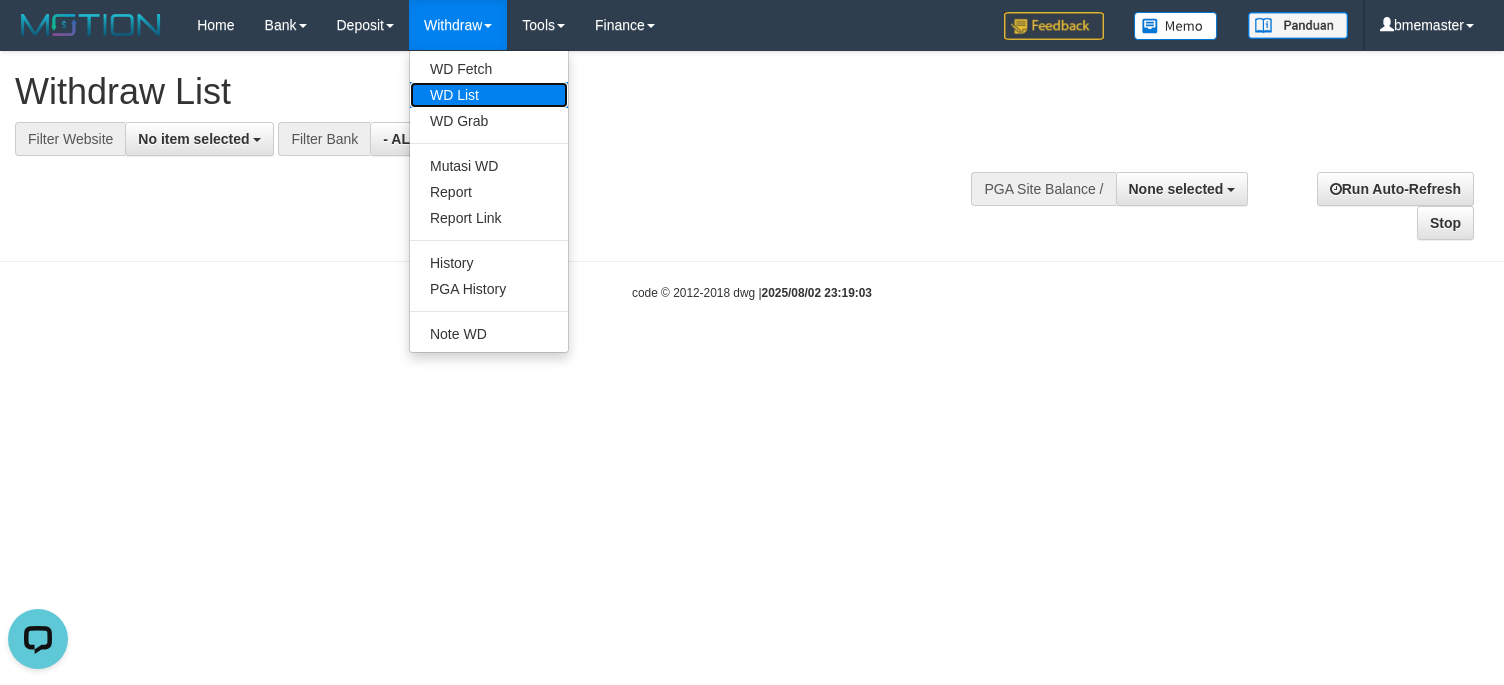 click on "WD List" at bounding box center [489, 95] 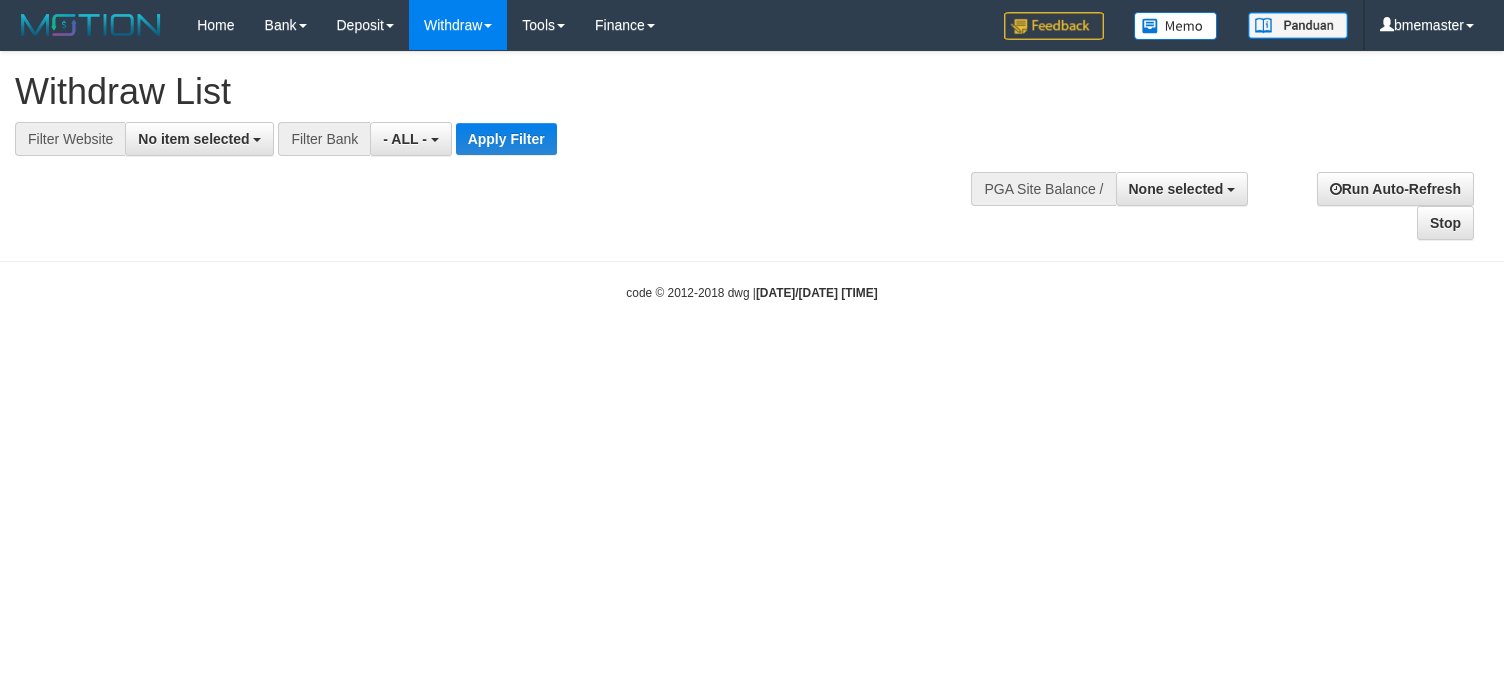 select 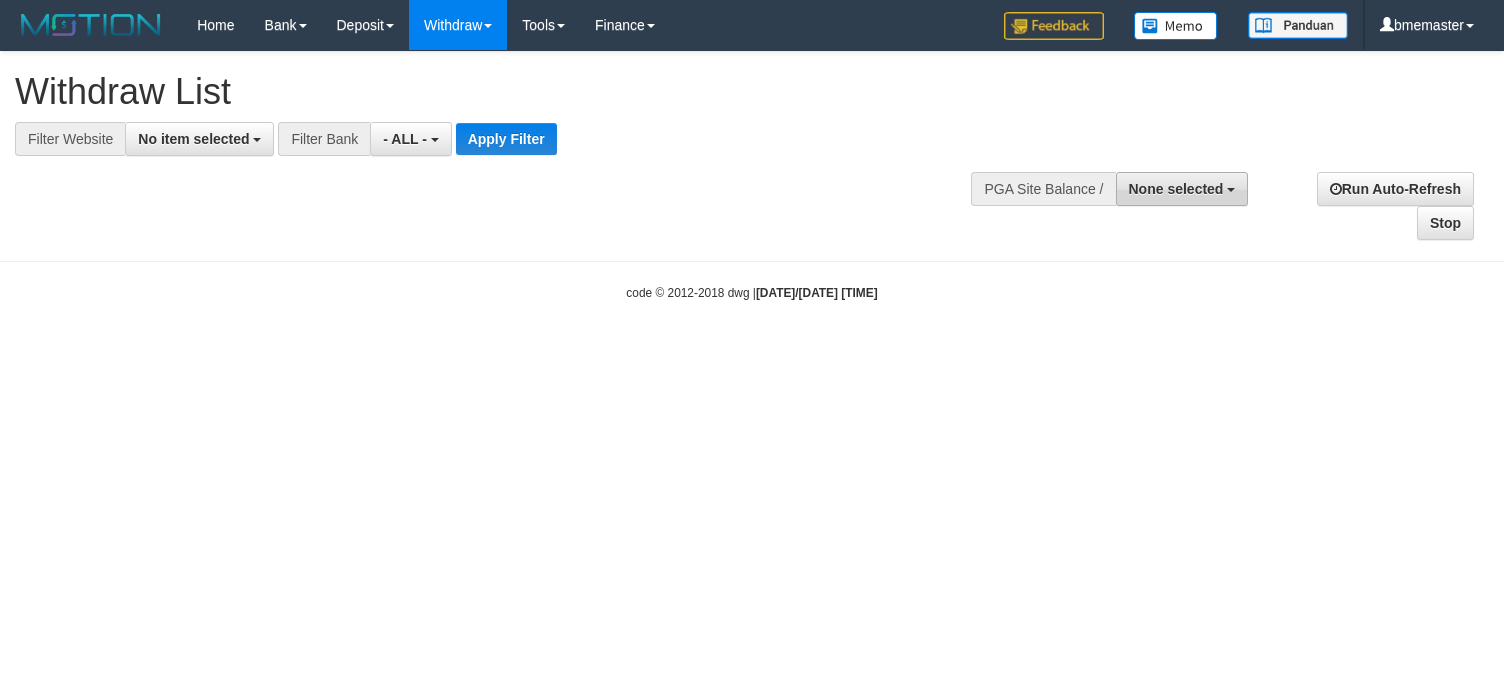 click on "None selected" at bounding box center (1176, 189) 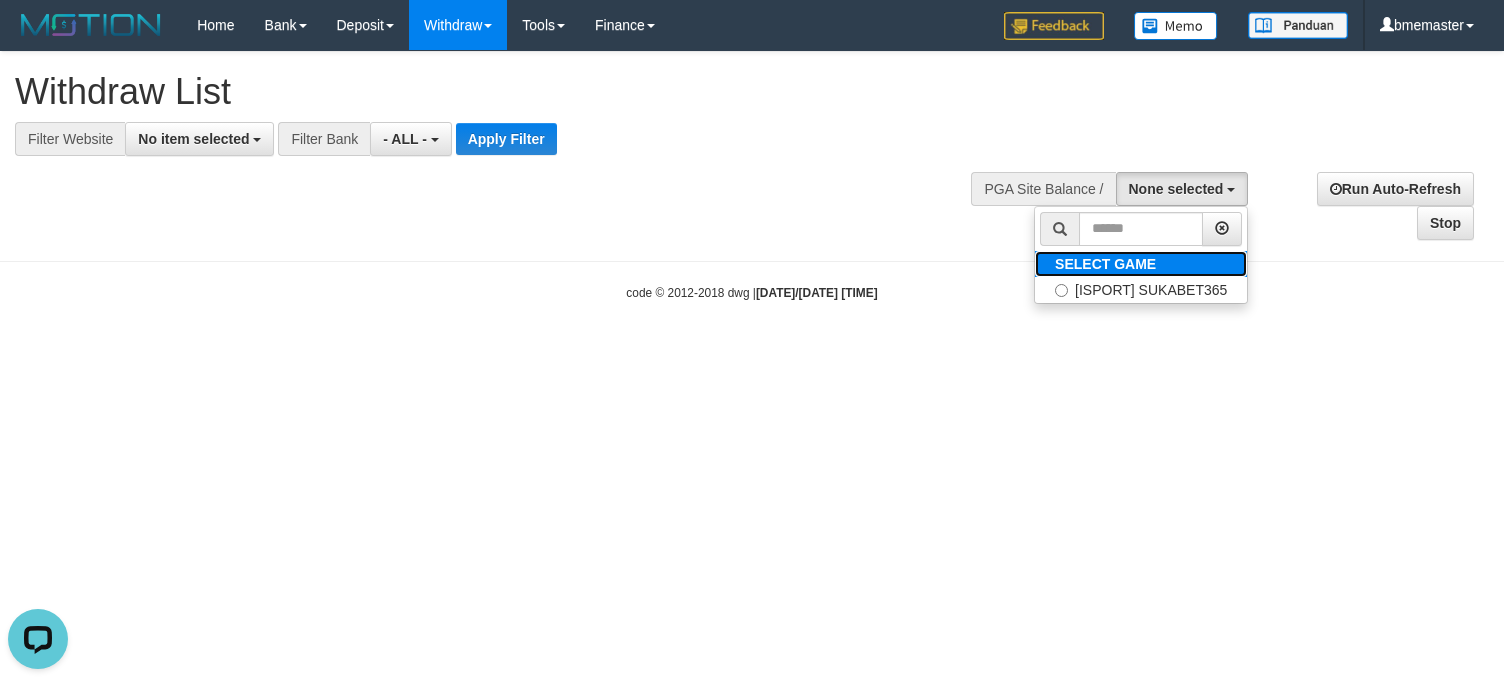 scroll, scrollTop: 0, scrollLeft: 0, axis: both 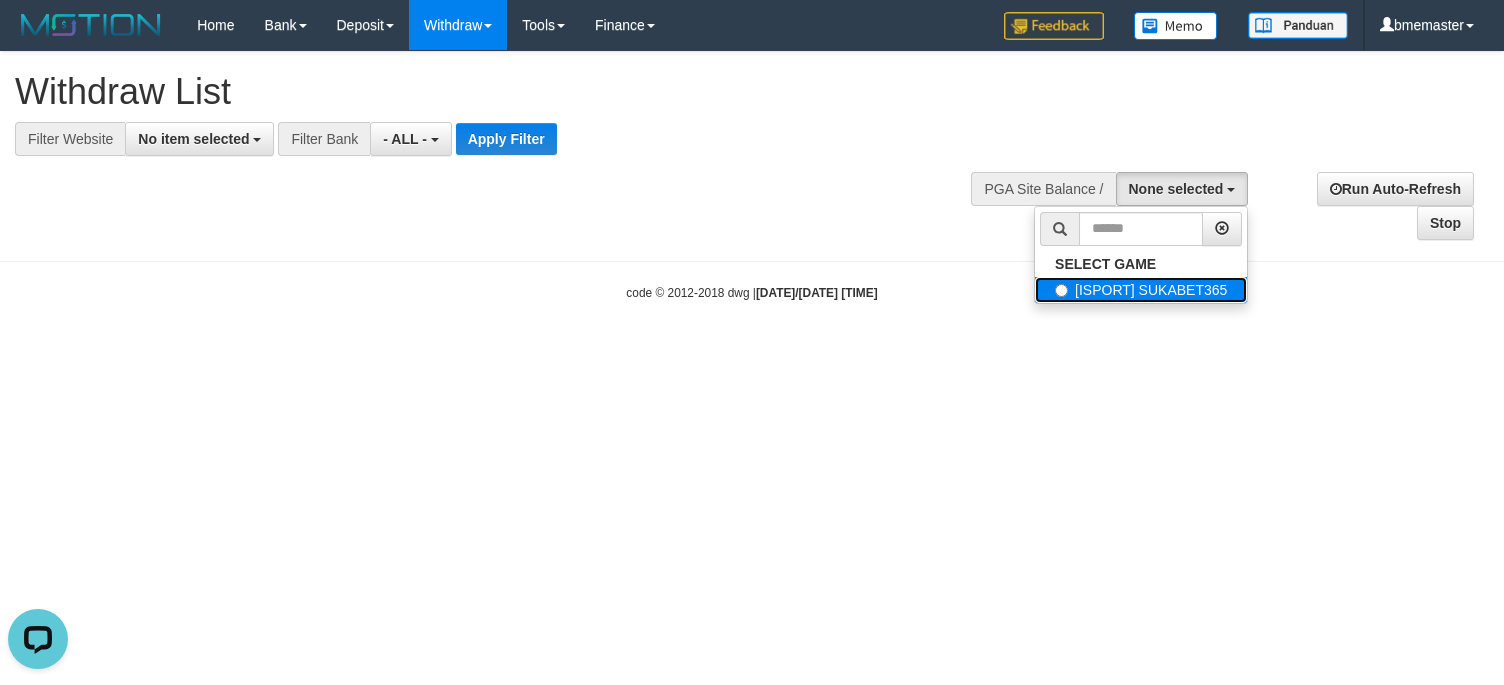 click on "[ISPORT] SUKABET365" at bounding box center [1141, 290] 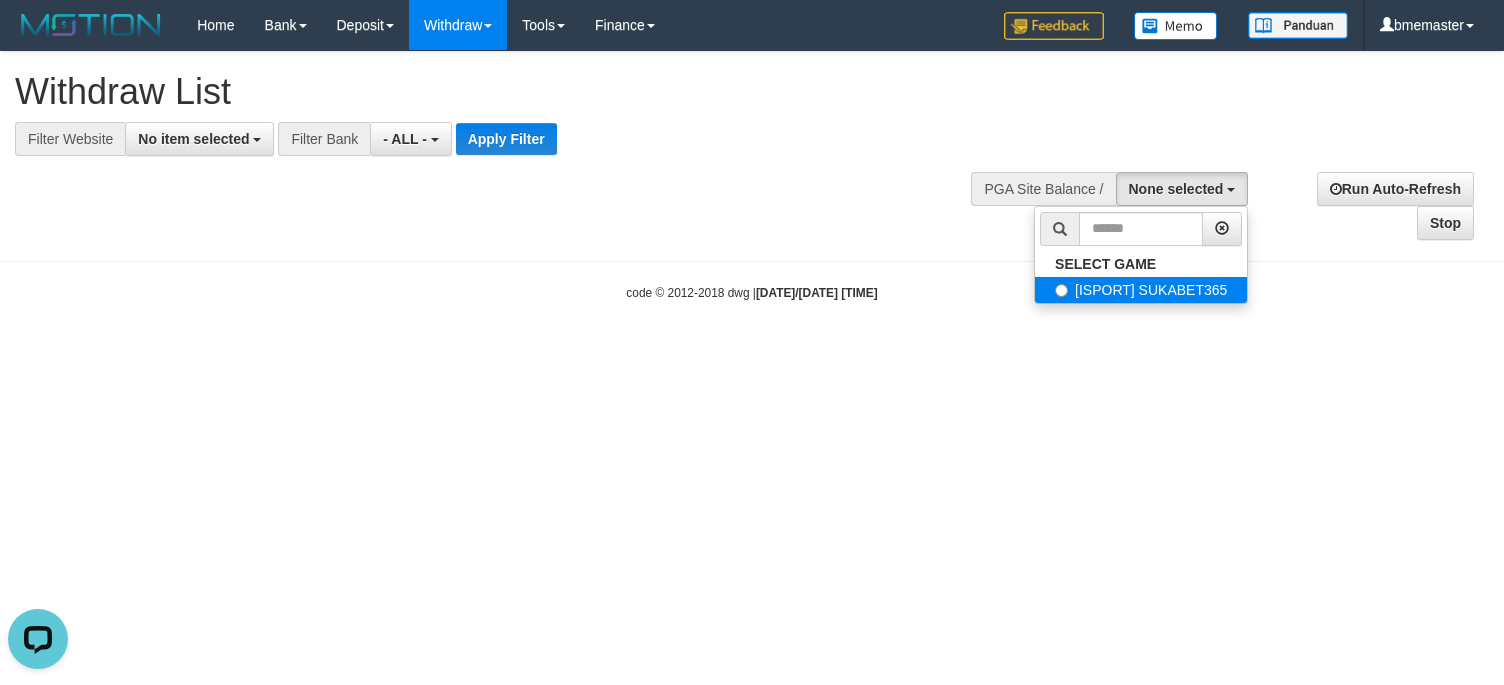 select on "****" 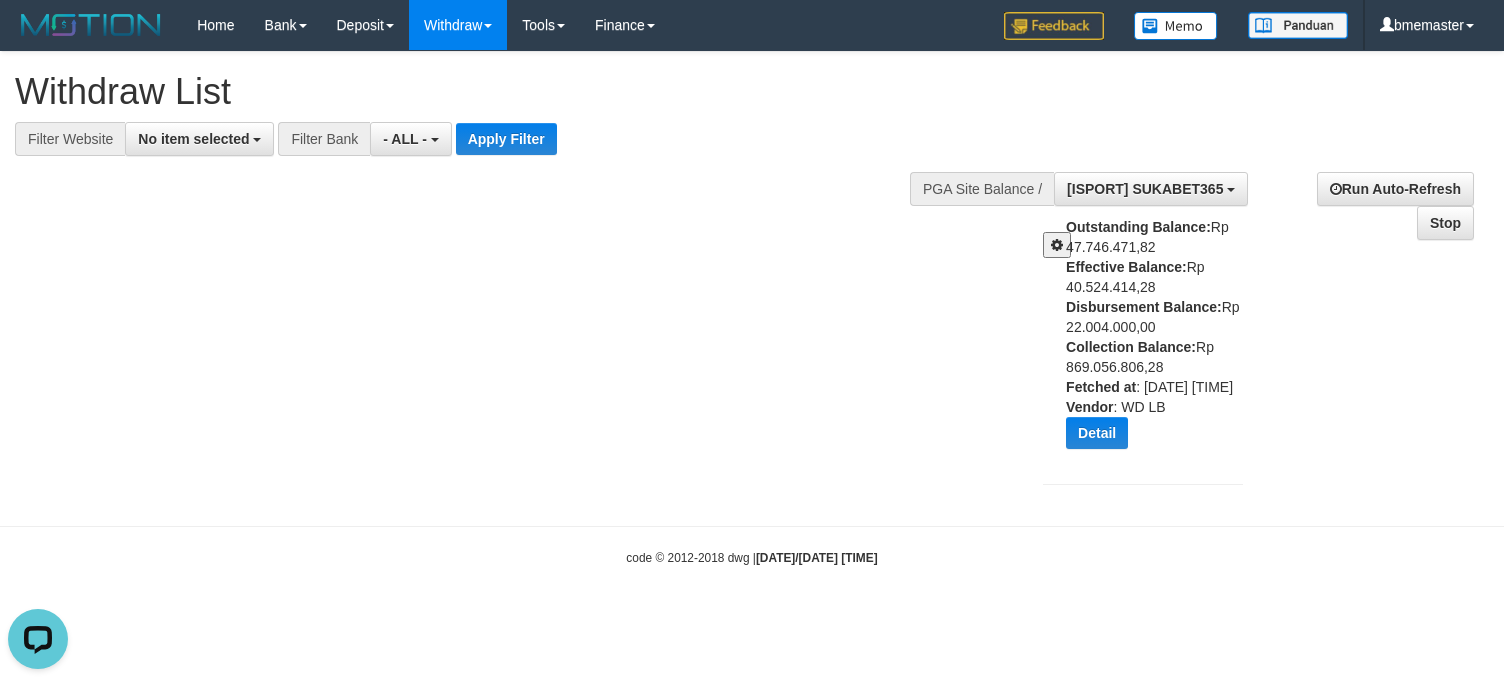 click at bounding box center [1057, 245] 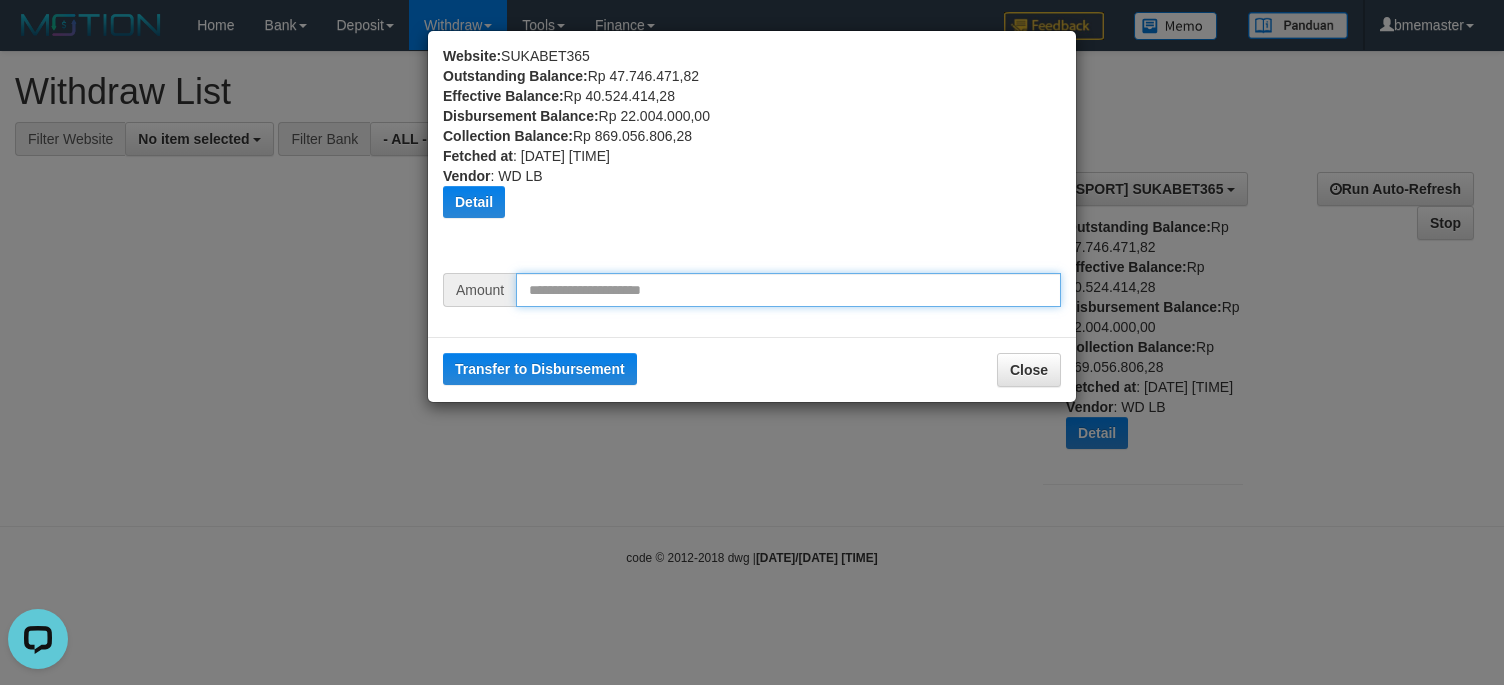 click at bounding box center (788, 290) 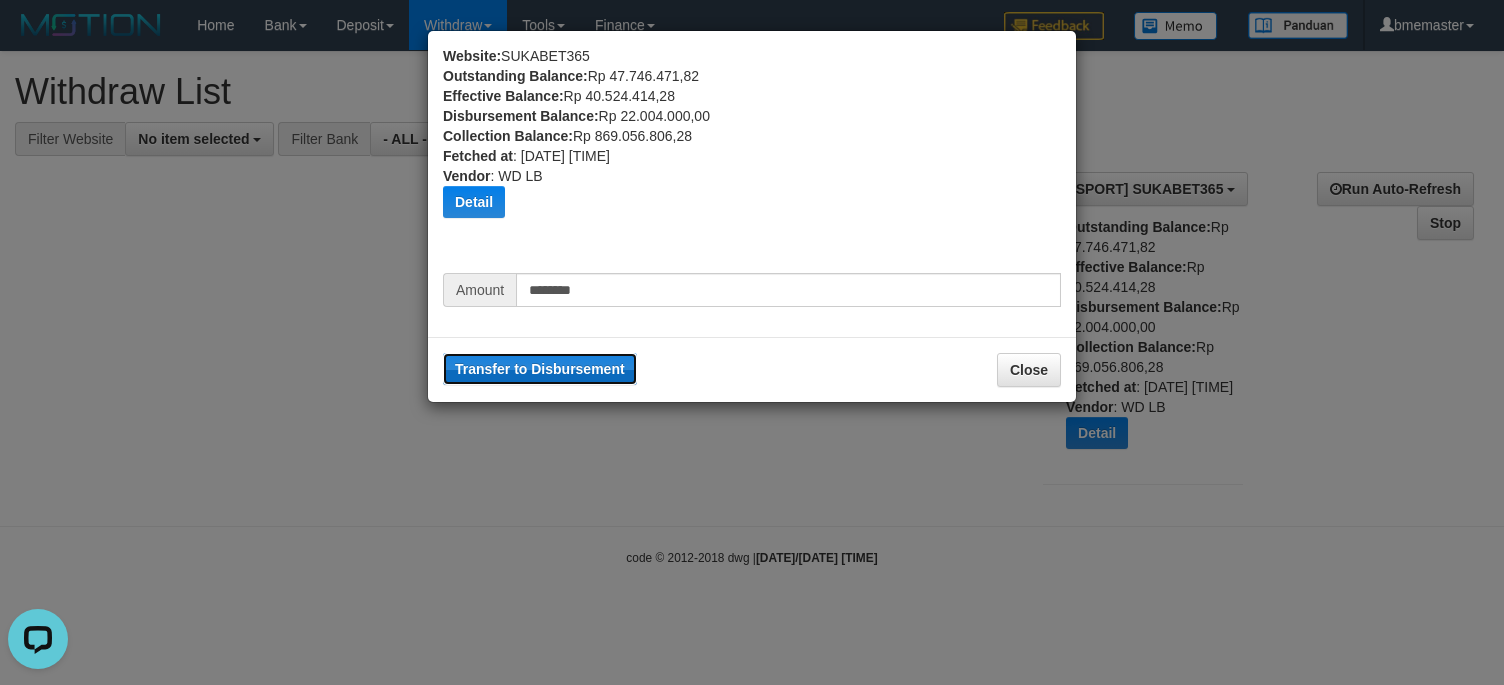 click on "Transfer to Disbursement" at bounding box center (540, 369) 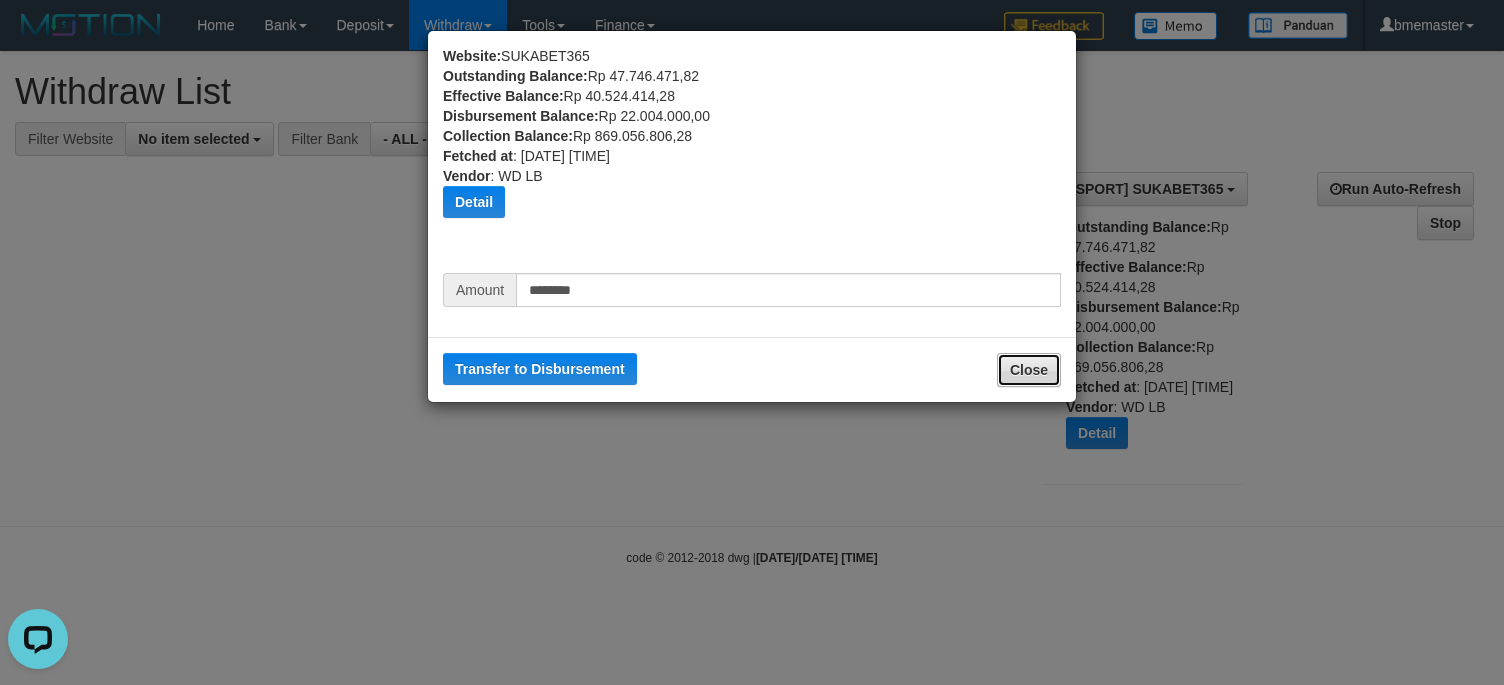click on "Close" at bounding box center (1029, 370) 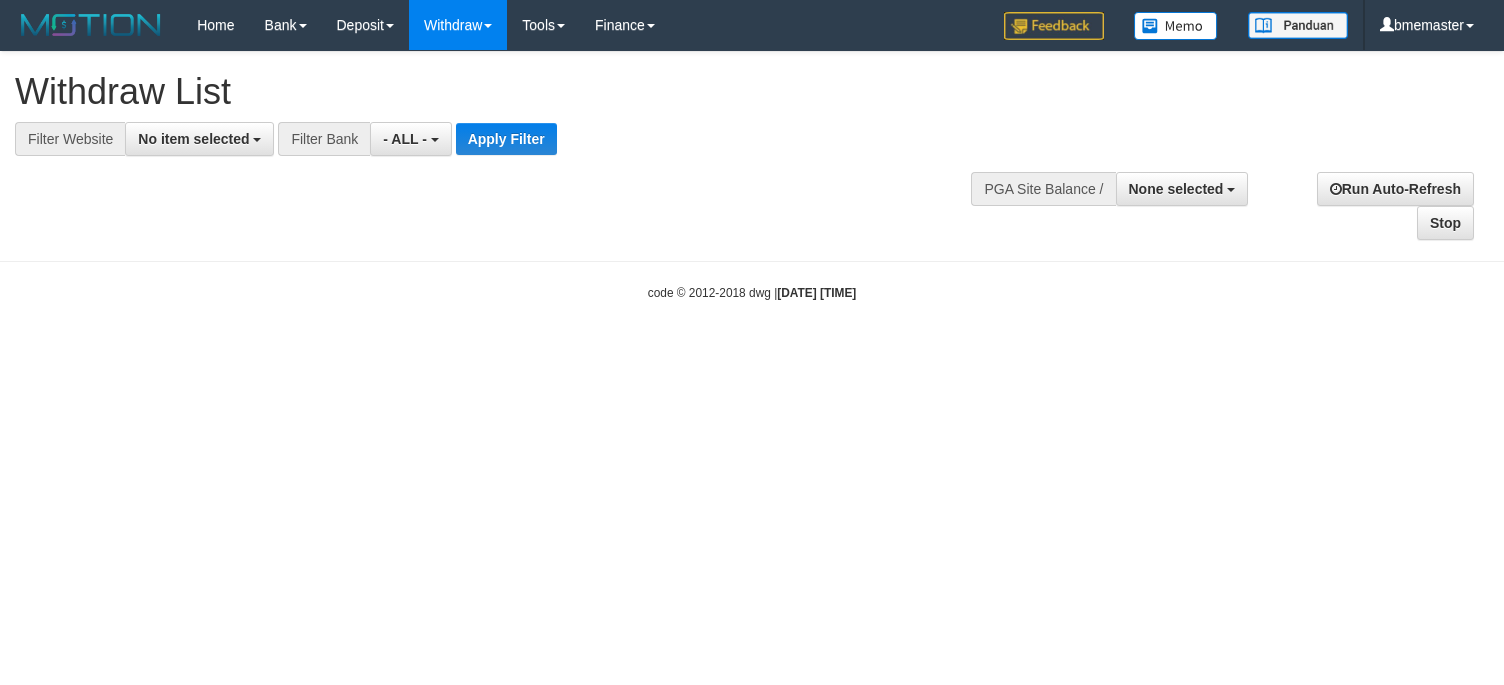 select 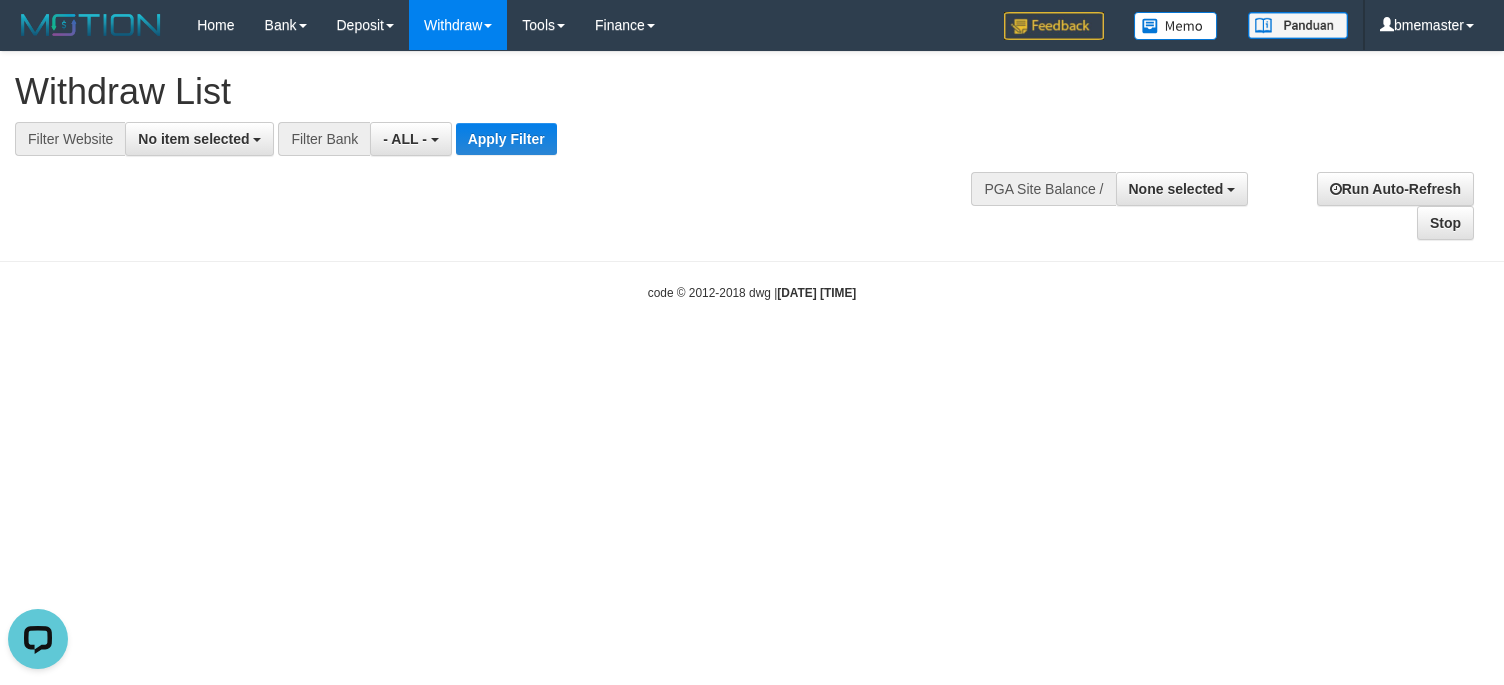 scroll, scrollTop: 0, scrollLeft: 0, axis: both 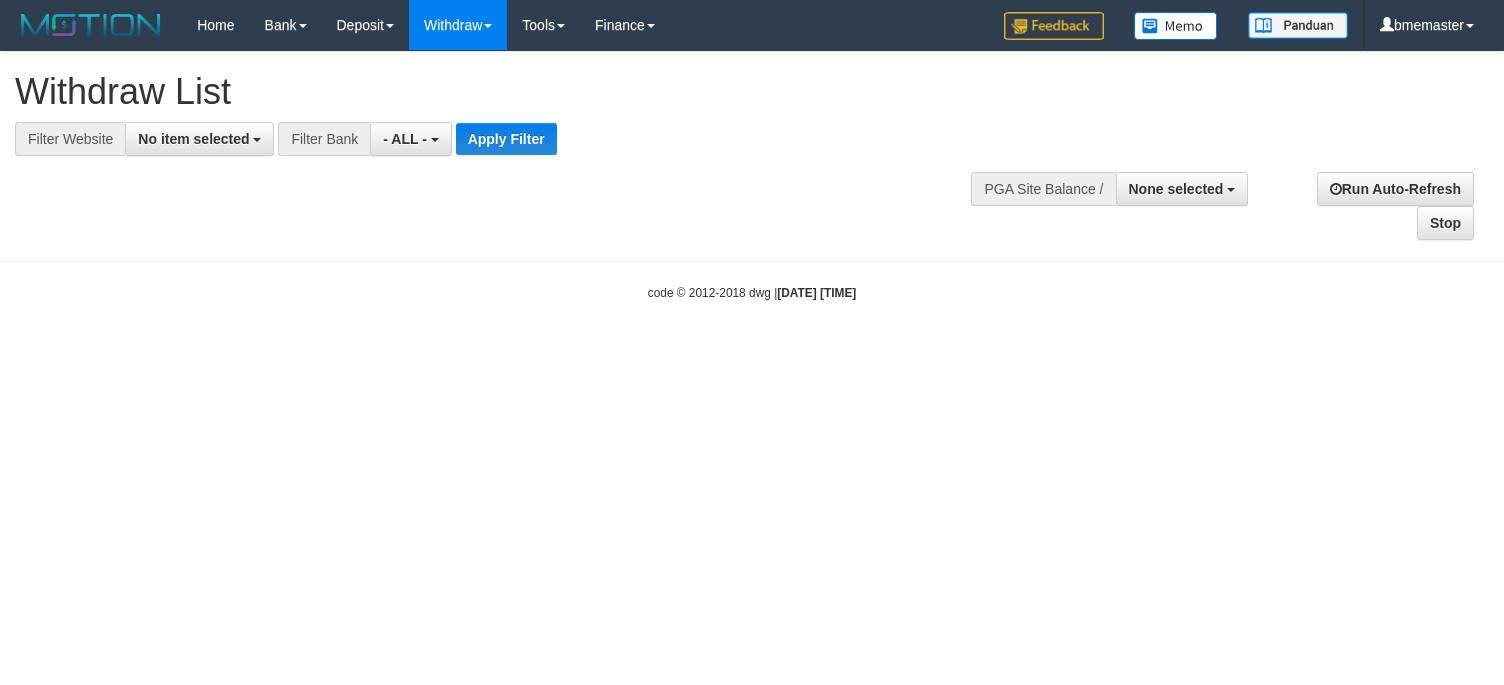 select 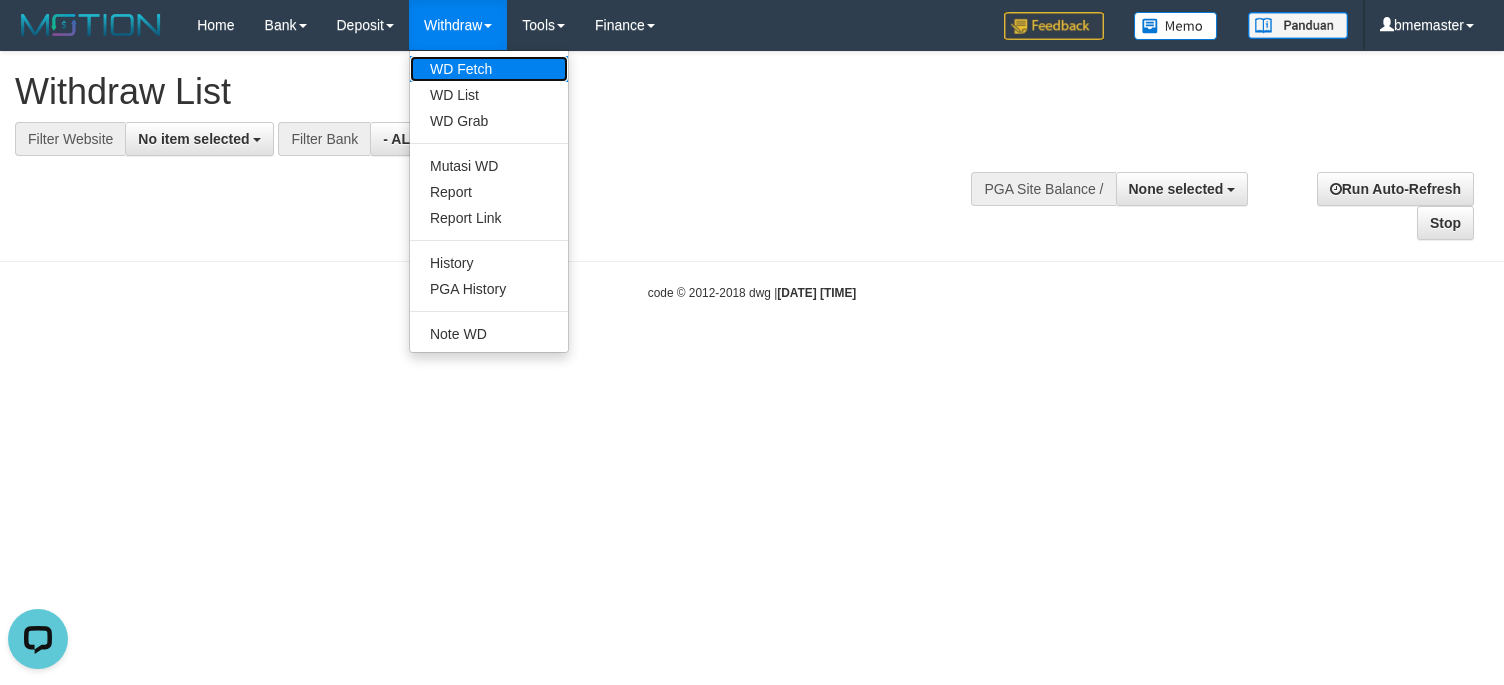 scroll, scrollTop: 0, scrollLeft: 0, axis: both 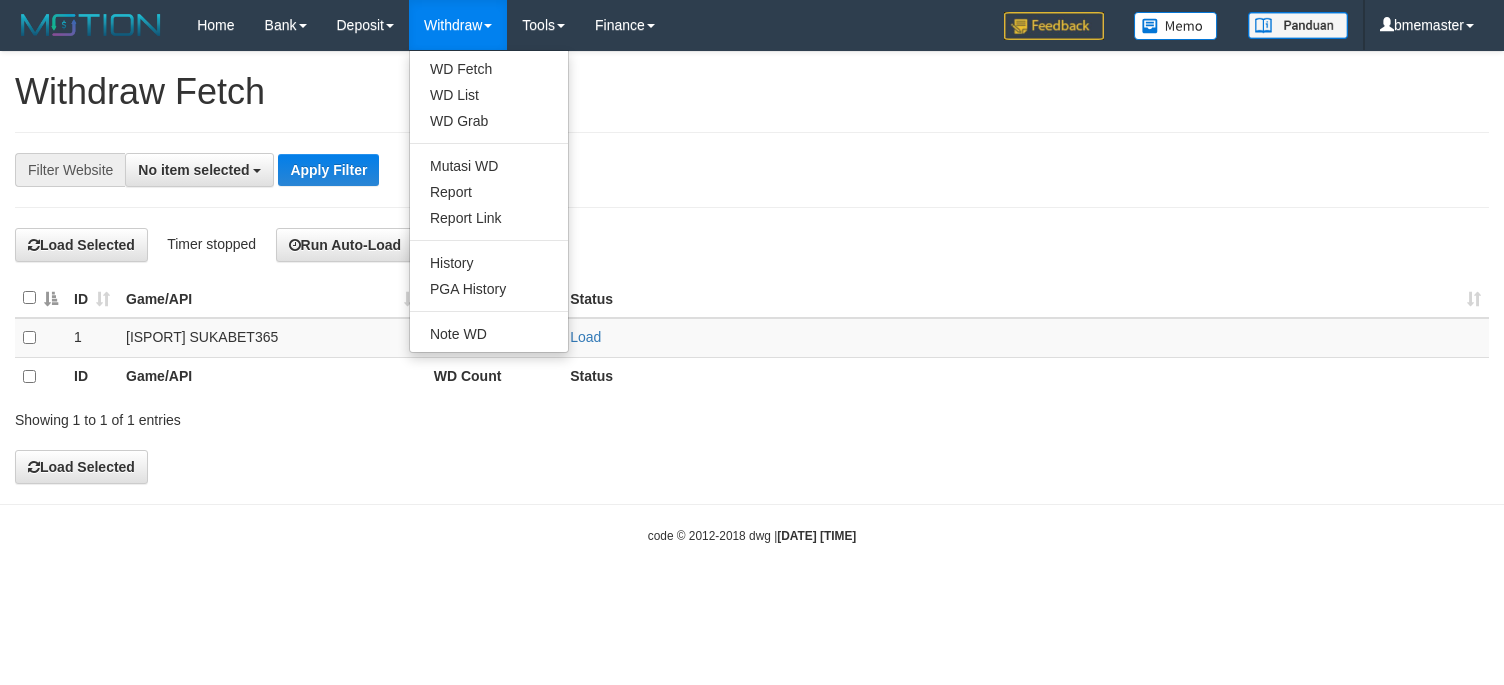 select 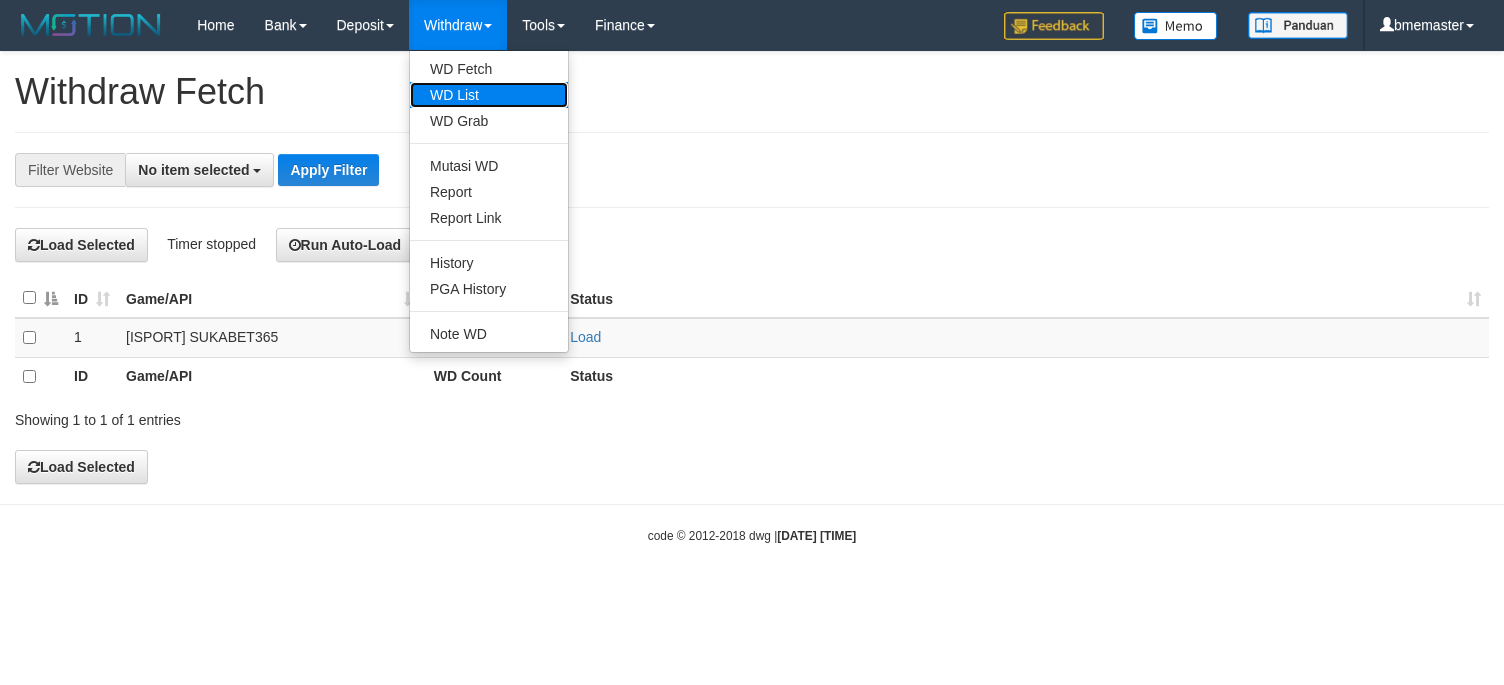 click on "WD List" at bounding box center (489, 95) 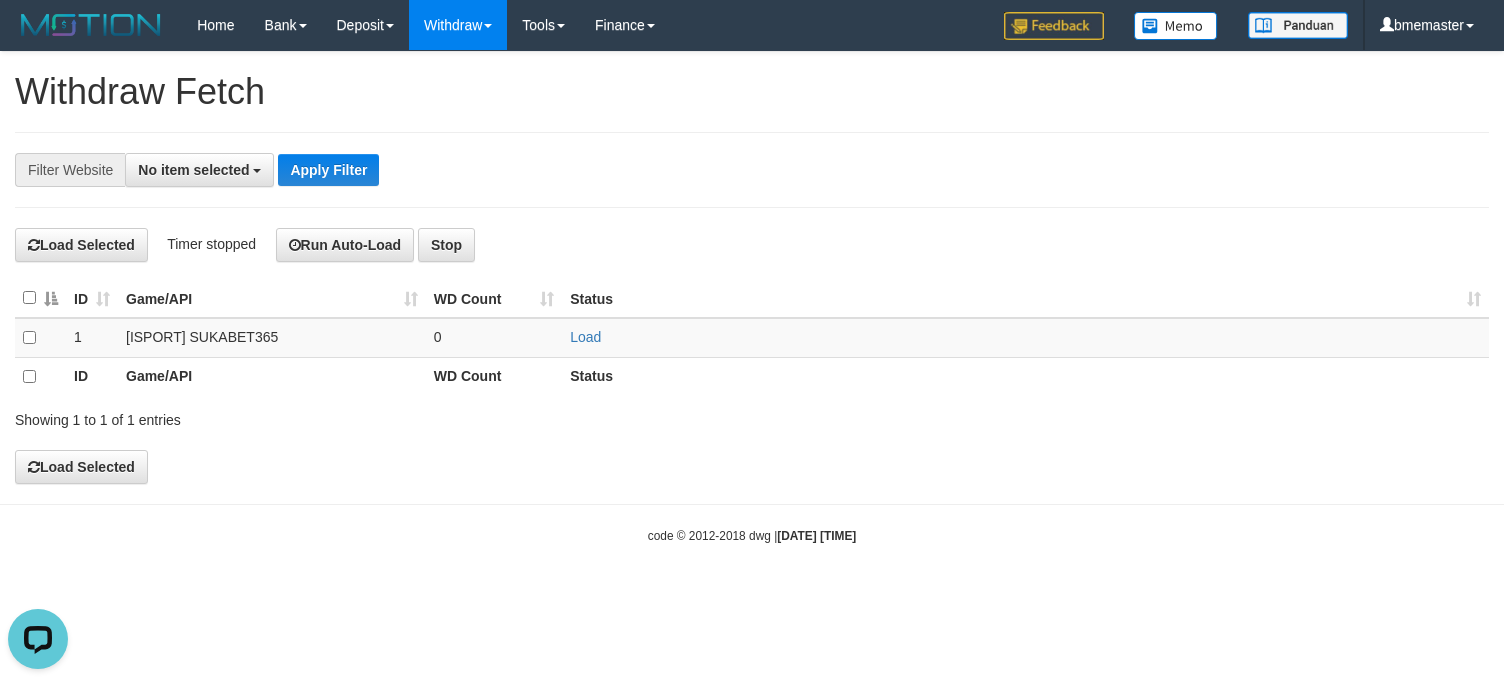 scroll, scrollTop: 0, scrollLeft: 0, axis: both 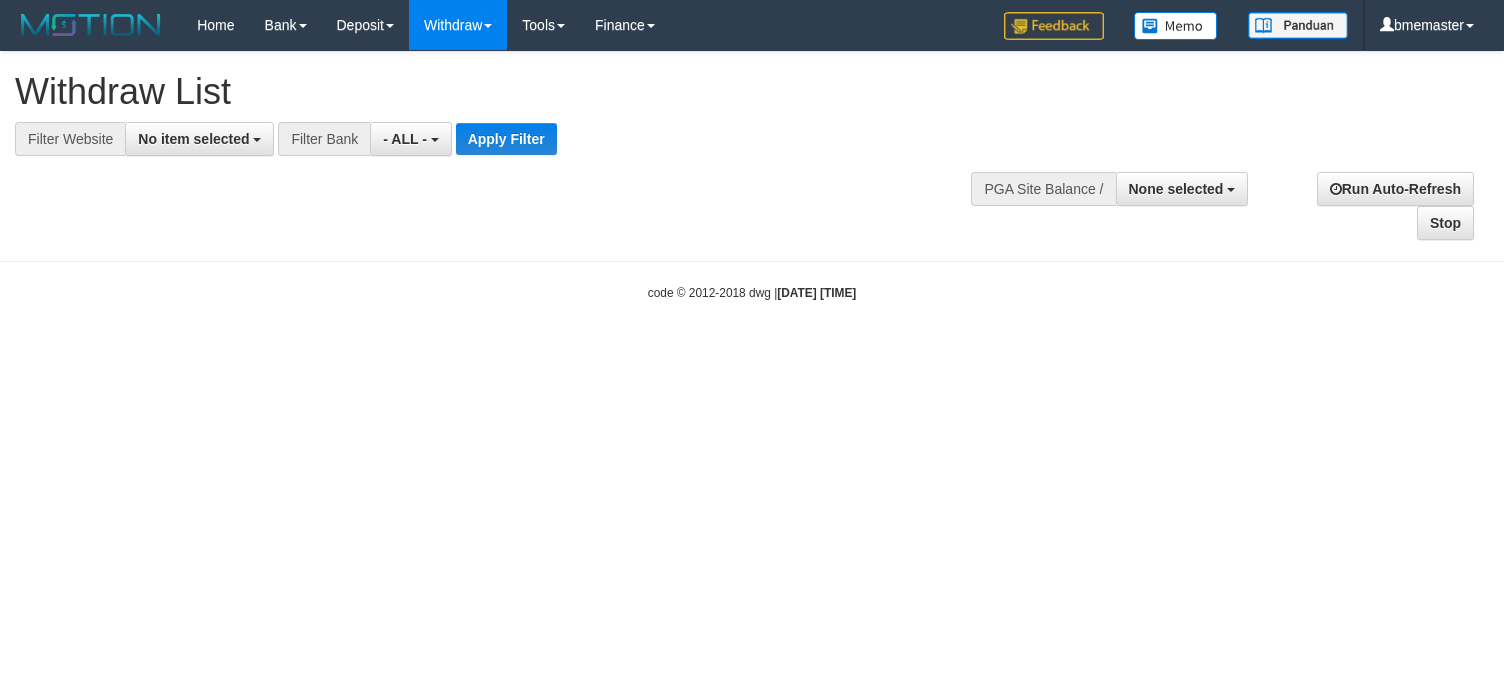select 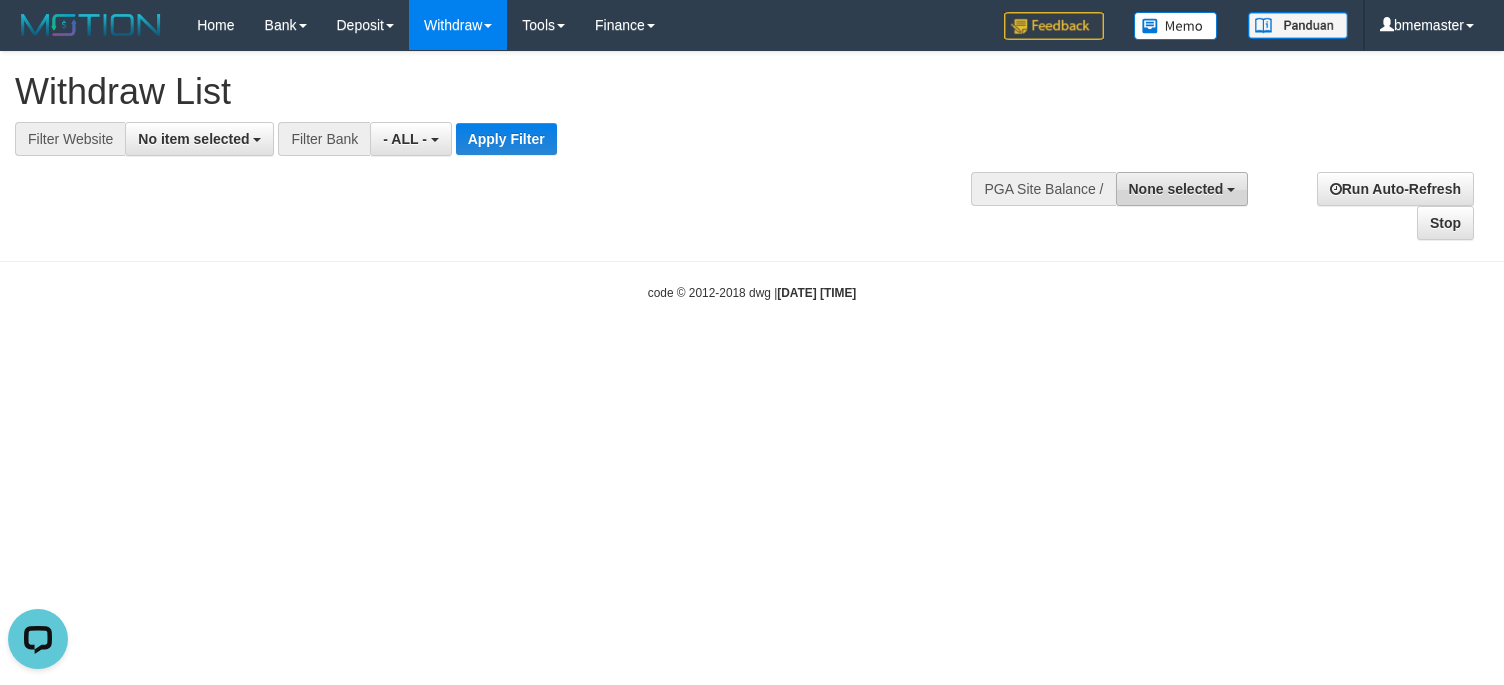 scroll, scrollTop: 0, scrollLeft: 0, axis: both 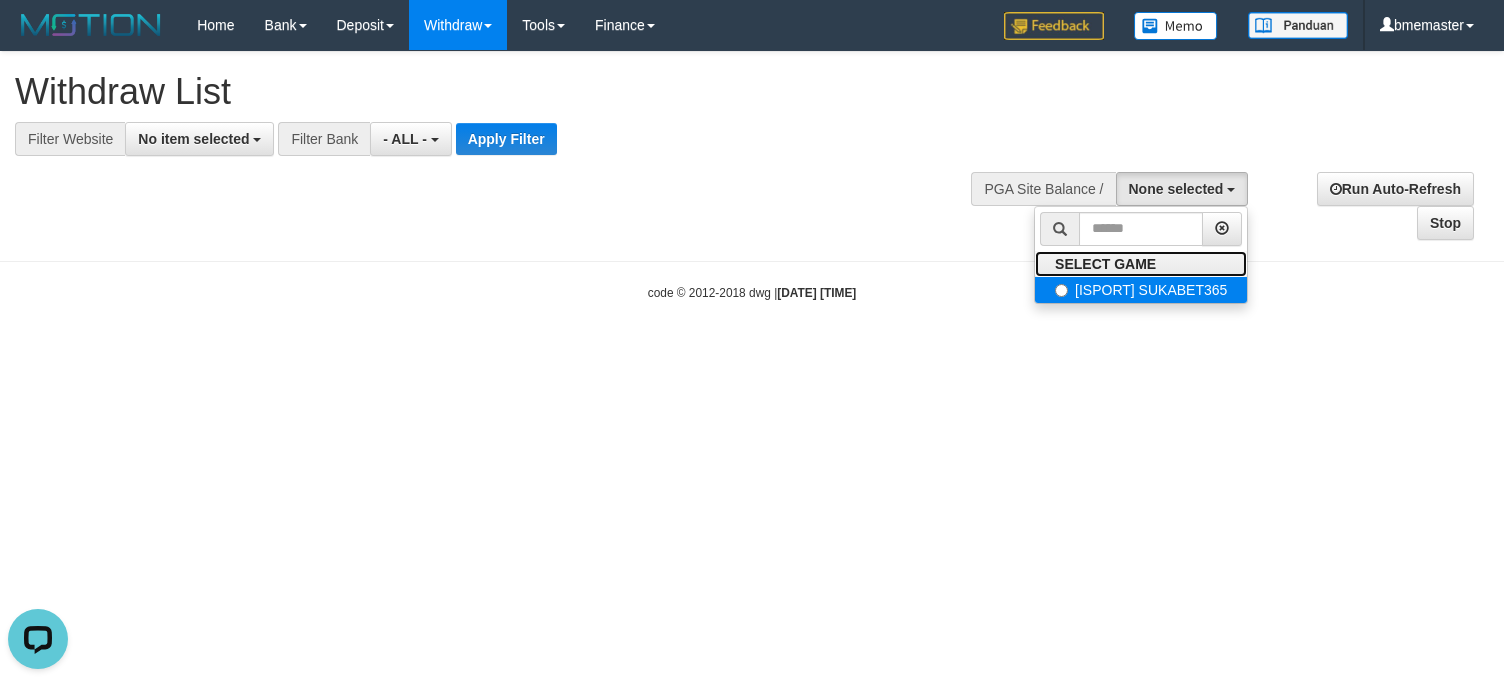 click on "SELECT GAME
[ISPORT] SUKABET365" at bounding box center (1141, 255) 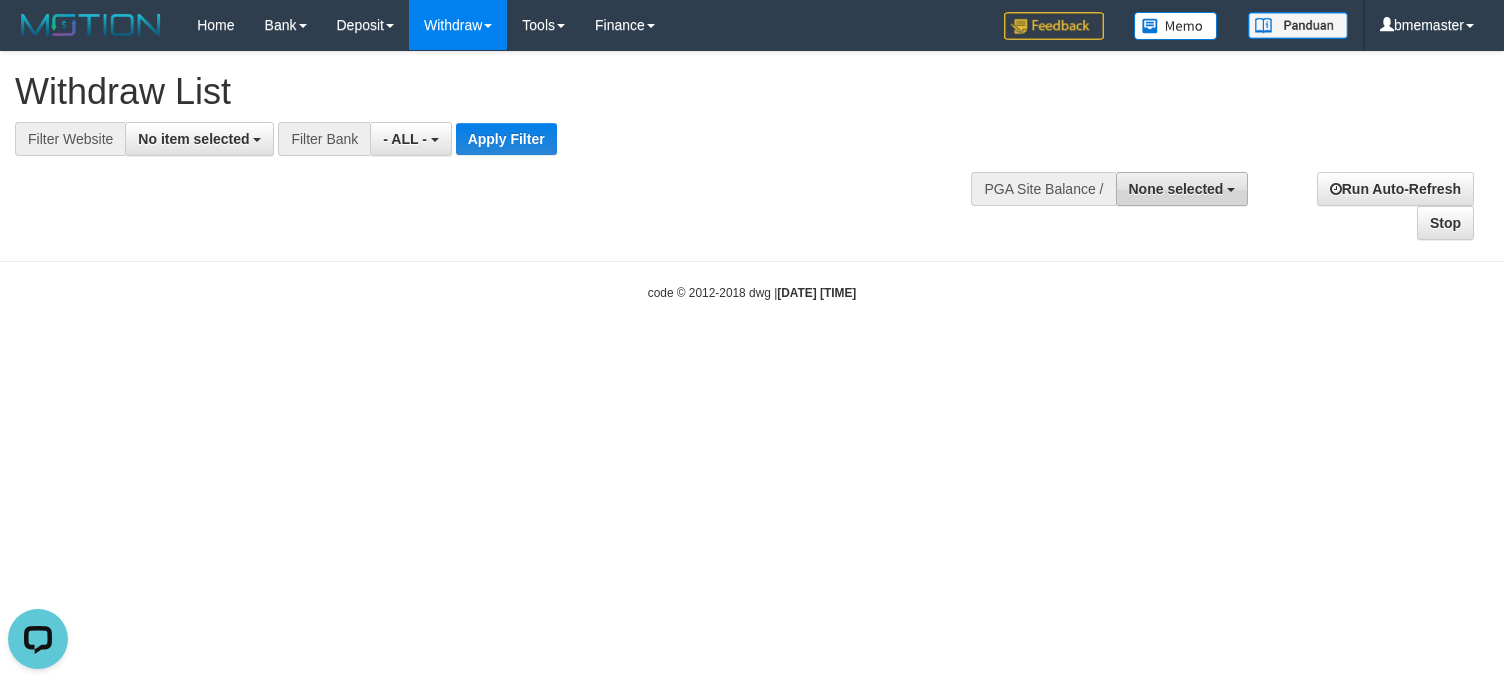 click on "None selected" at bounding box center [1176, 189] 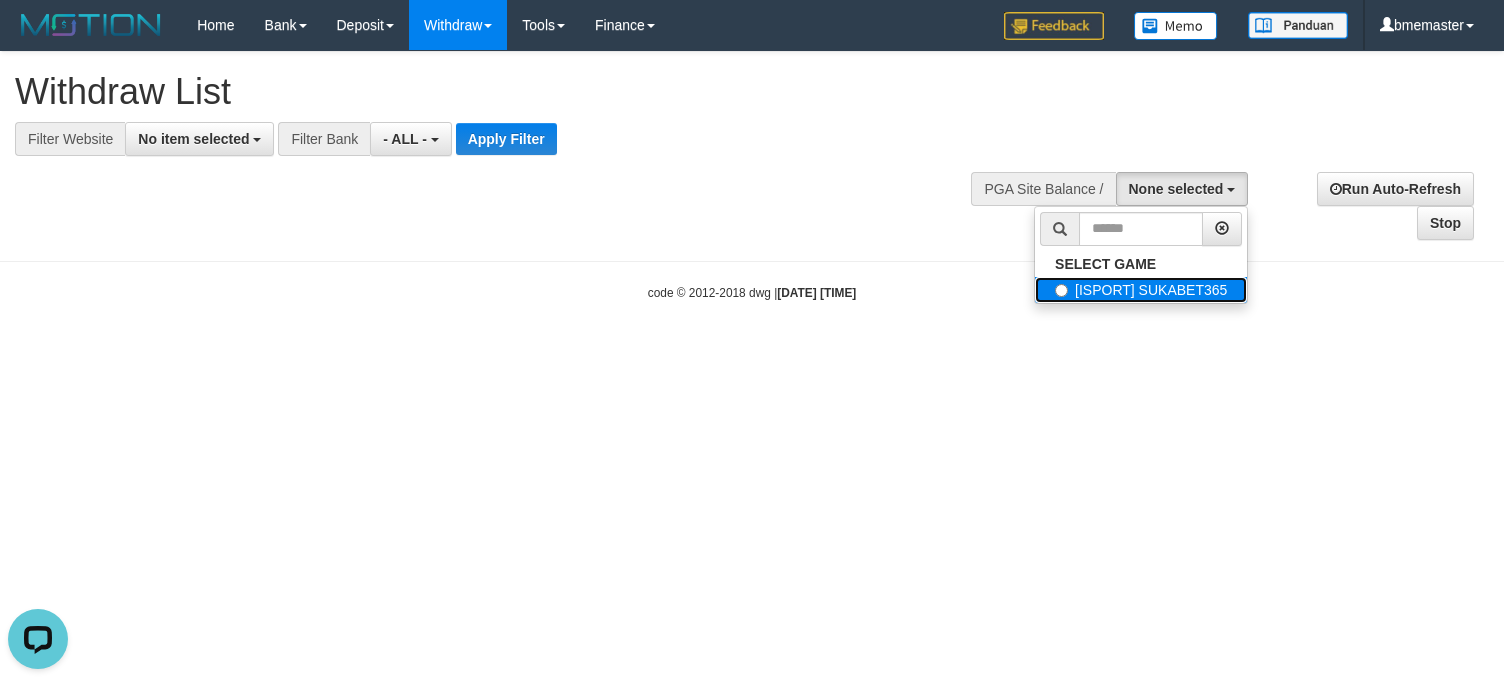 click on "[ISPORT] SUKABET365" at bounding box center [1141, 290] 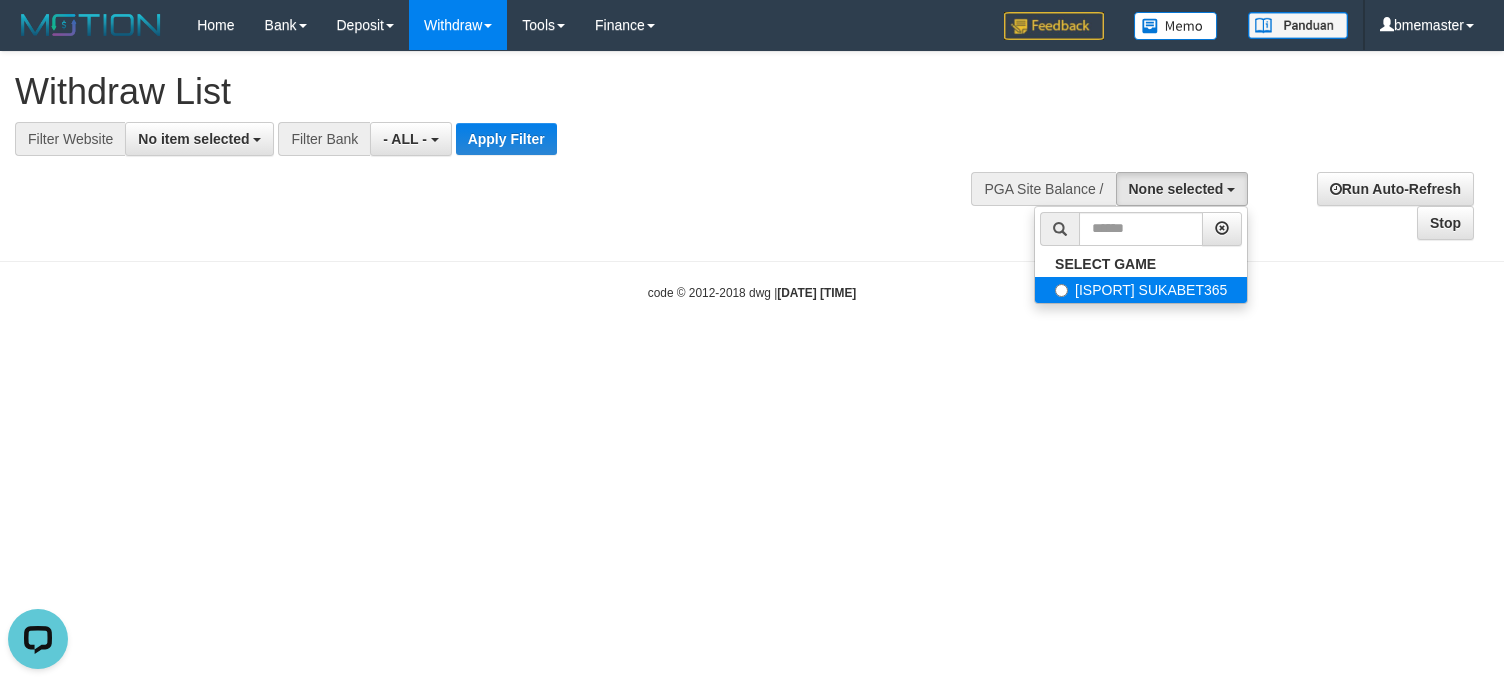 select on "****" 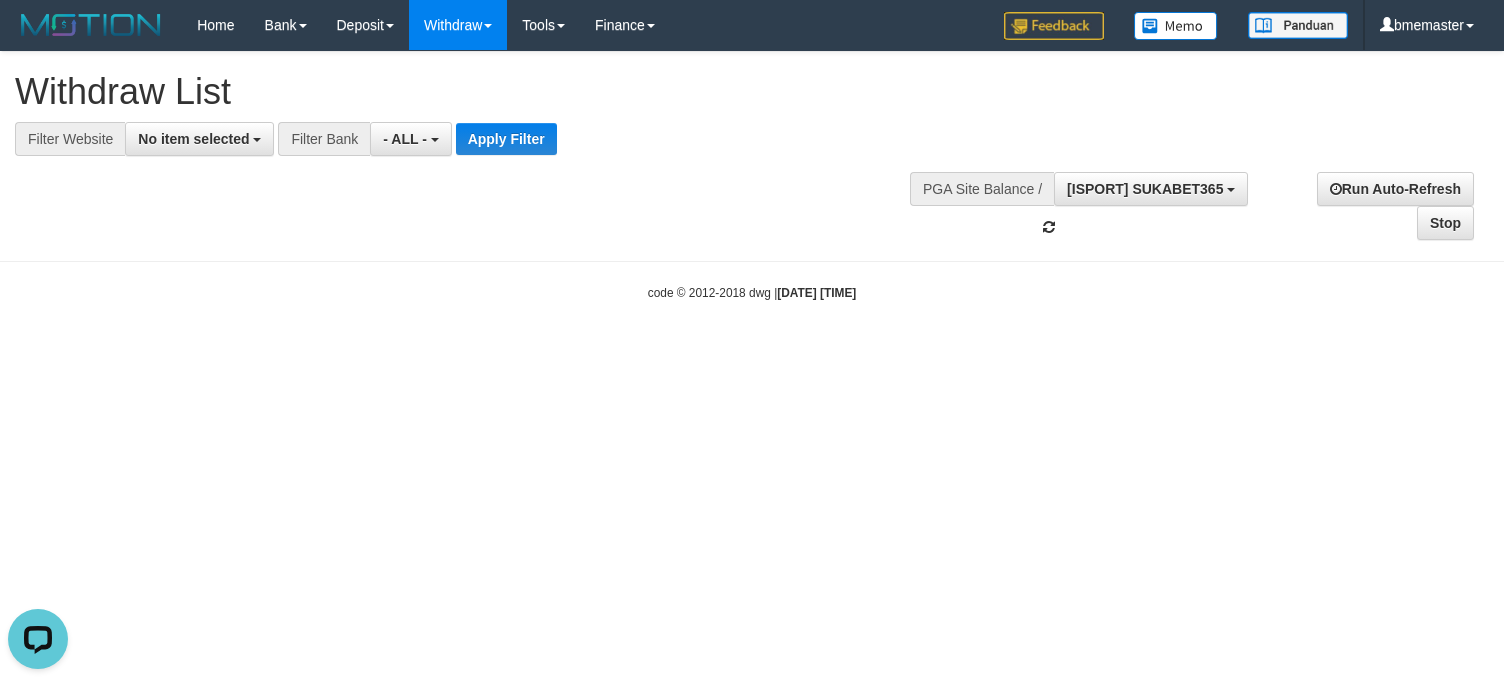 scroll, scrollTop: 17, scrollLeft: 0, axis: vertical 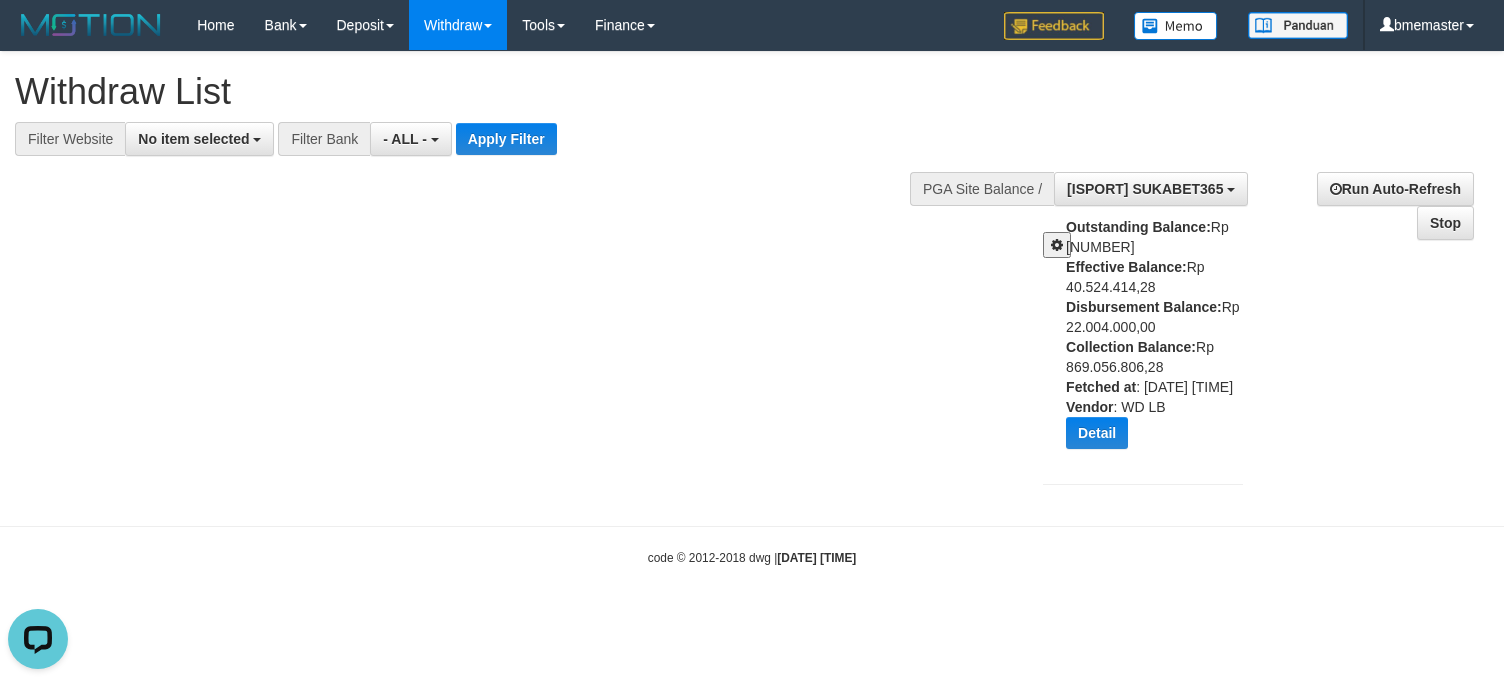 click at bounding box center (1057, 245) 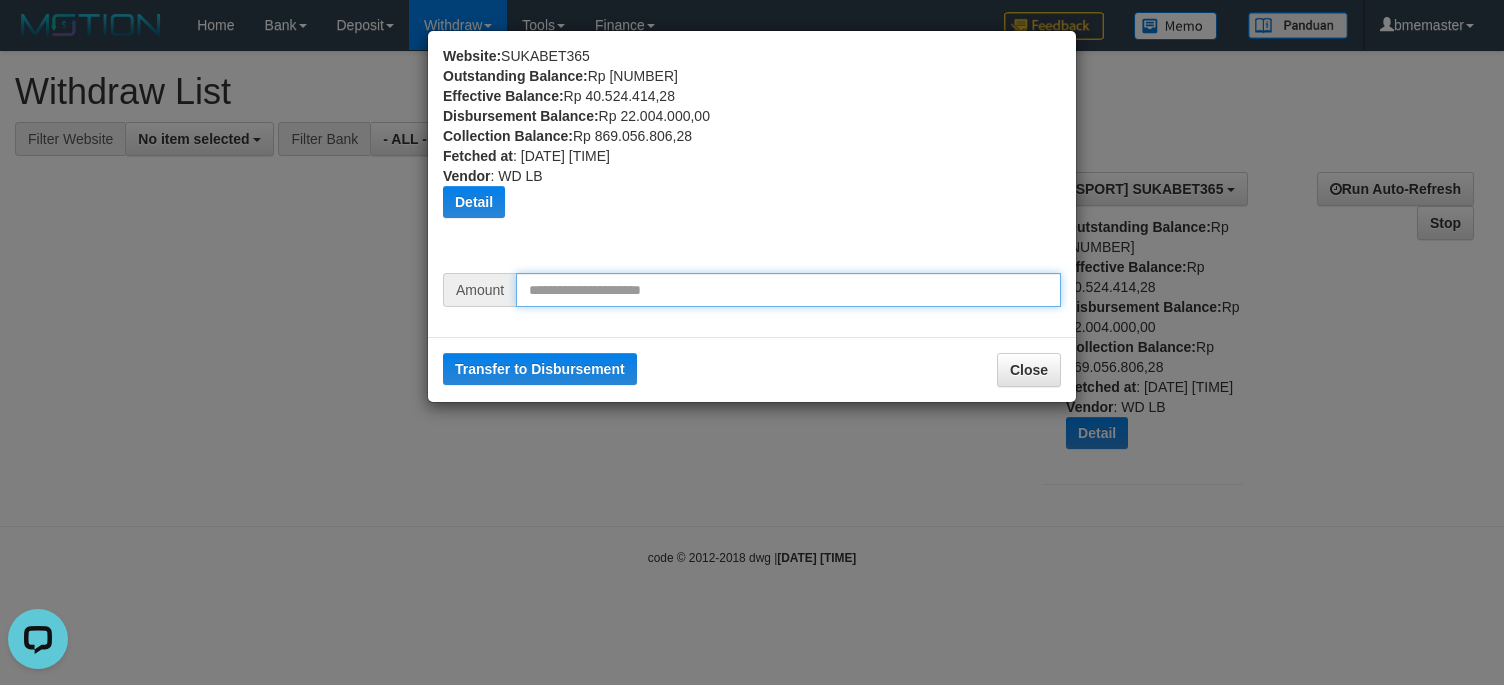 click at bounding box center [788, 290] 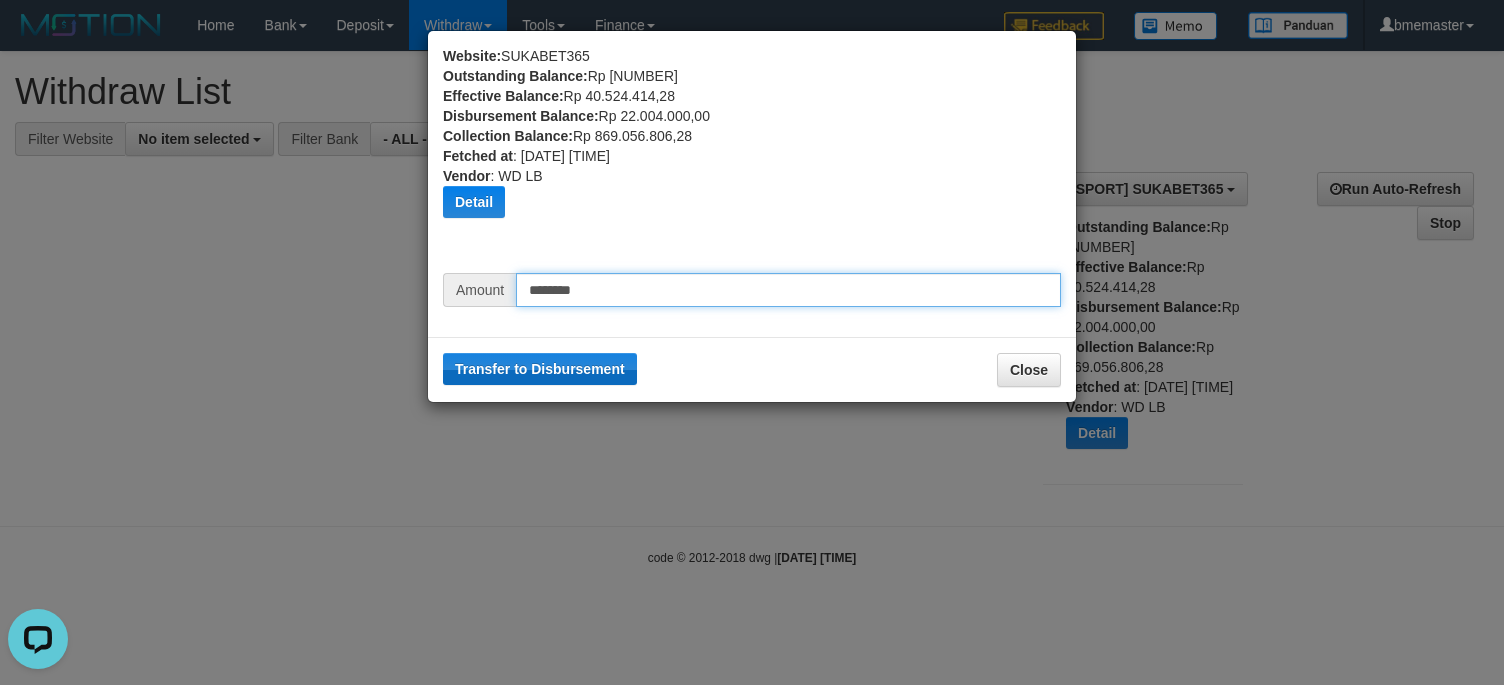 type on "********" 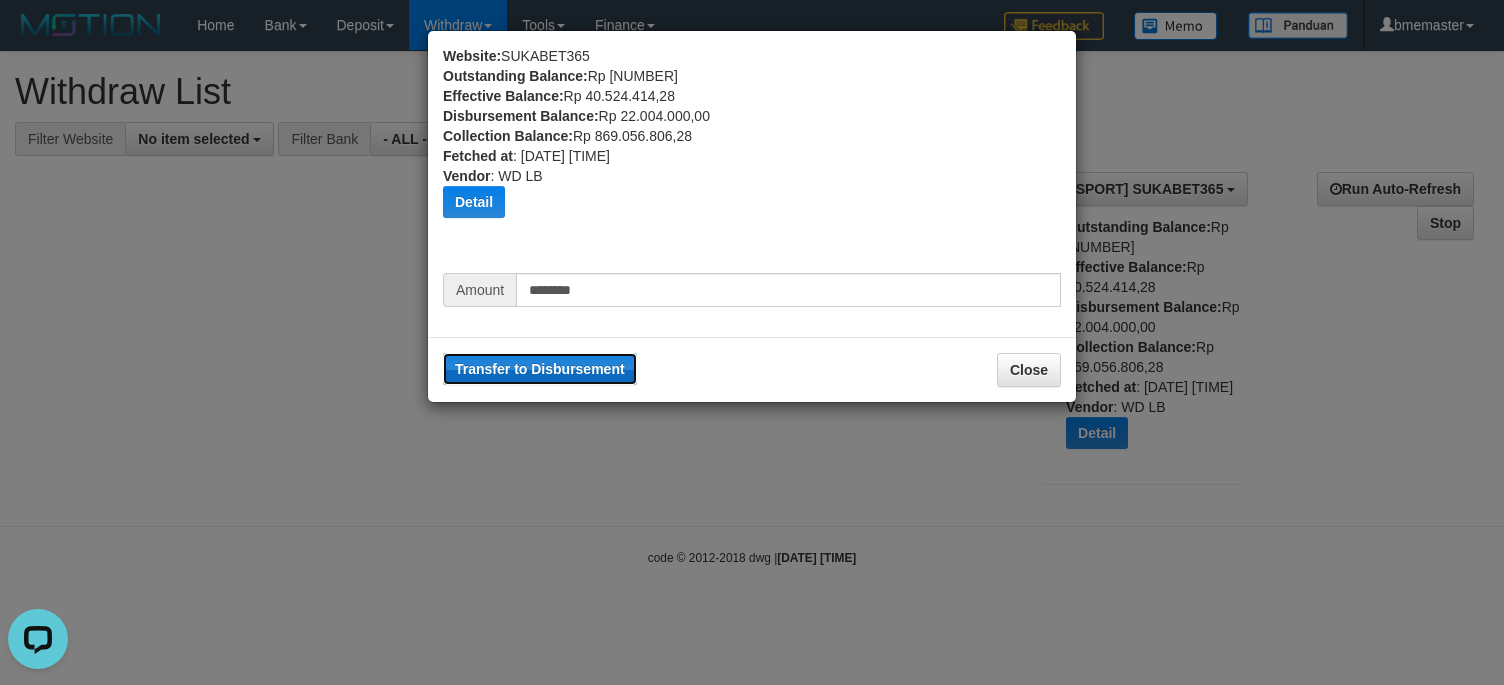 click on "Transfer to Disbursement" at bounding box center (540, 369) 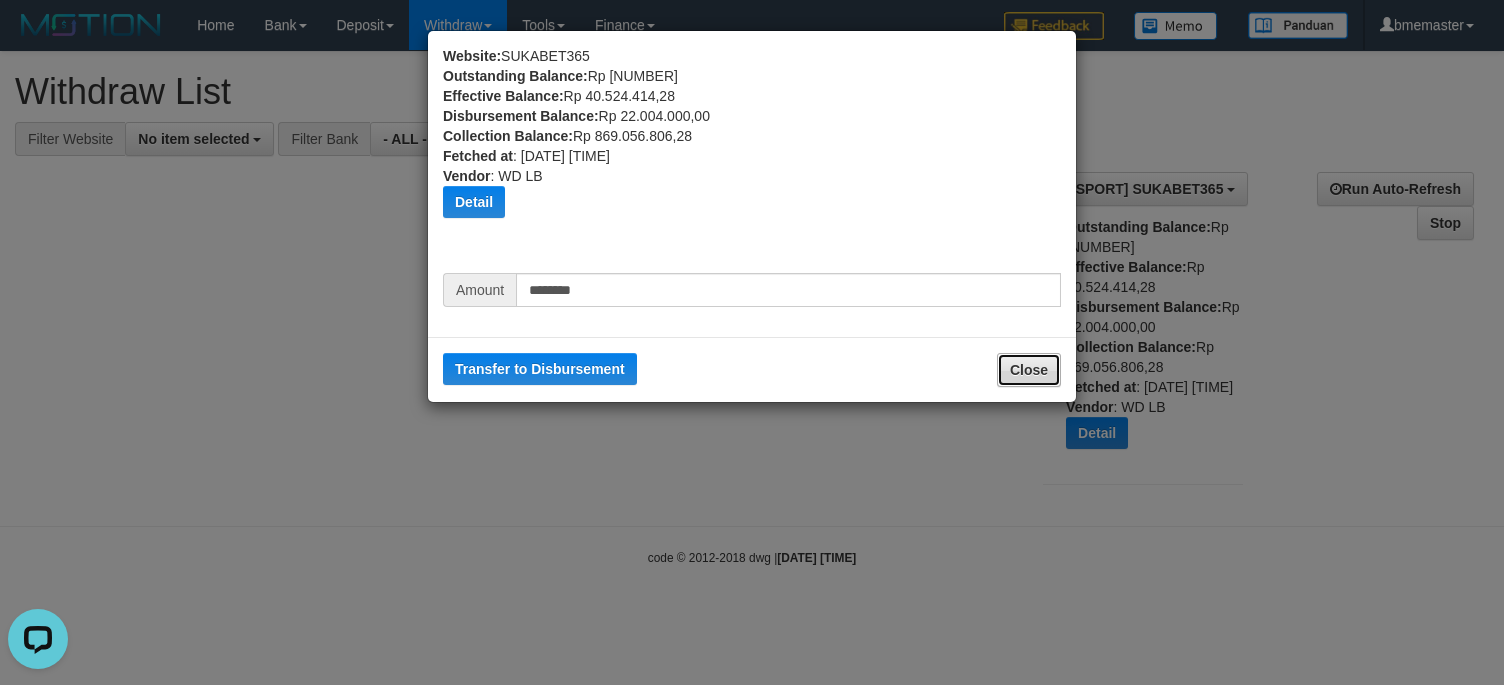 click on "Close" at bounding box center [1029, 370] 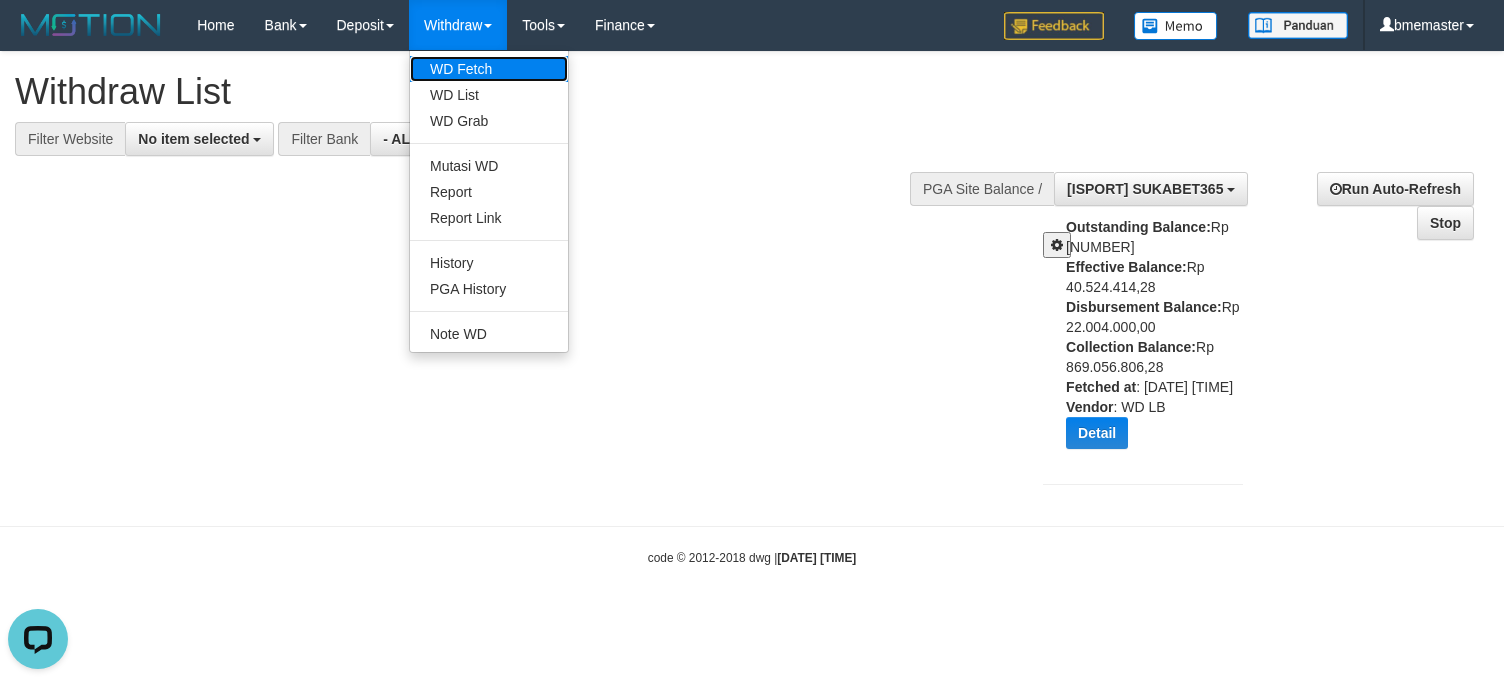 click on "WD Fetch" at bounding box center [489, 69] 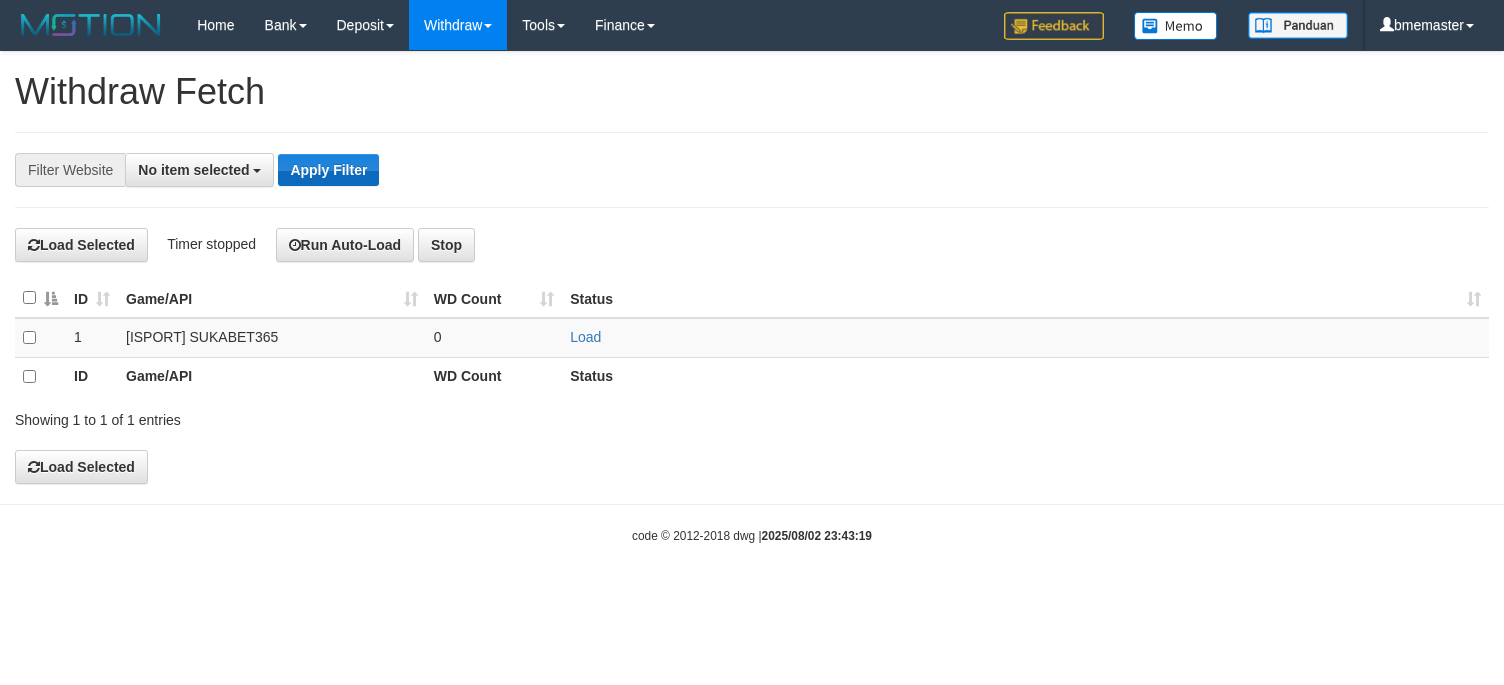 scroll, scrollTop: 0, scrollLeft: 0, axis: both 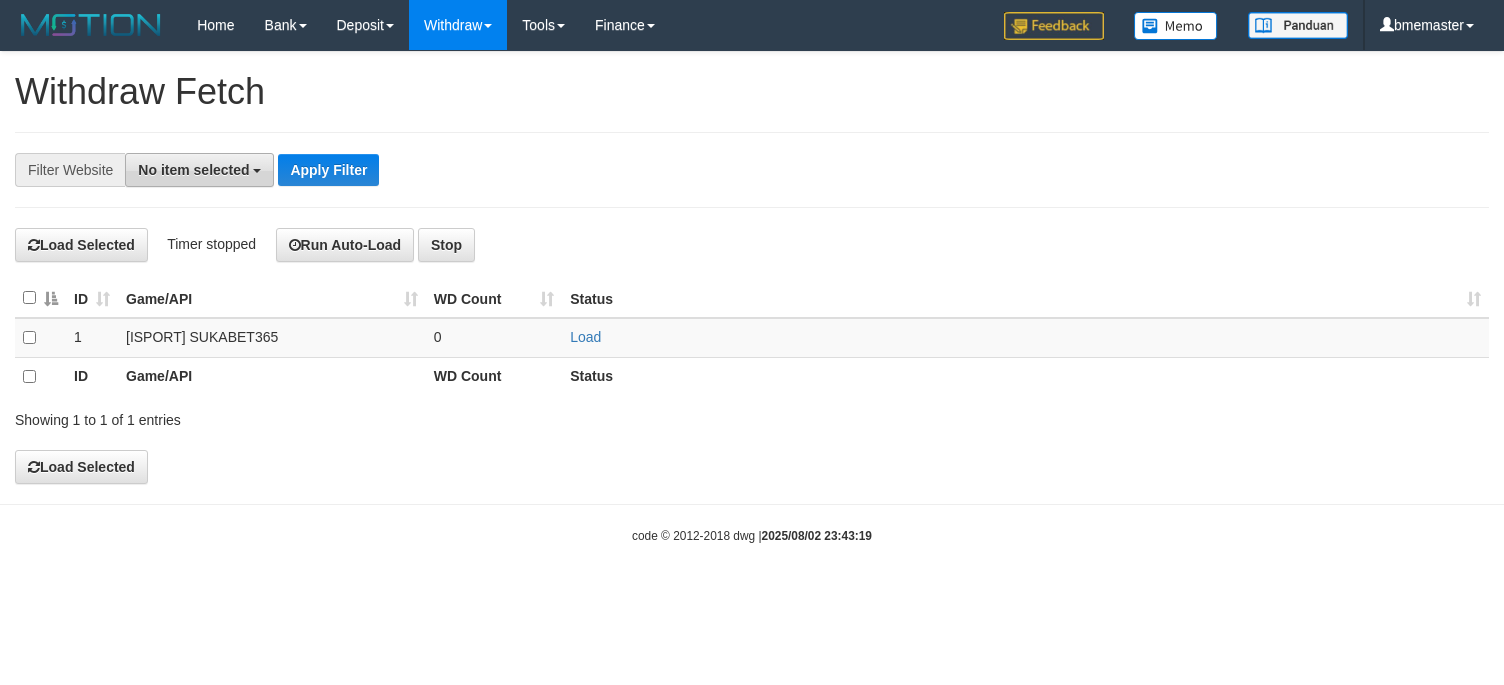 click on "No item selected" at bounding box center (193, 170) 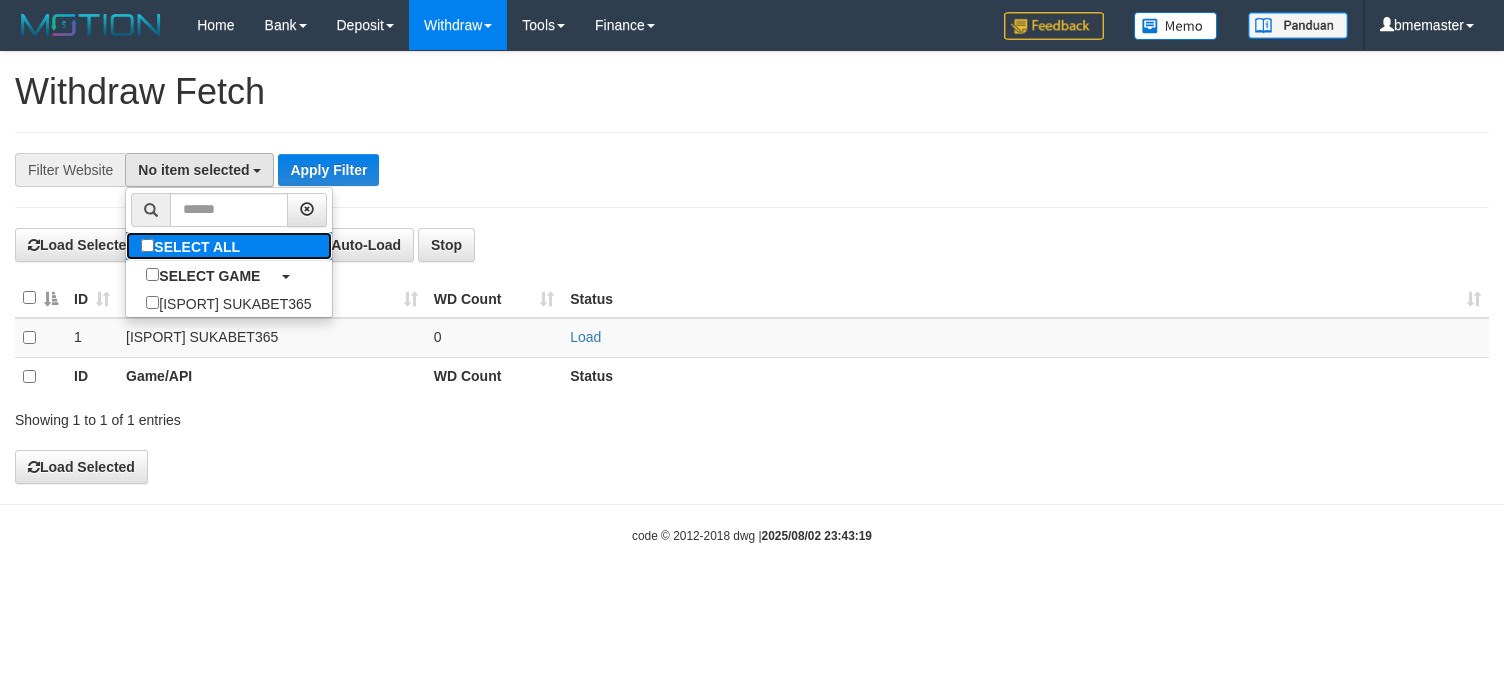click on "SELECT ALL" at bounding box center [193, 246] 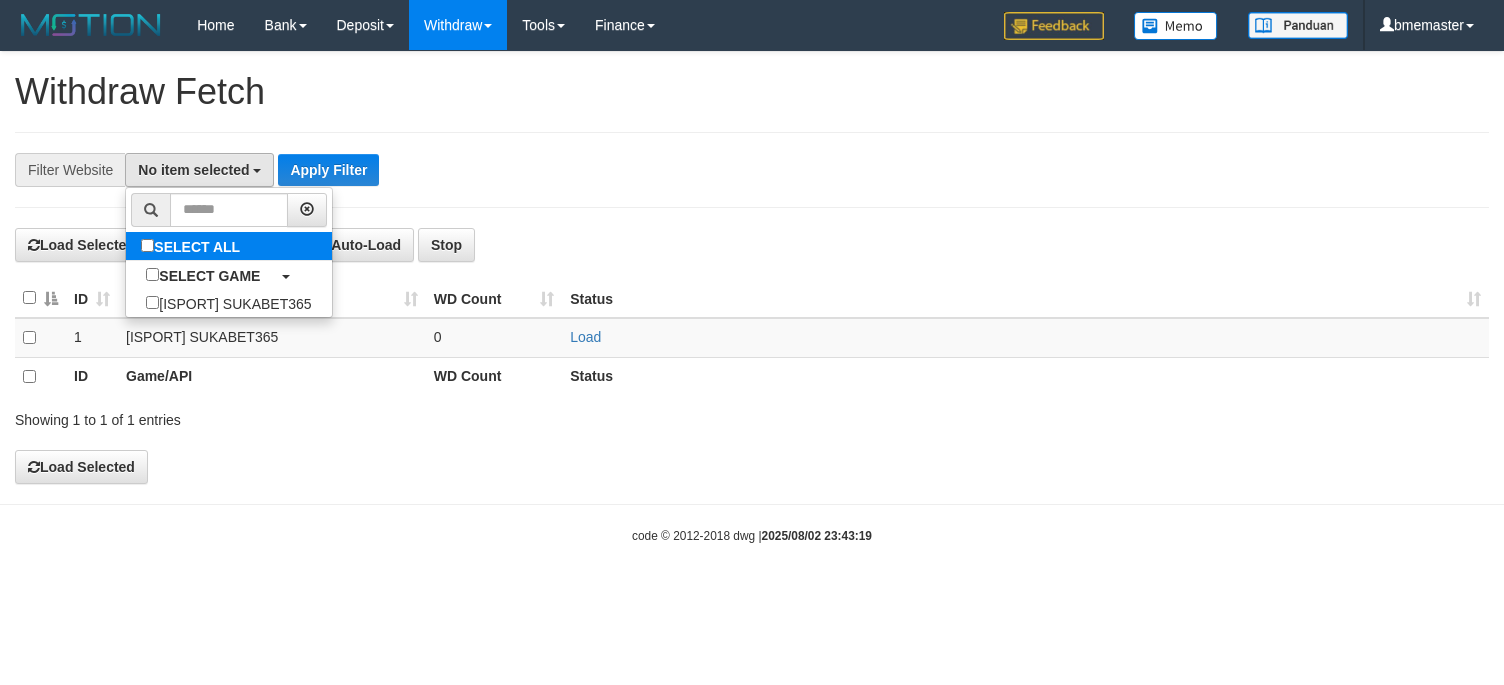 select on "****" 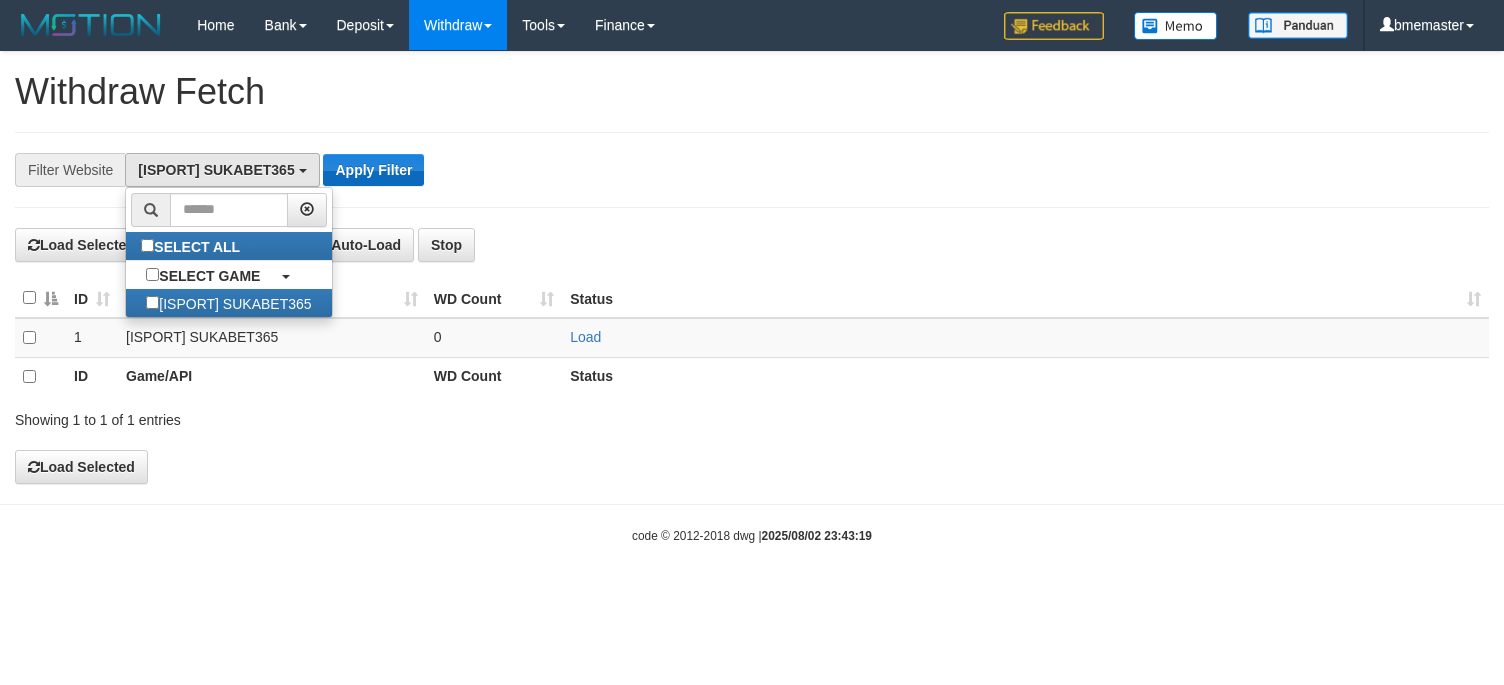 scroll, scrollTop: 17, scrollLeft: 0, axis: vertical 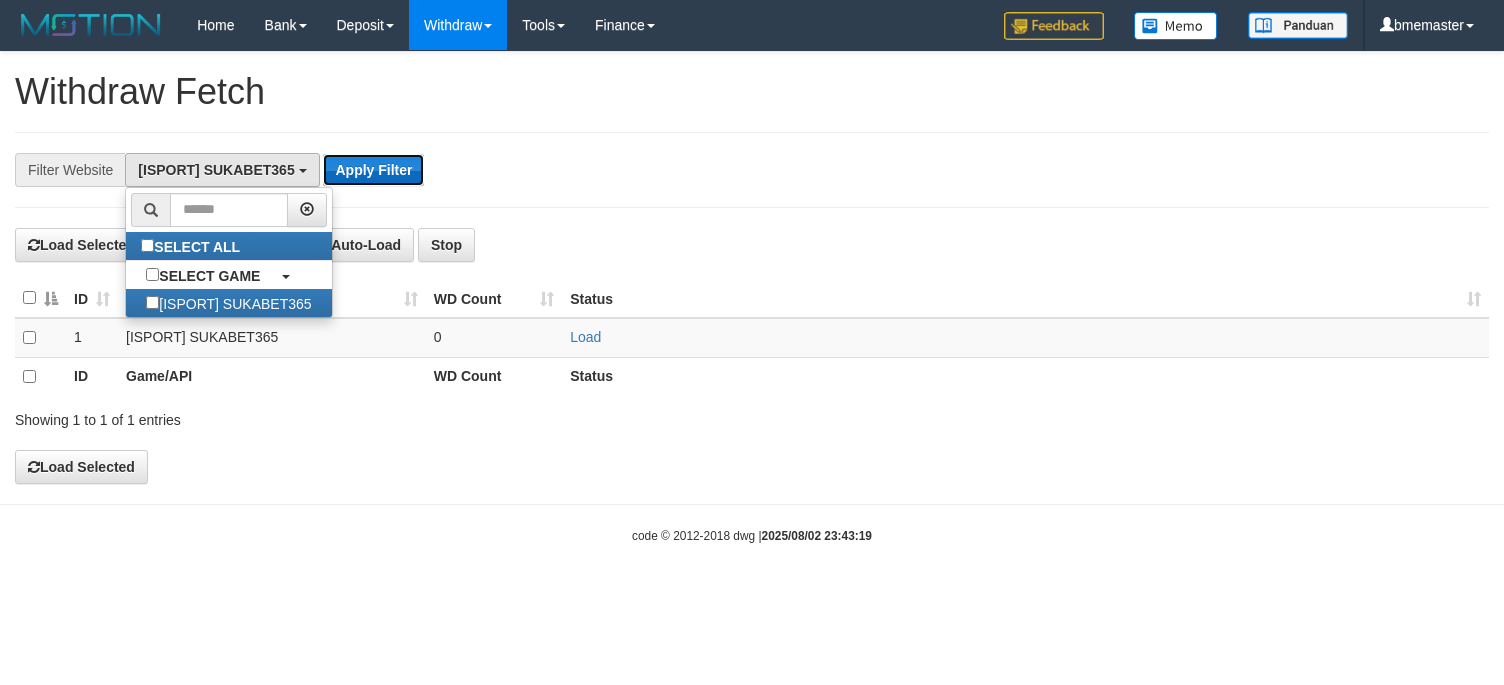 click on "Apply Filter" at bounding box center (373, 170) 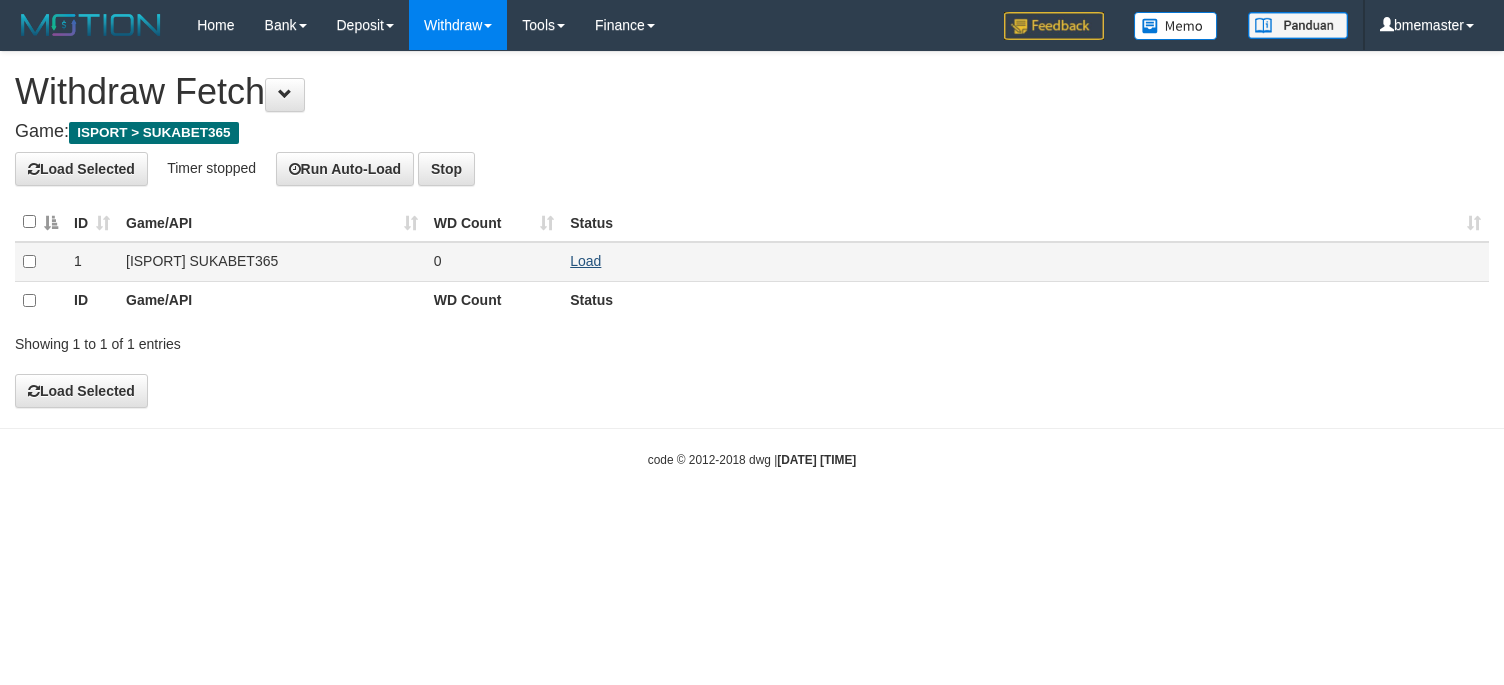 scroll, scrollTop: 0, scrollLeft: 0, axis: both 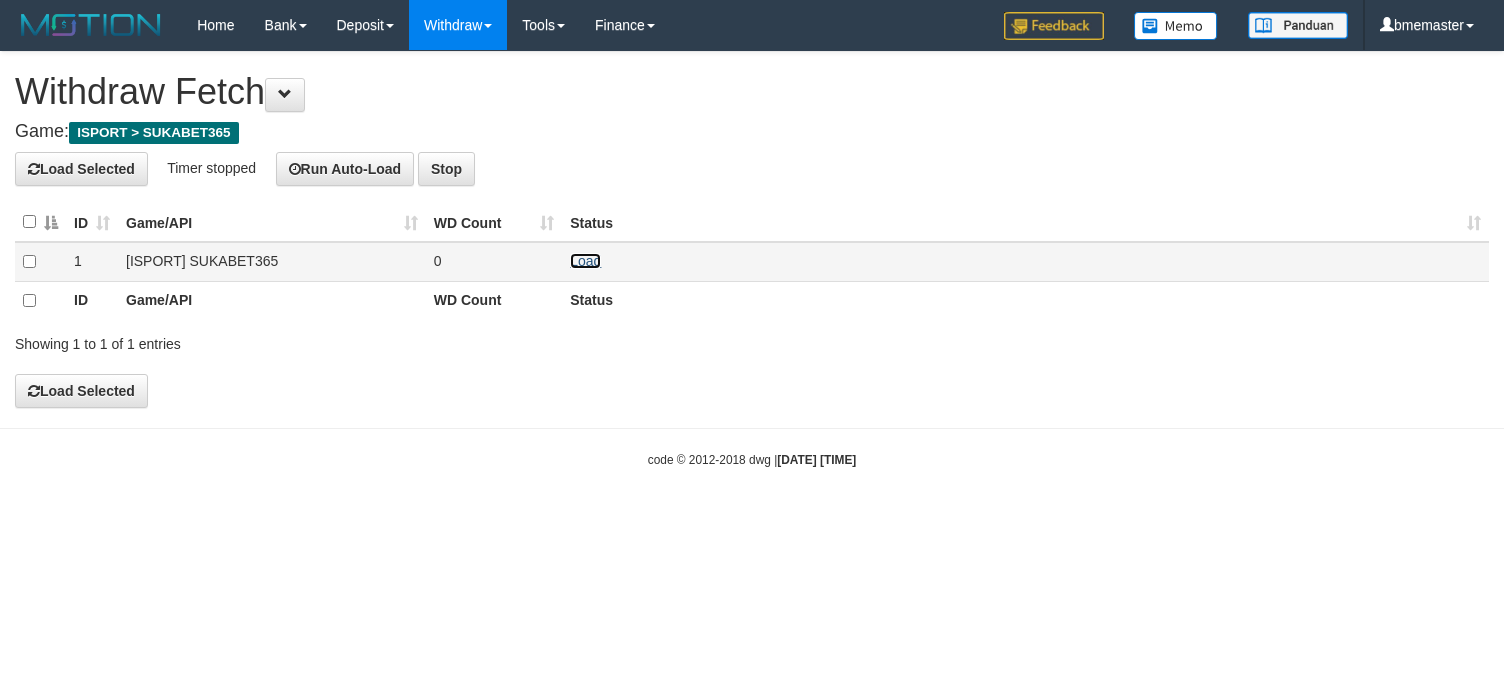 click on "Load" at bounding box center [585, 261] 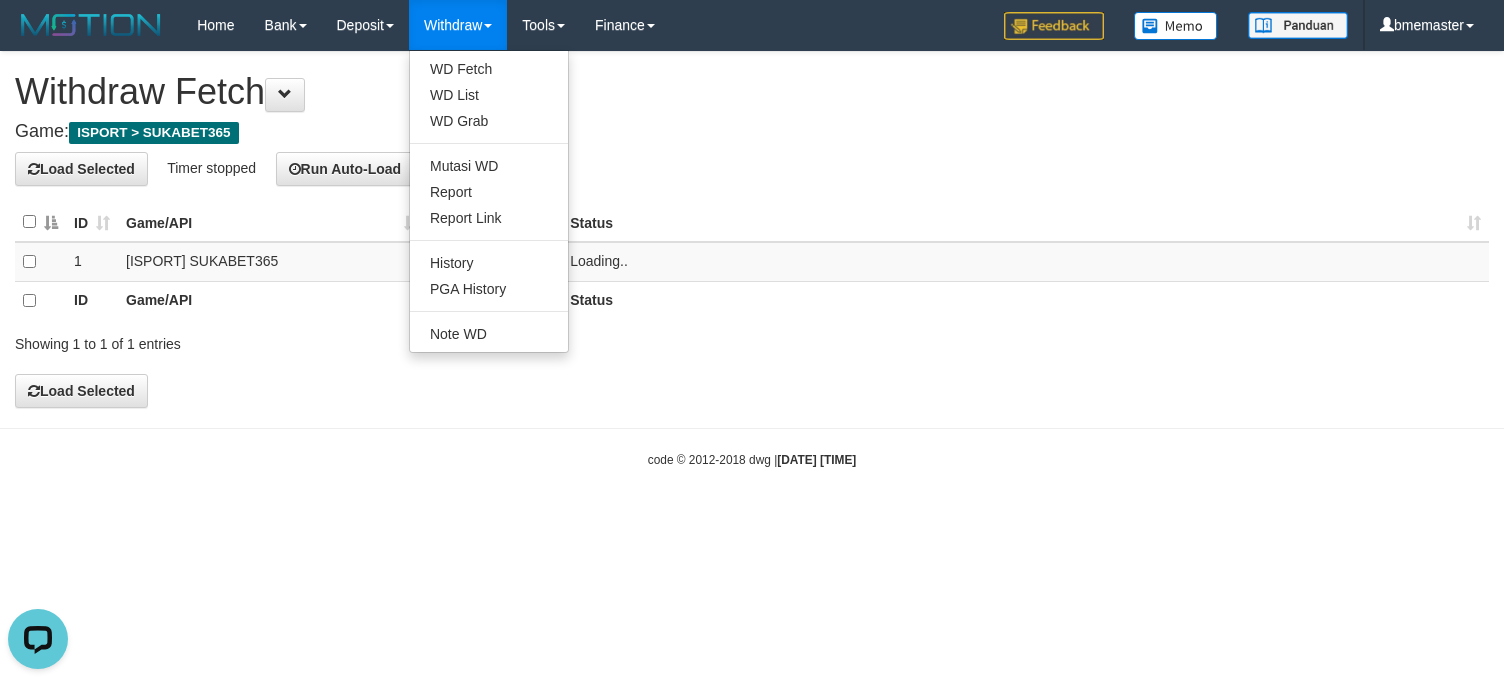 scroll, scrollTop: 0, scrollLeft: 0, axis: both 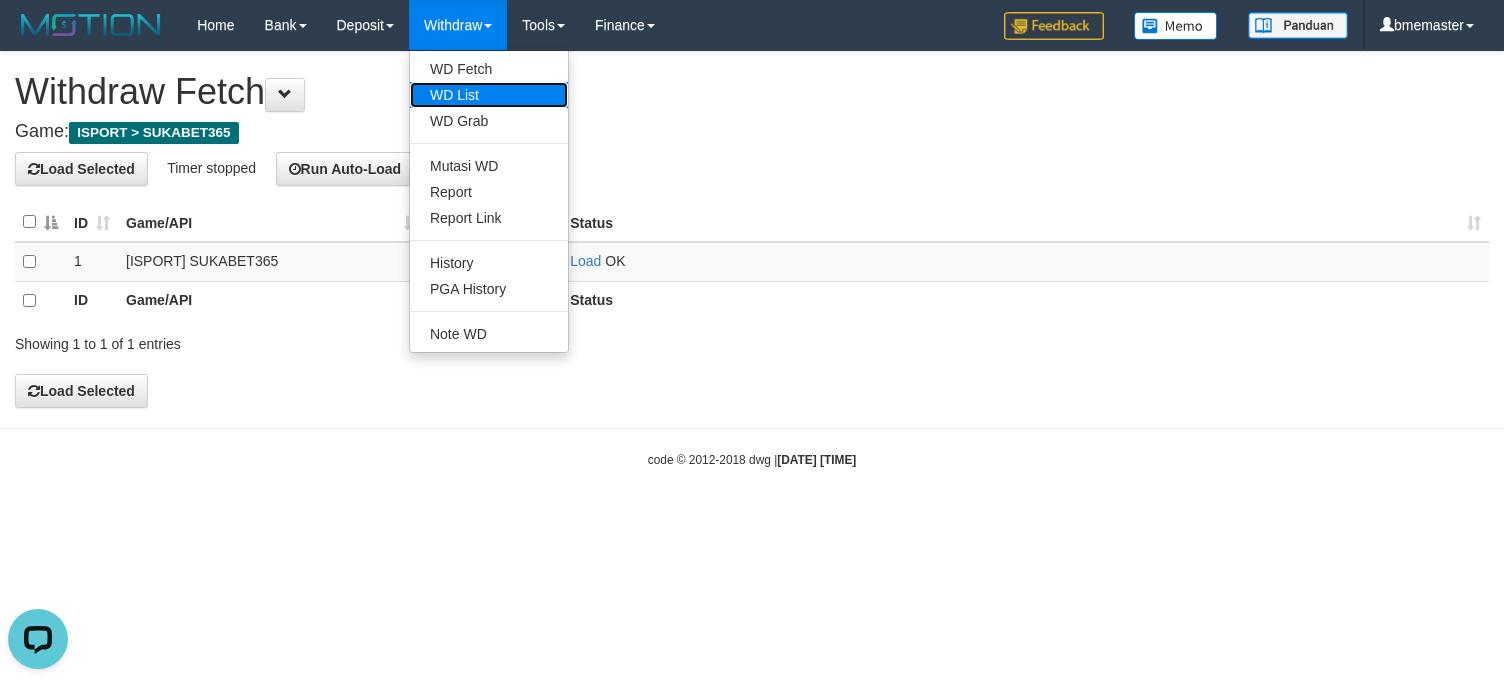 click on "WD List" at bounding box center (489, 95) 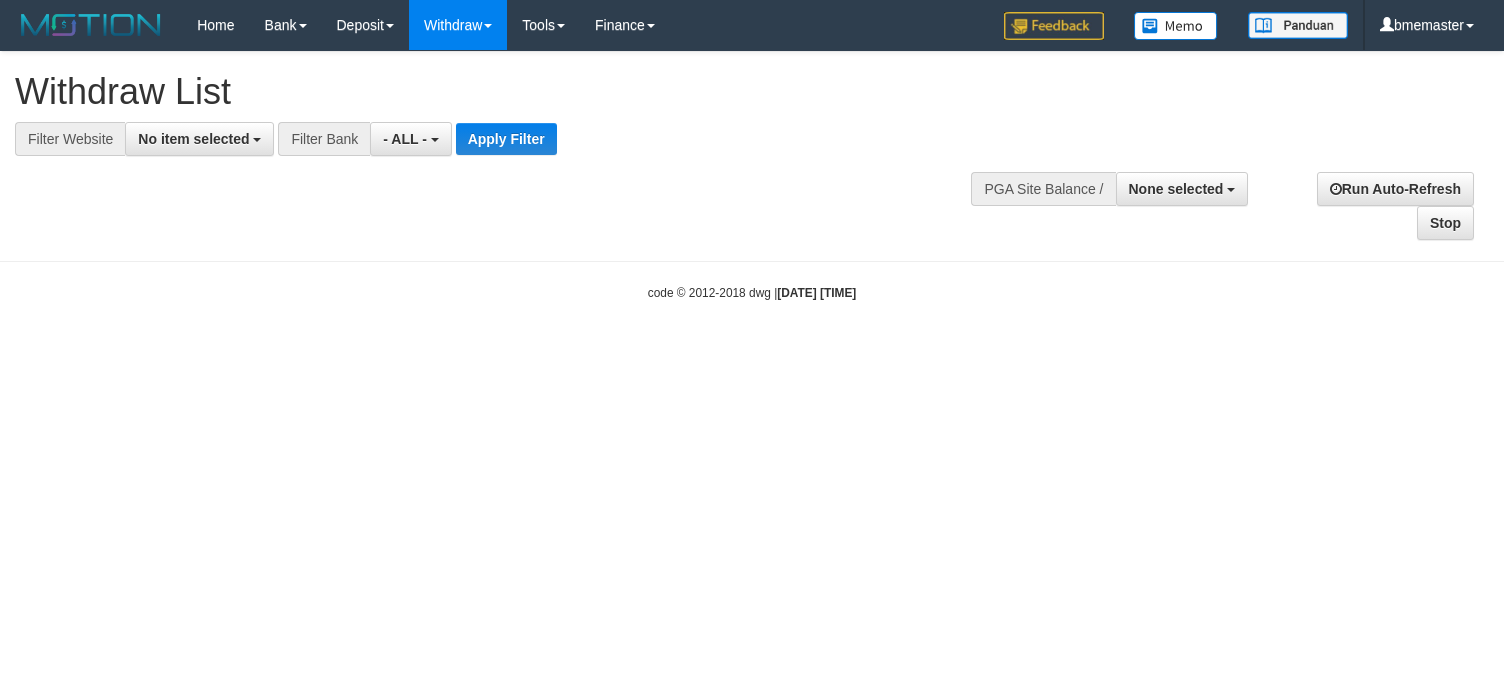 select 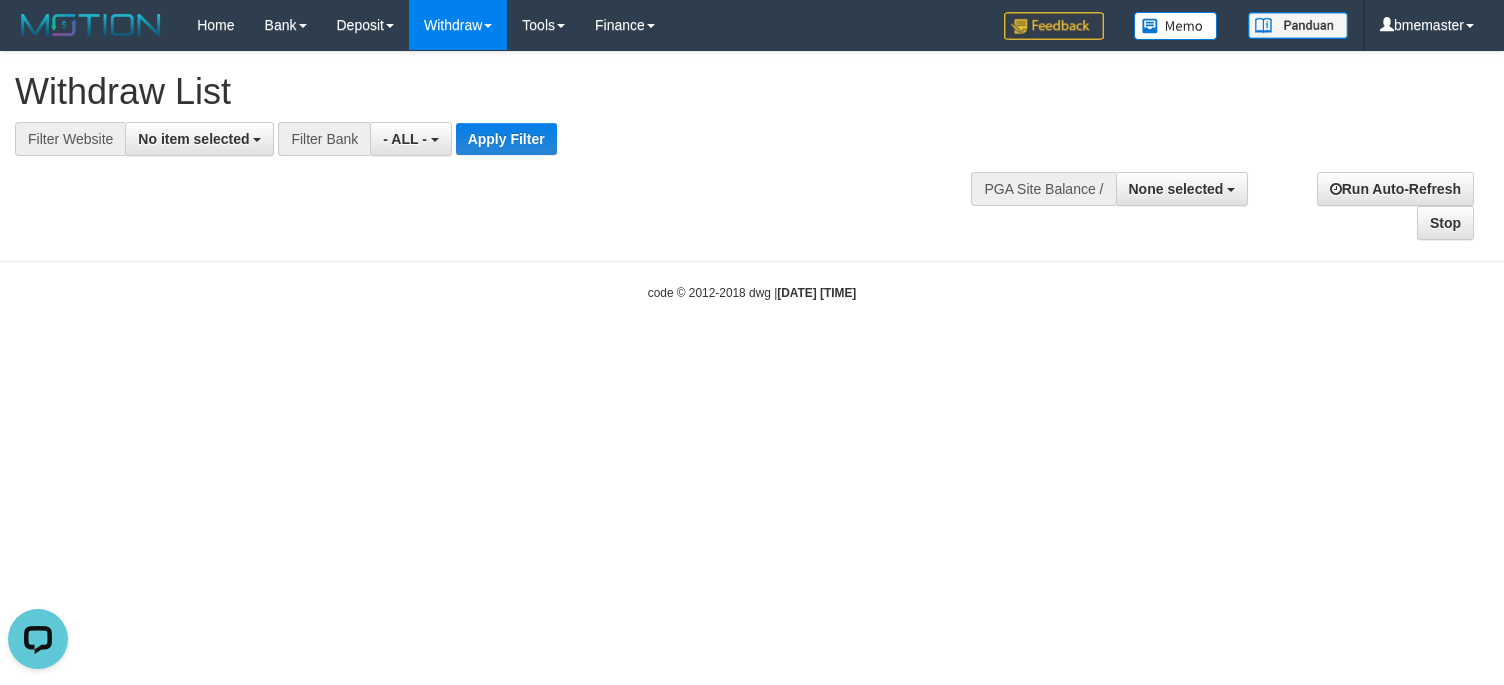 scroll, scrollTop: 0, scrollLeft: 0, axis: both 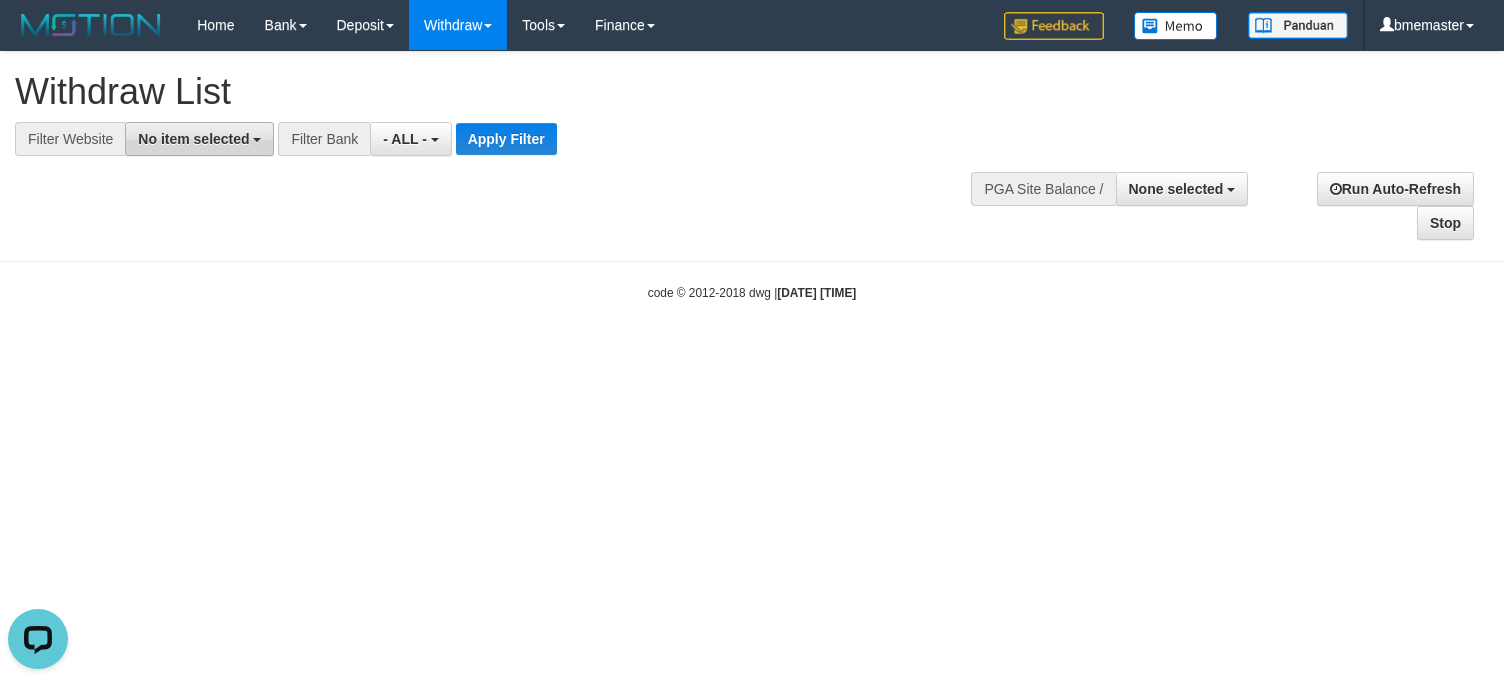 click on "No item selected" at bounding box center [193, 139] 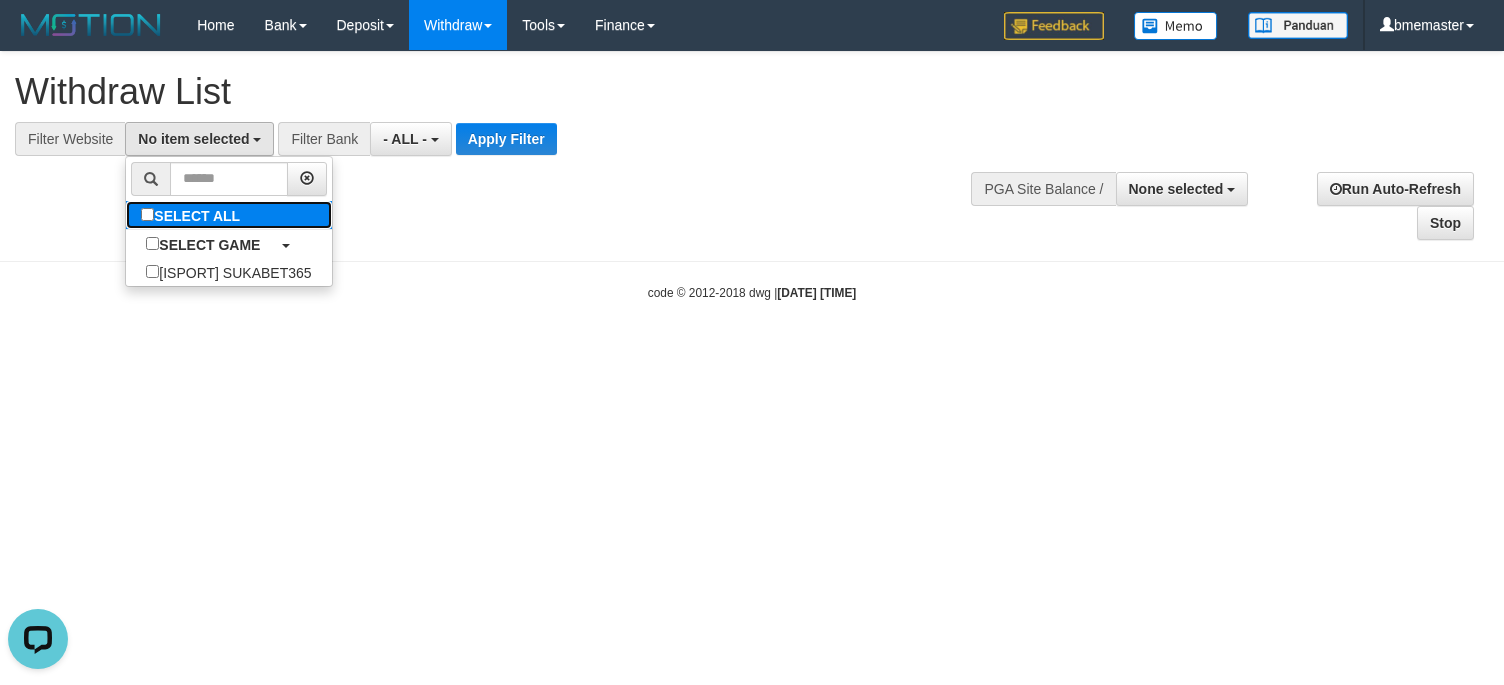 click on "SELECT ALL" at bounding box center [193, 215] 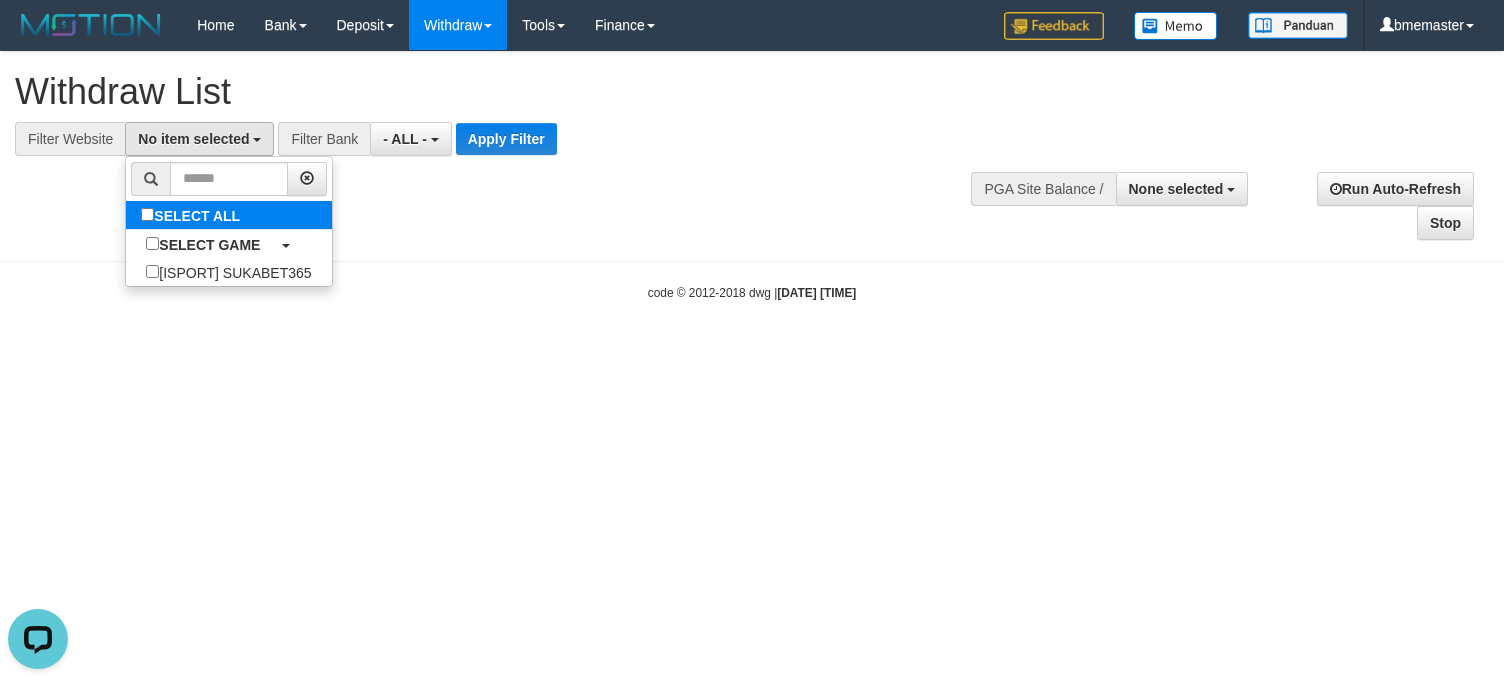select on "****" 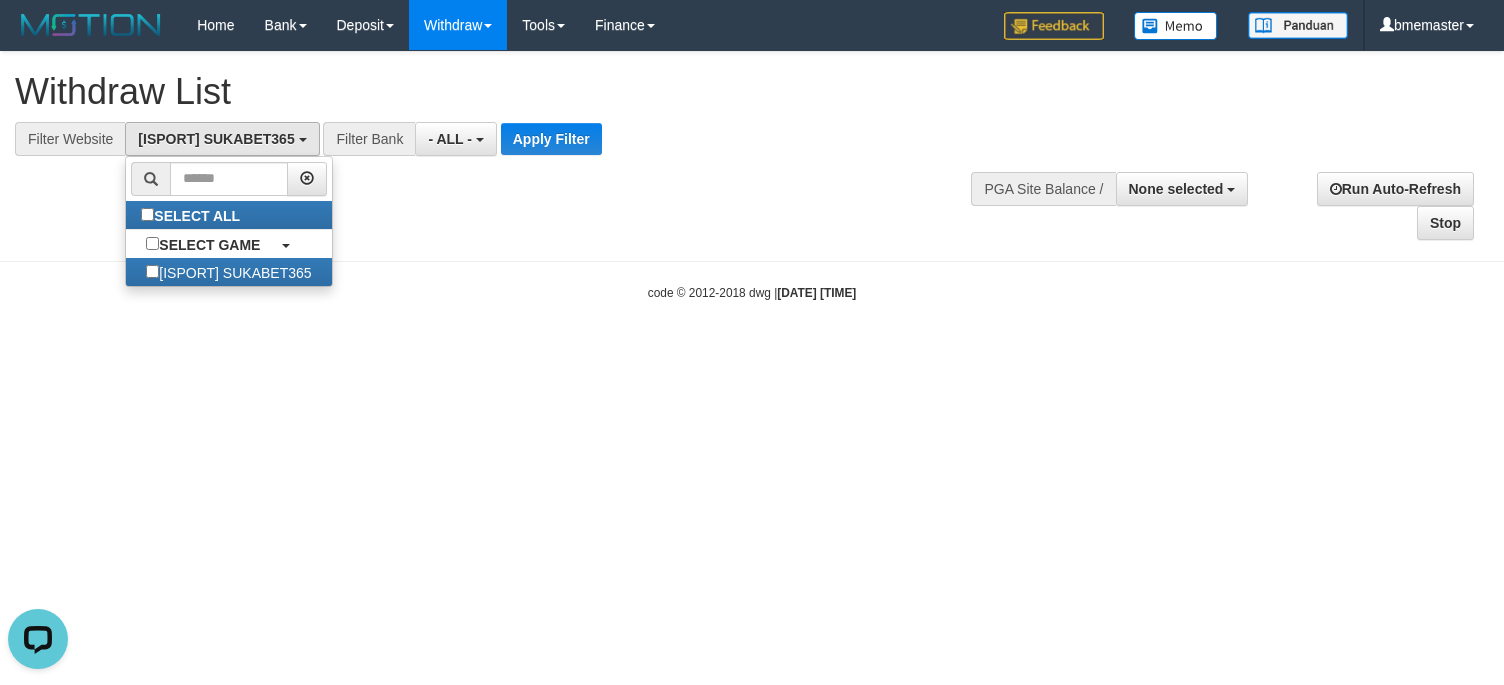 scroll, scrollTop: 17, scrollLeft: 0, axis: vertical 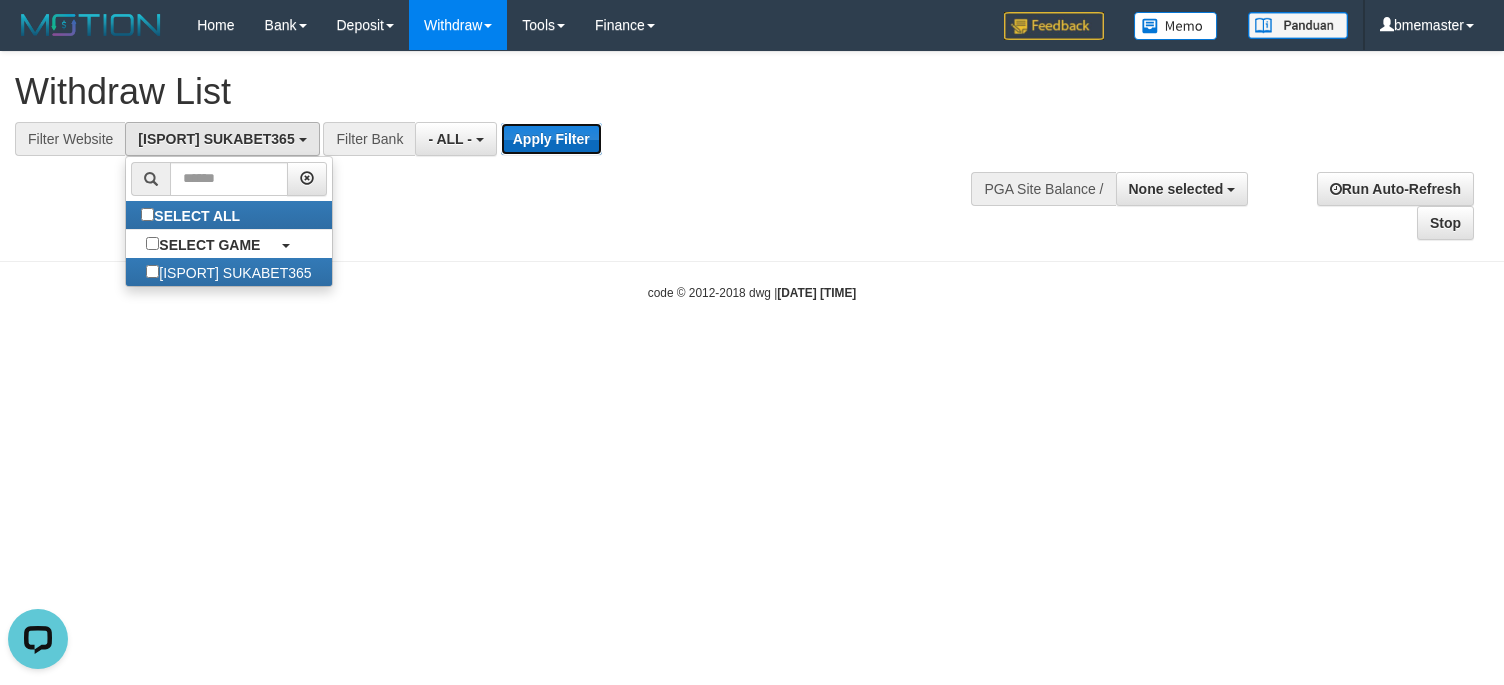 click on "Apply Filter" at bounding box center (551, 139) 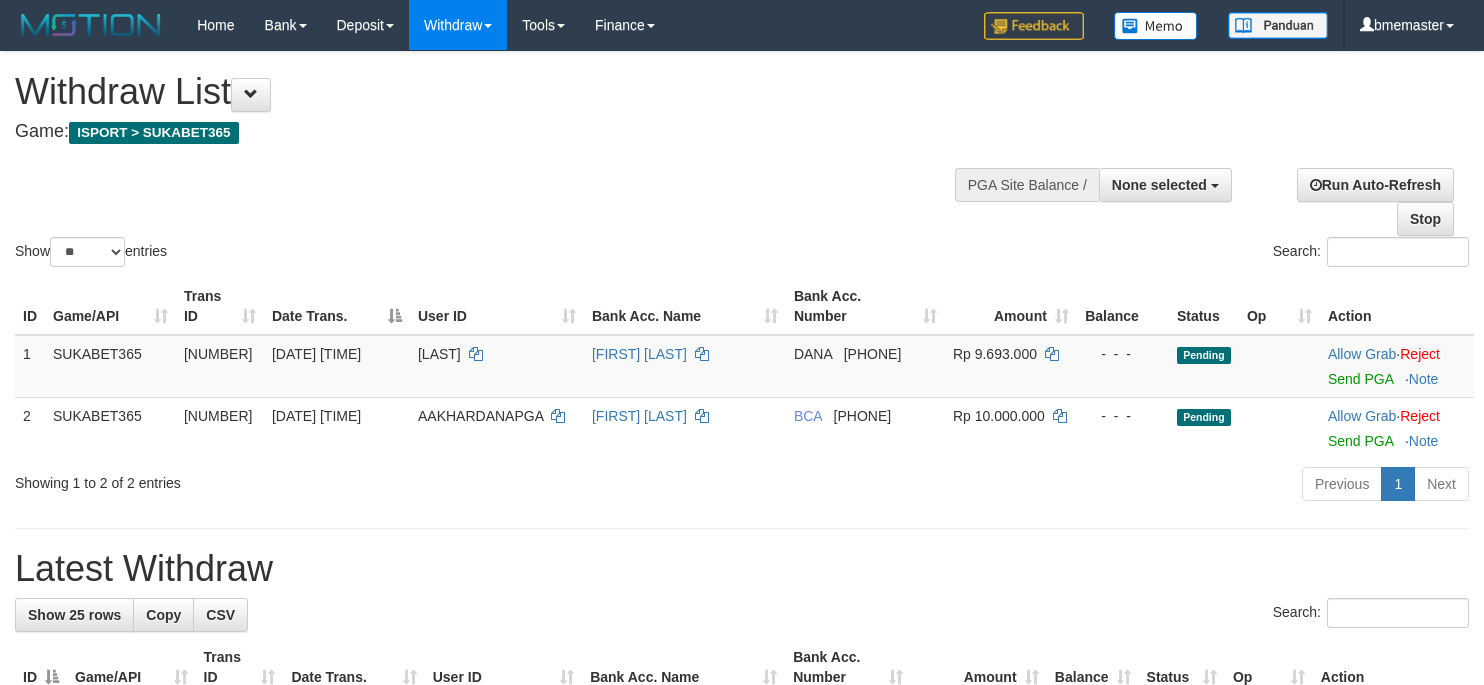select 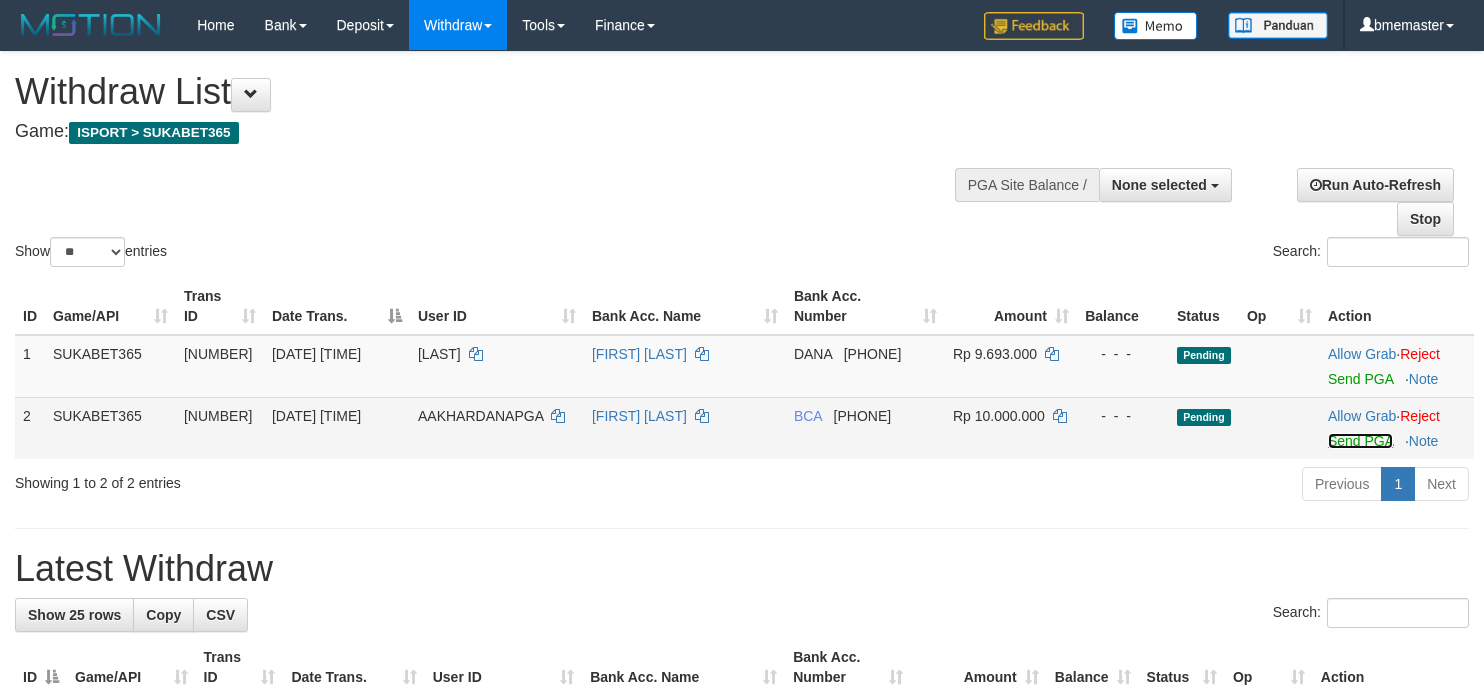 click on "Send PGA" at bounding box center (1360, 441) 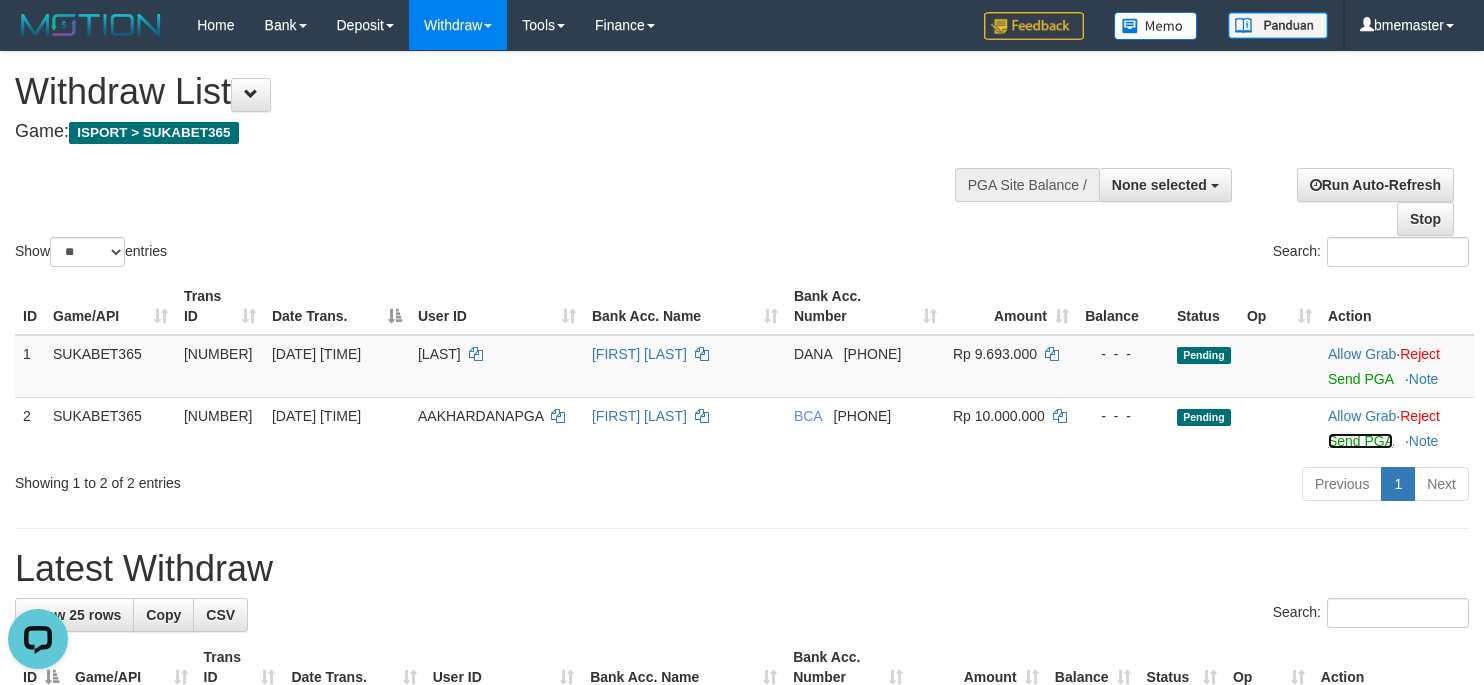 scroll, scrollTop: 0, scrollLeft: 0, axis: both 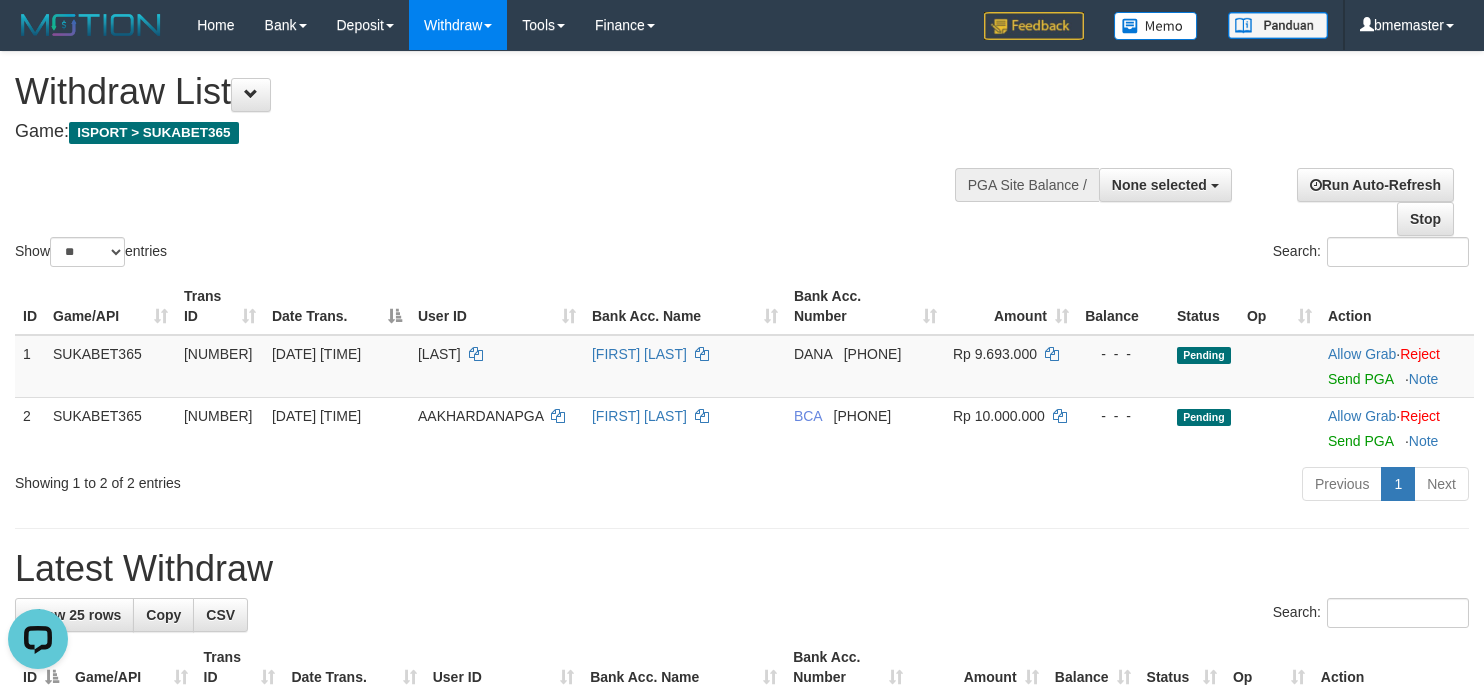 click at bounding box center (742, 528) 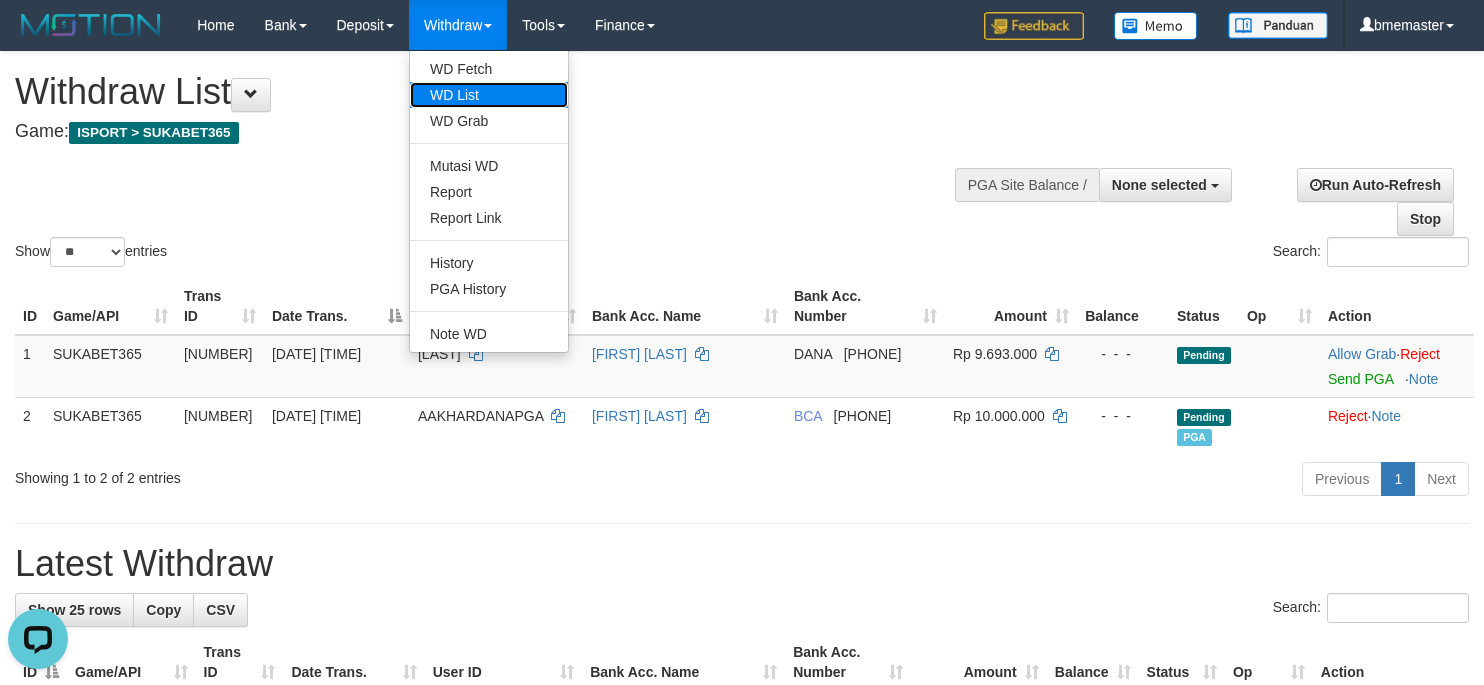 click on "WD List" at bounding box center (489, 95) 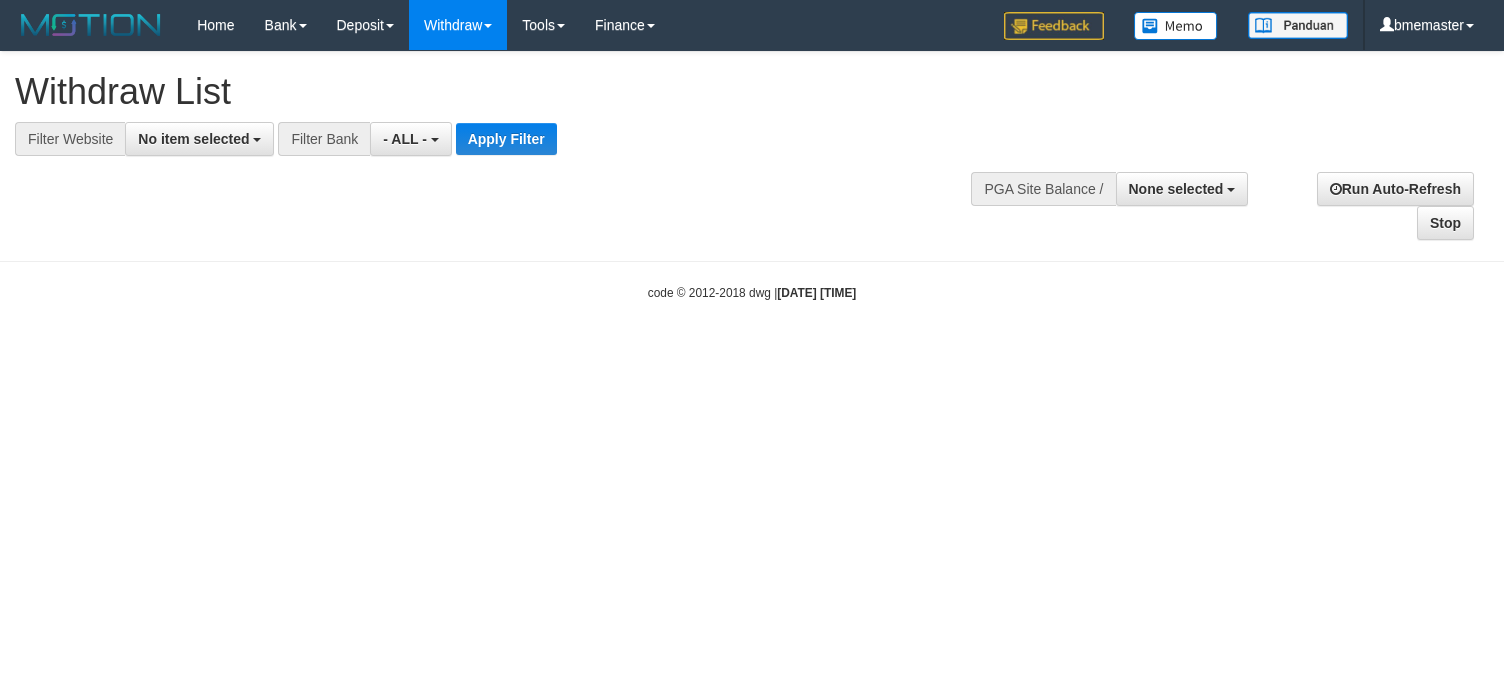 select 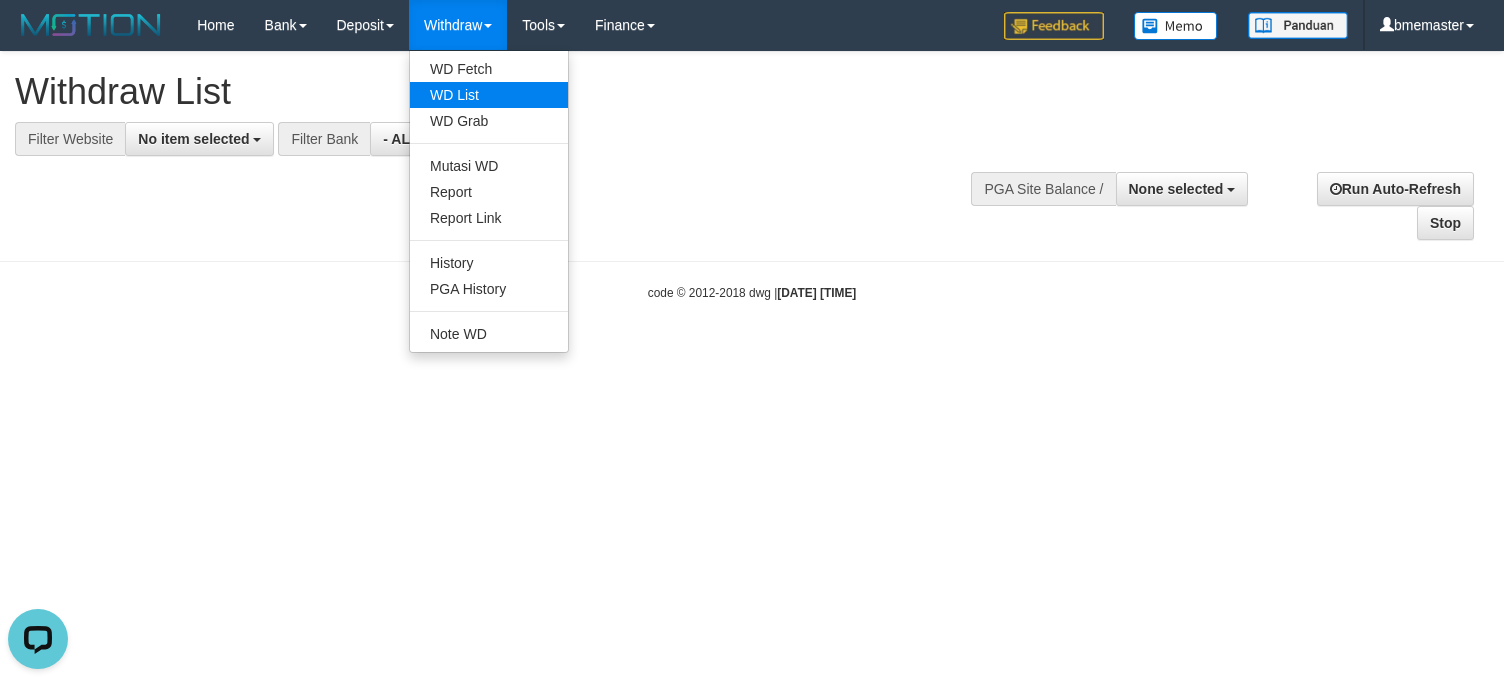 scroll, scrollTop: 0, scrollLeft: 0, axis: both 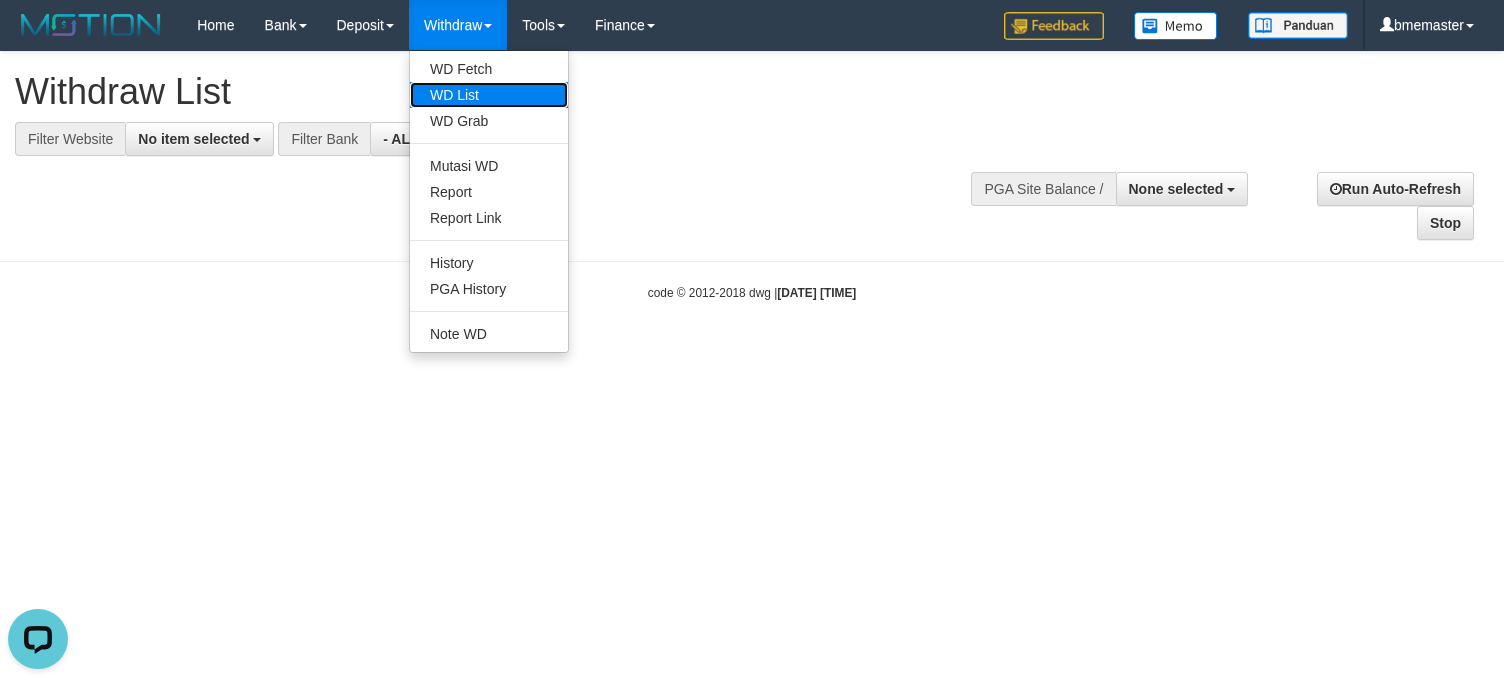 click on "WD List" at bounding box center [489, 95] 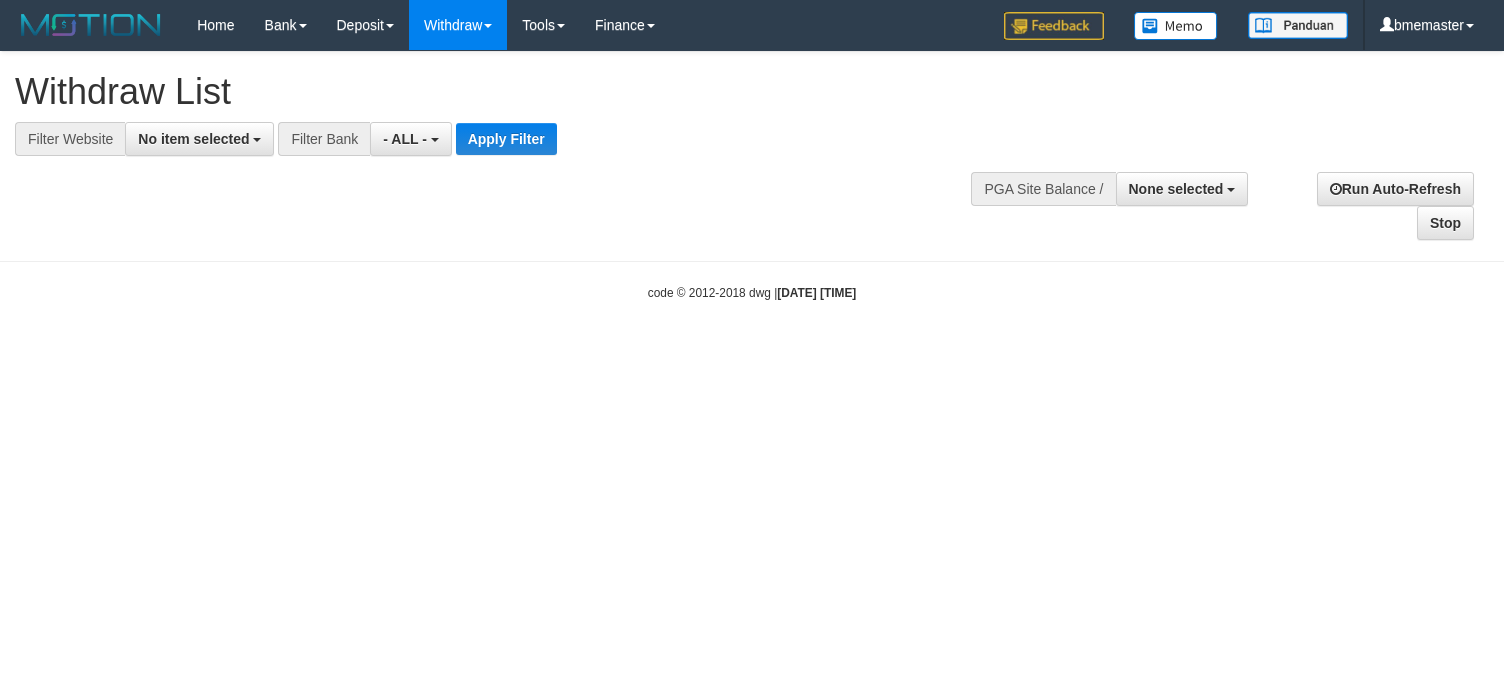 select 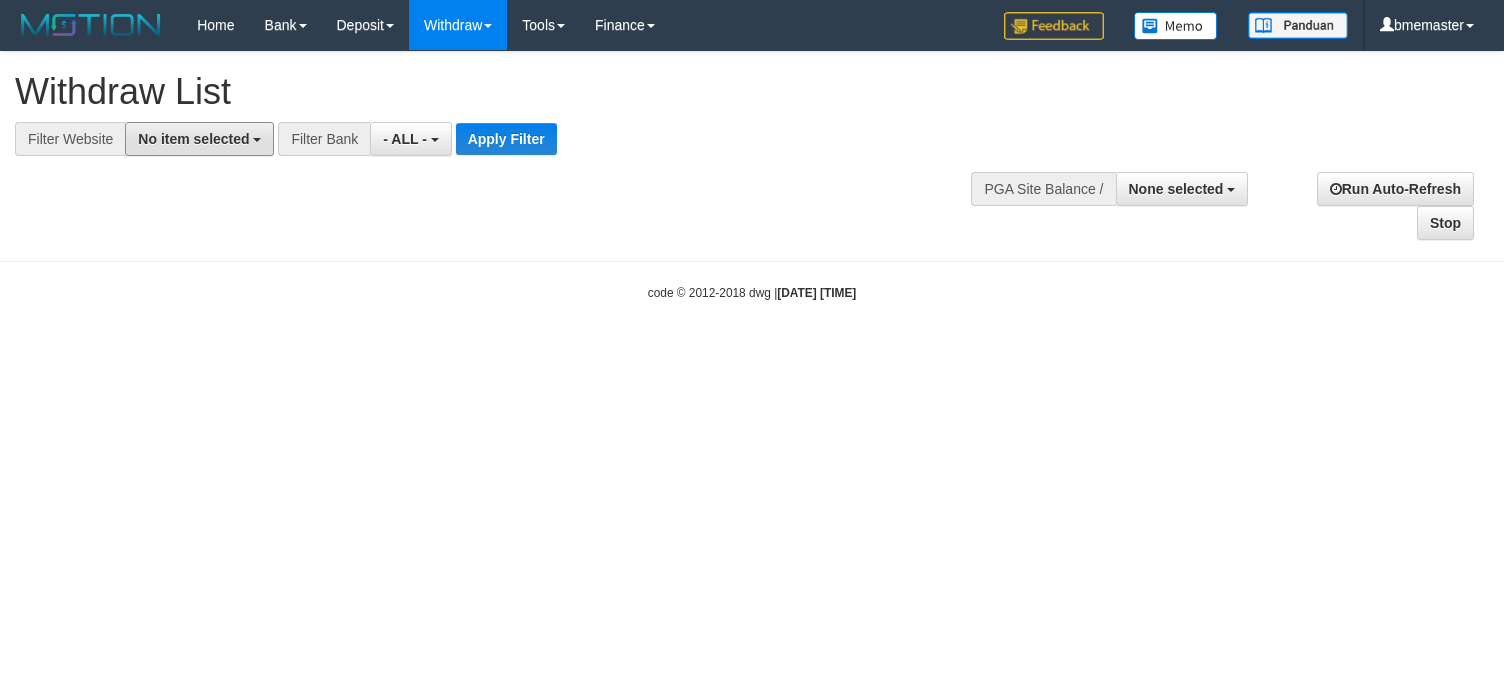 scroll, scrollTop: 0, scrollLeft: 0, axis: both 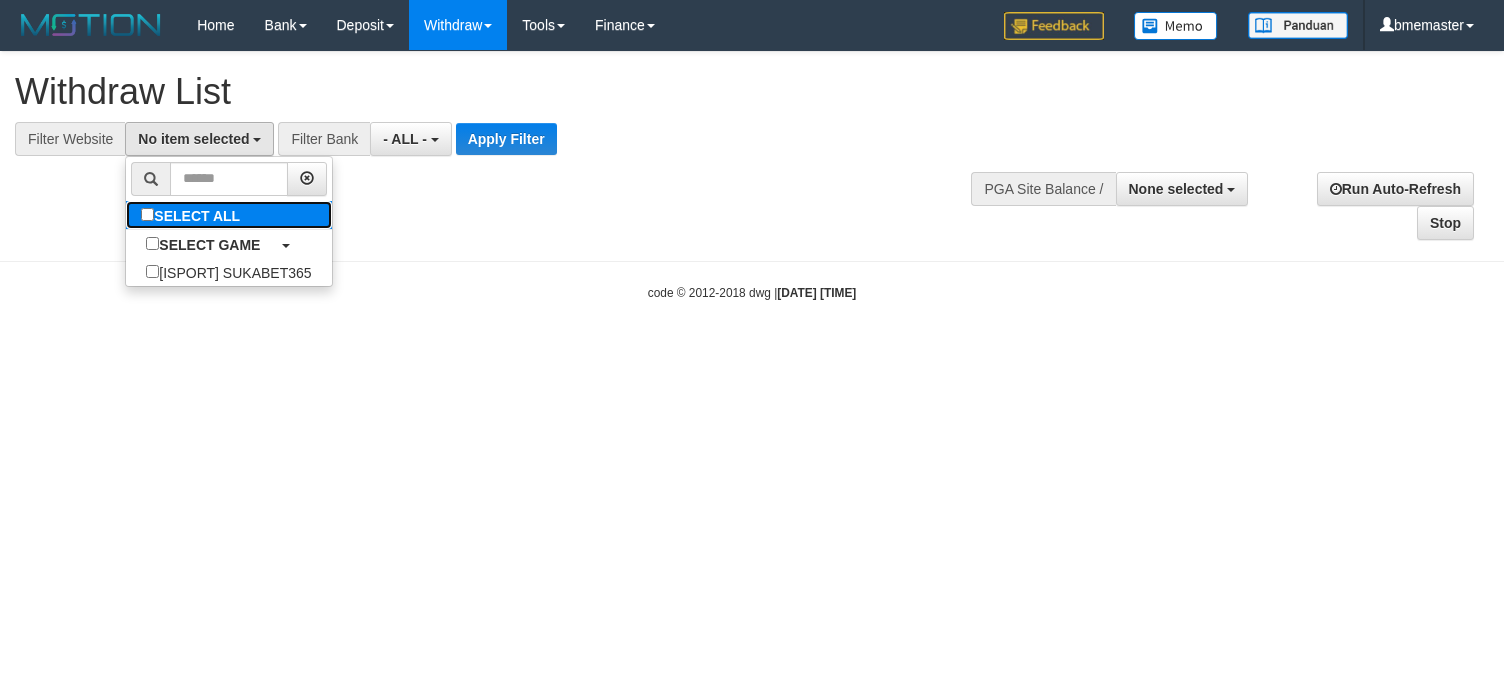 click on "SELECT ALL" at bounding box center [193, 215] 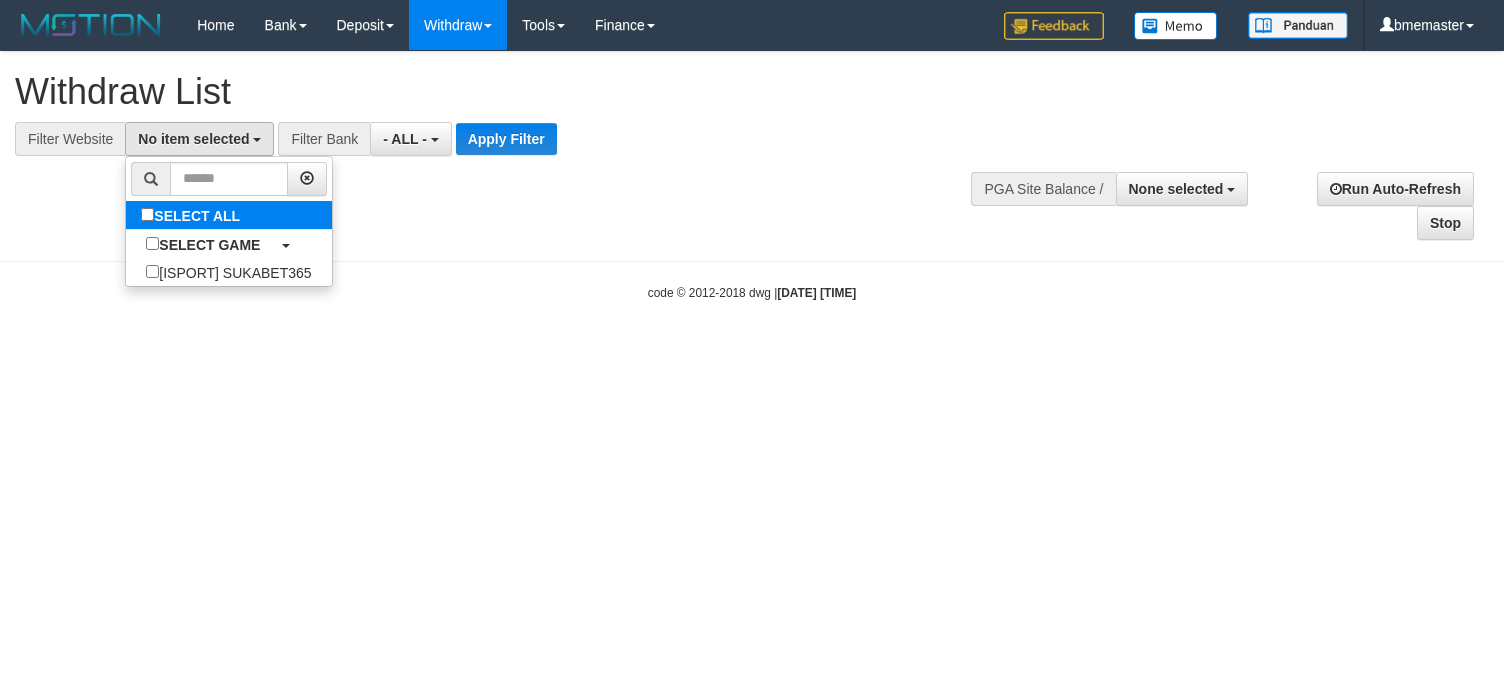 select on "****" 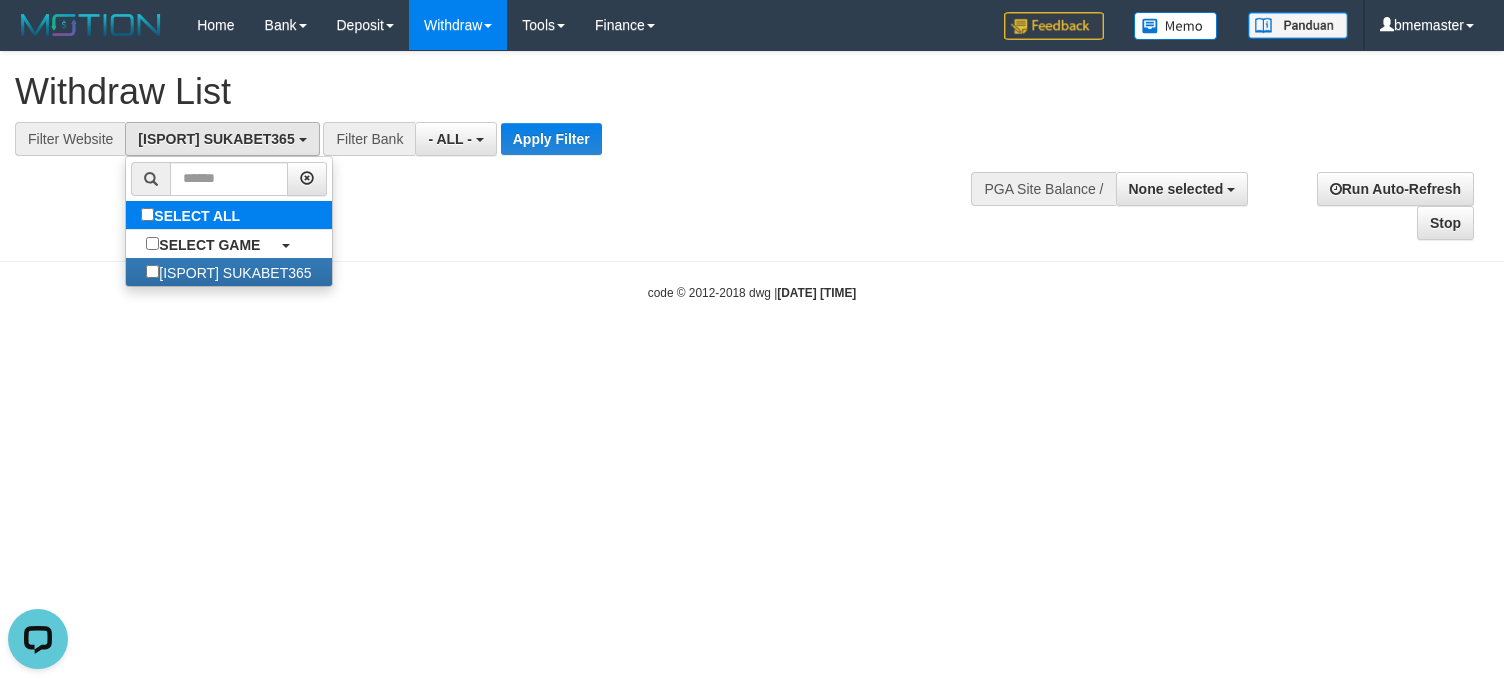 scroll, scrollTop: 0, scrollLeft: 0, axis: both 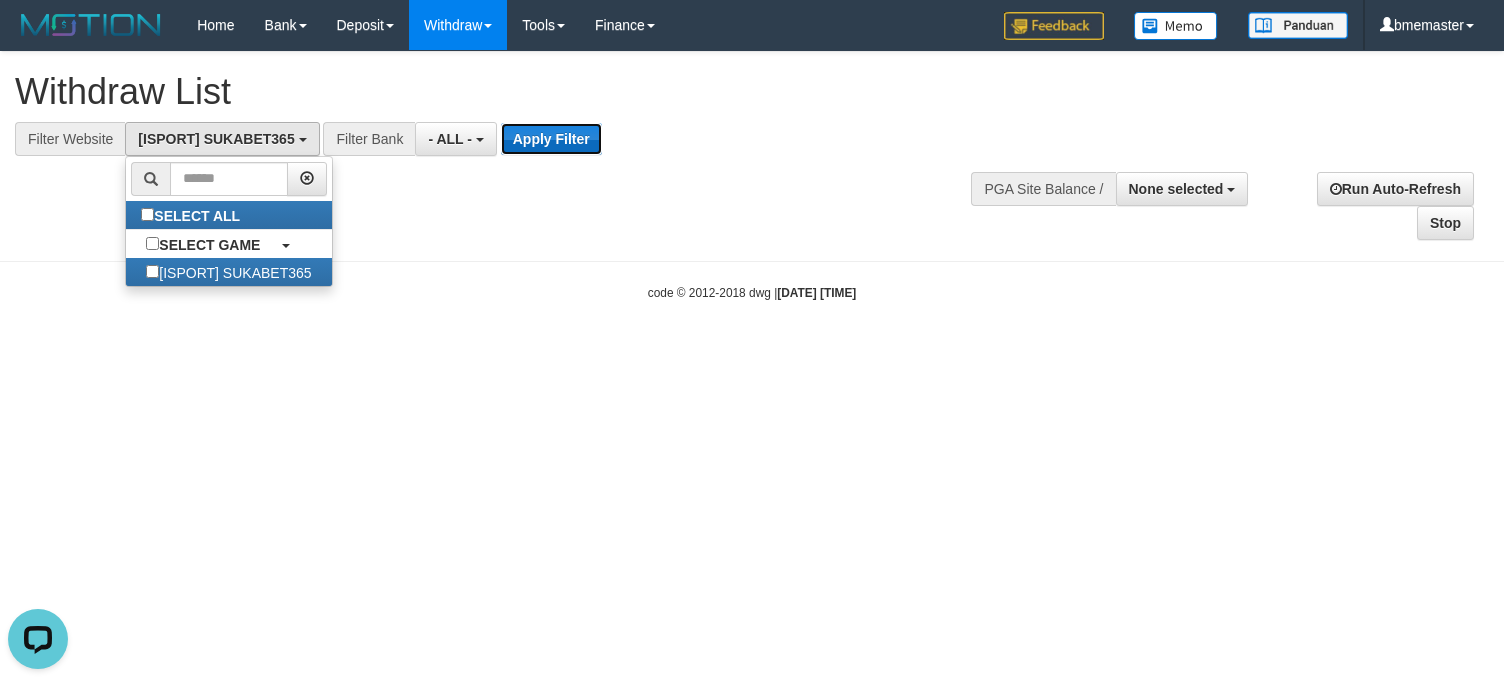 click on "Apply Filter" at bounding box center [551, 139] 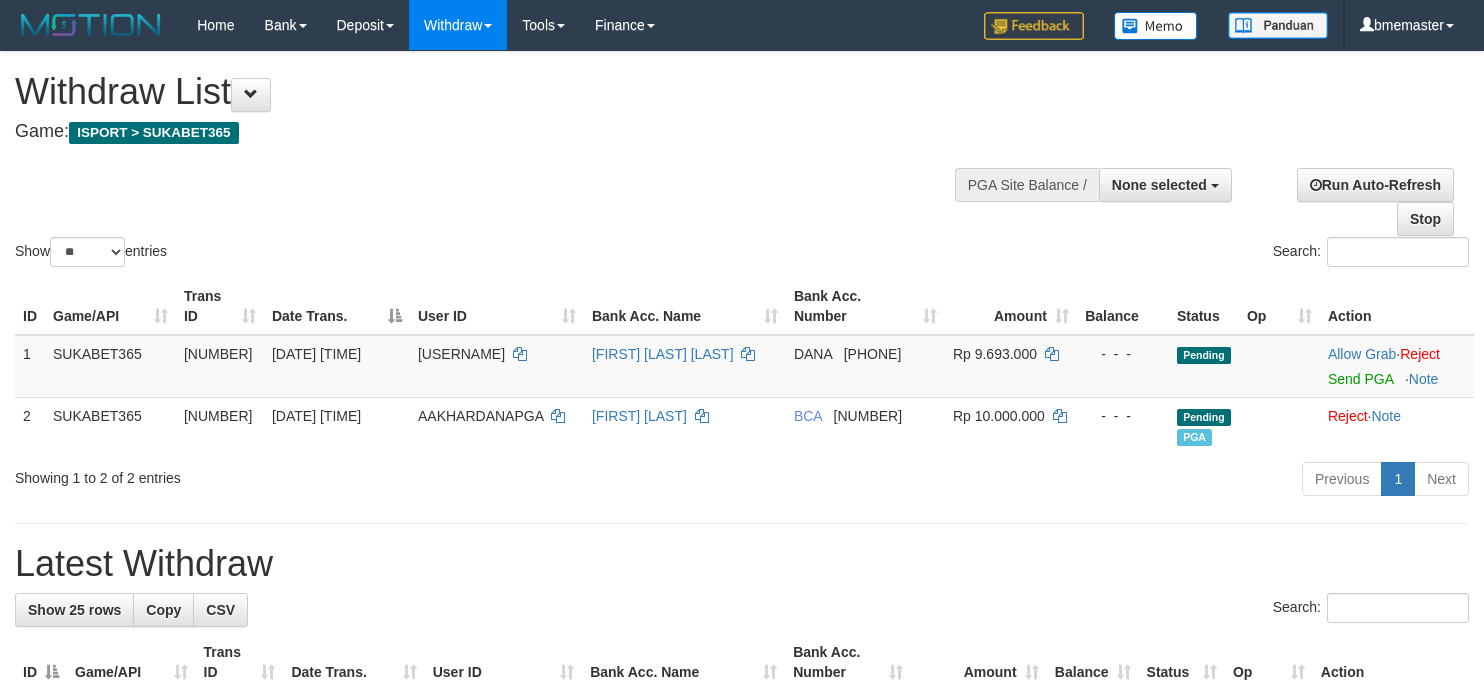 select 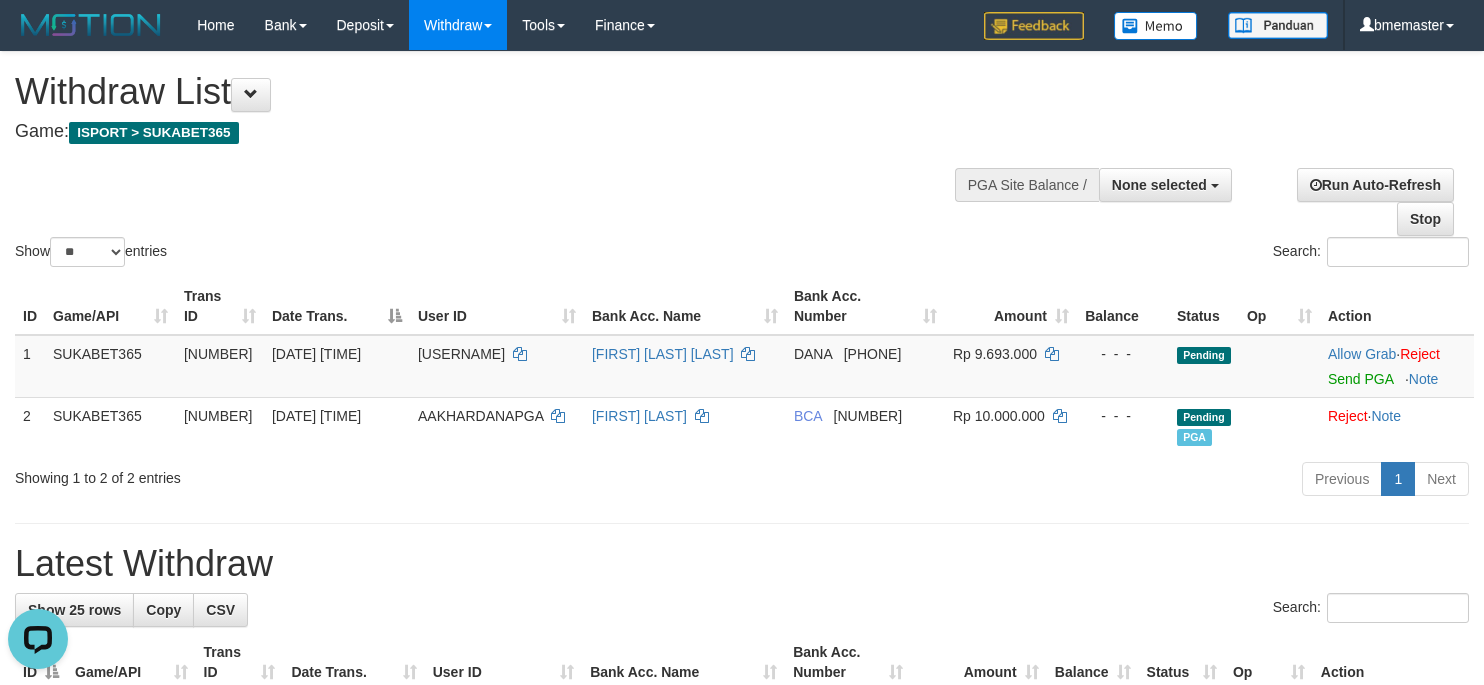 scroll, scrollTop: 0, scrollLeft: 0, axis: both 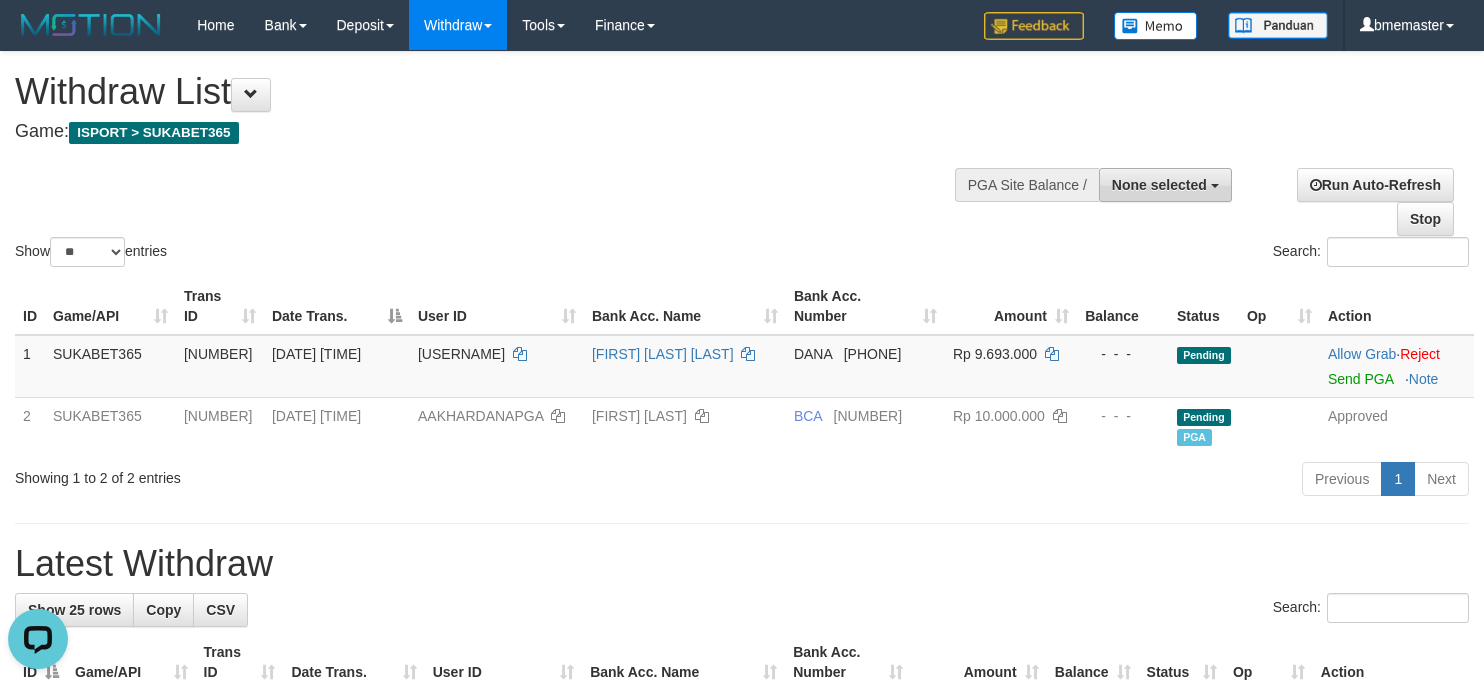 click on "None selected" at bounding box center (1159, 185) 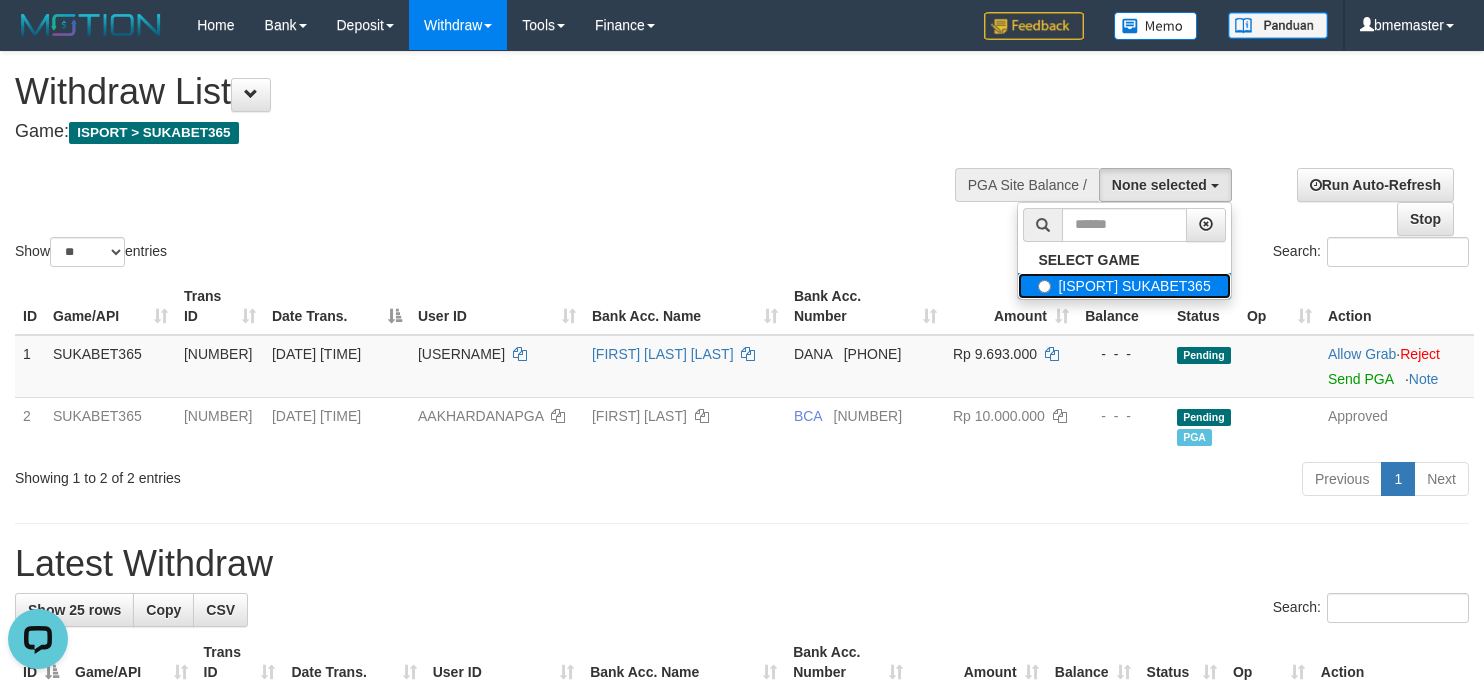 click on "[ISPORT] SUKABET365" at bounding box center (1124, 286) 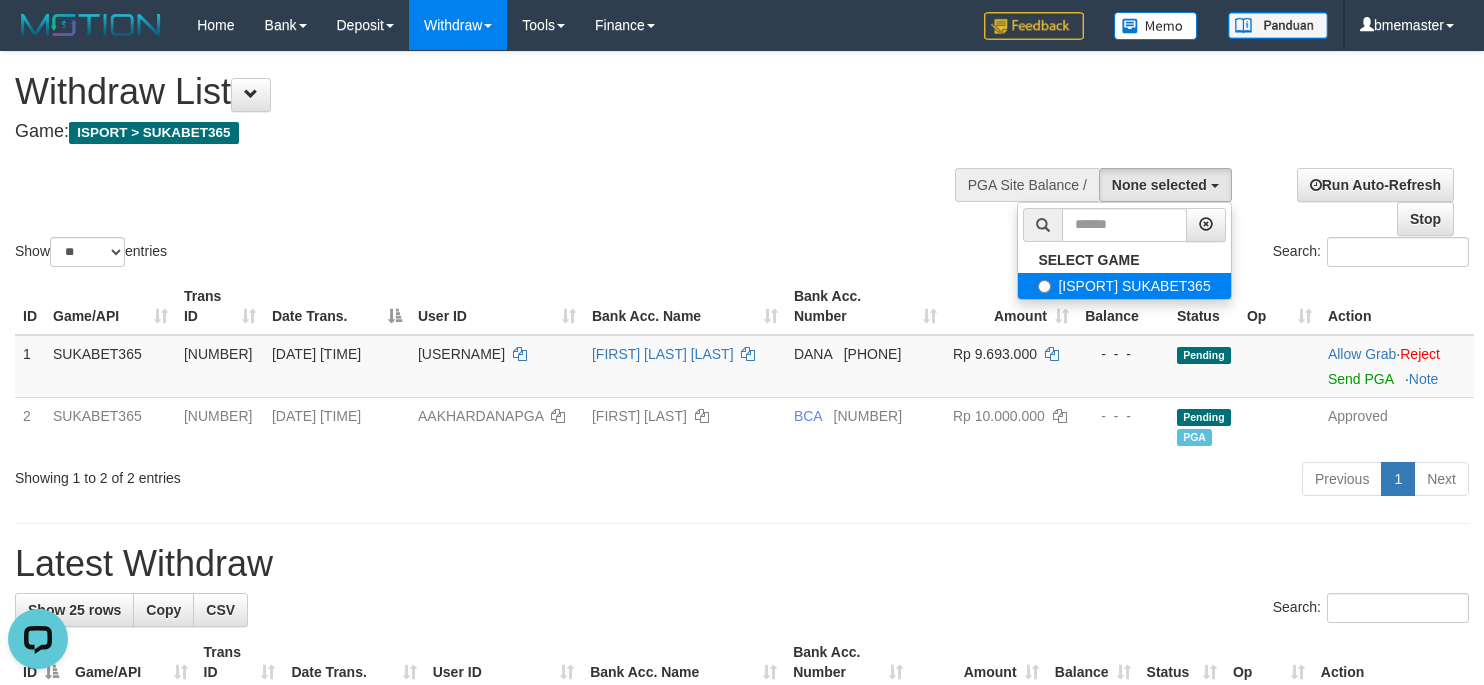 select on "****" 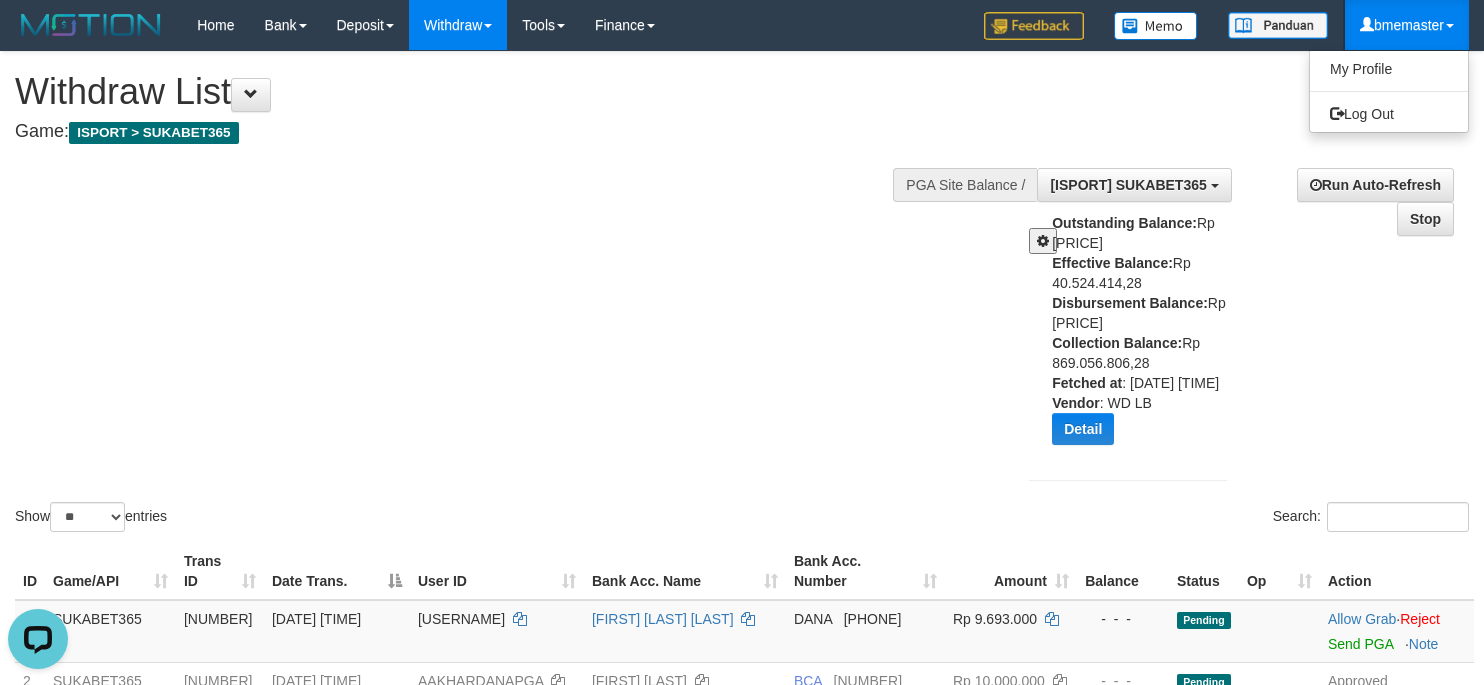 click on "My Profile
Log Out" at bounding box center [1389, 91] 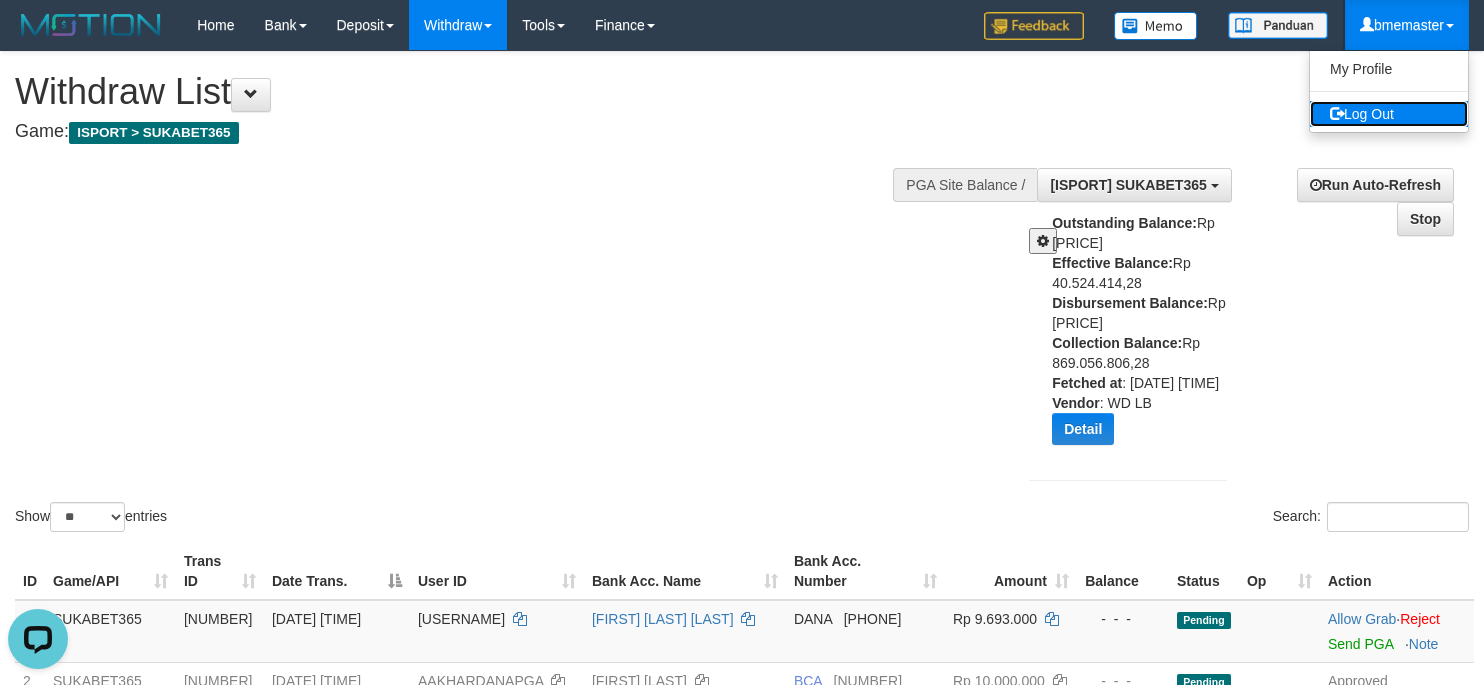 click on "Log Out" at bounding box center (1389, 114) 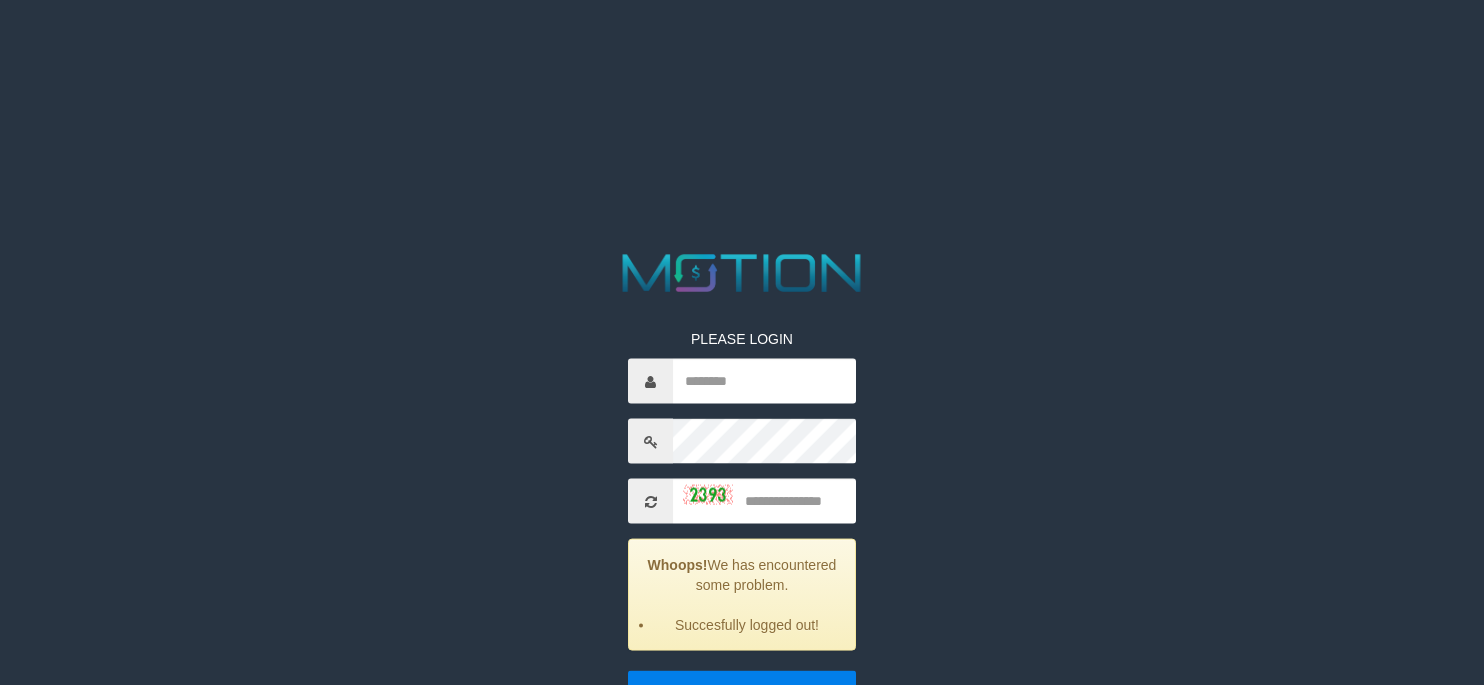 scroll, scrollTop: 0, scrollLeft: 0, axis: both 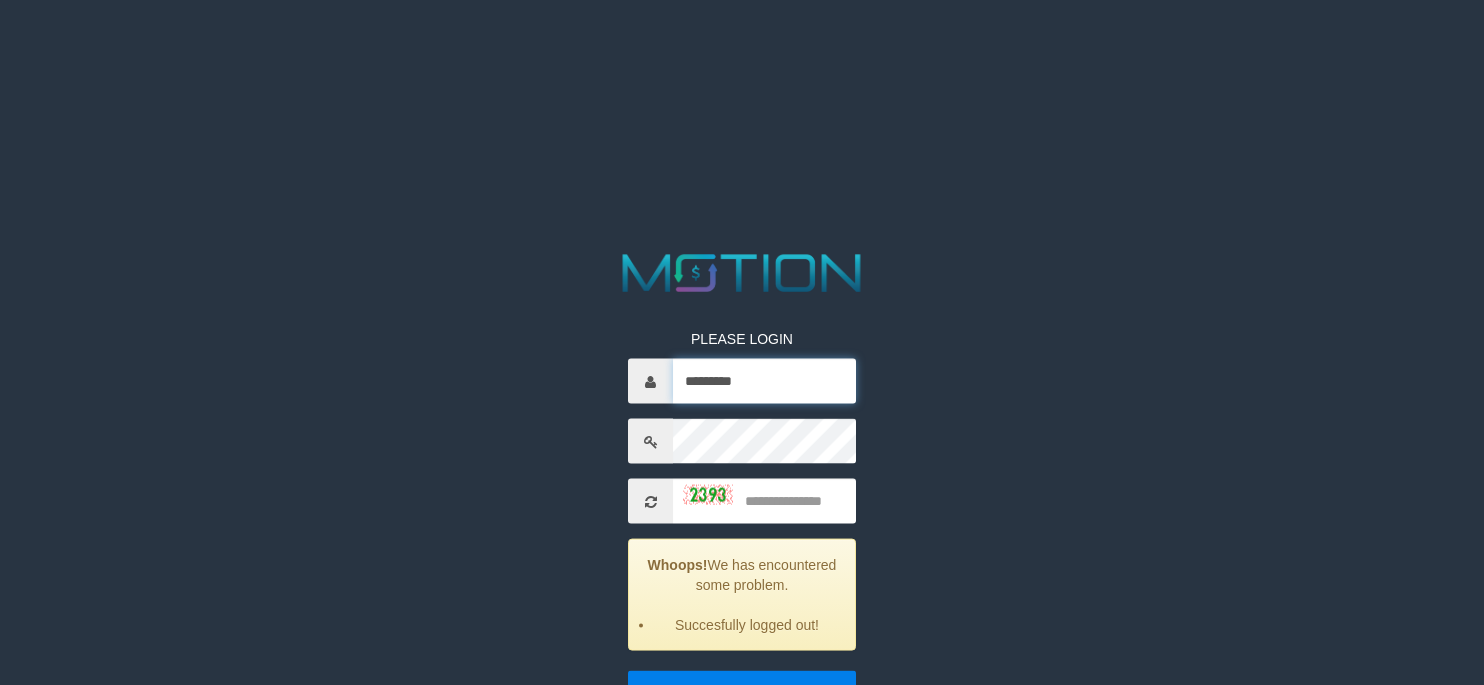 click on "*********" at bounding box center [764, 381] 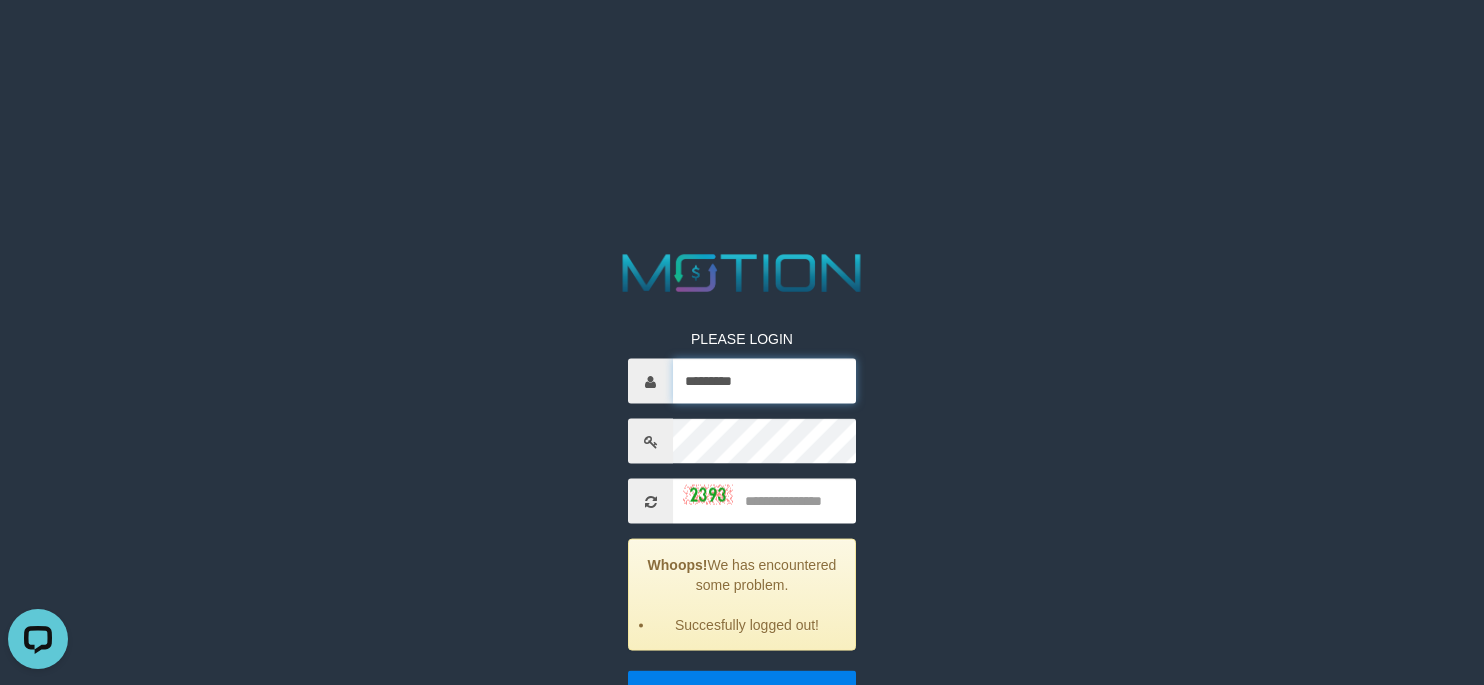scroll, scrollTop: 0, scrollLeft: 0, axis: both 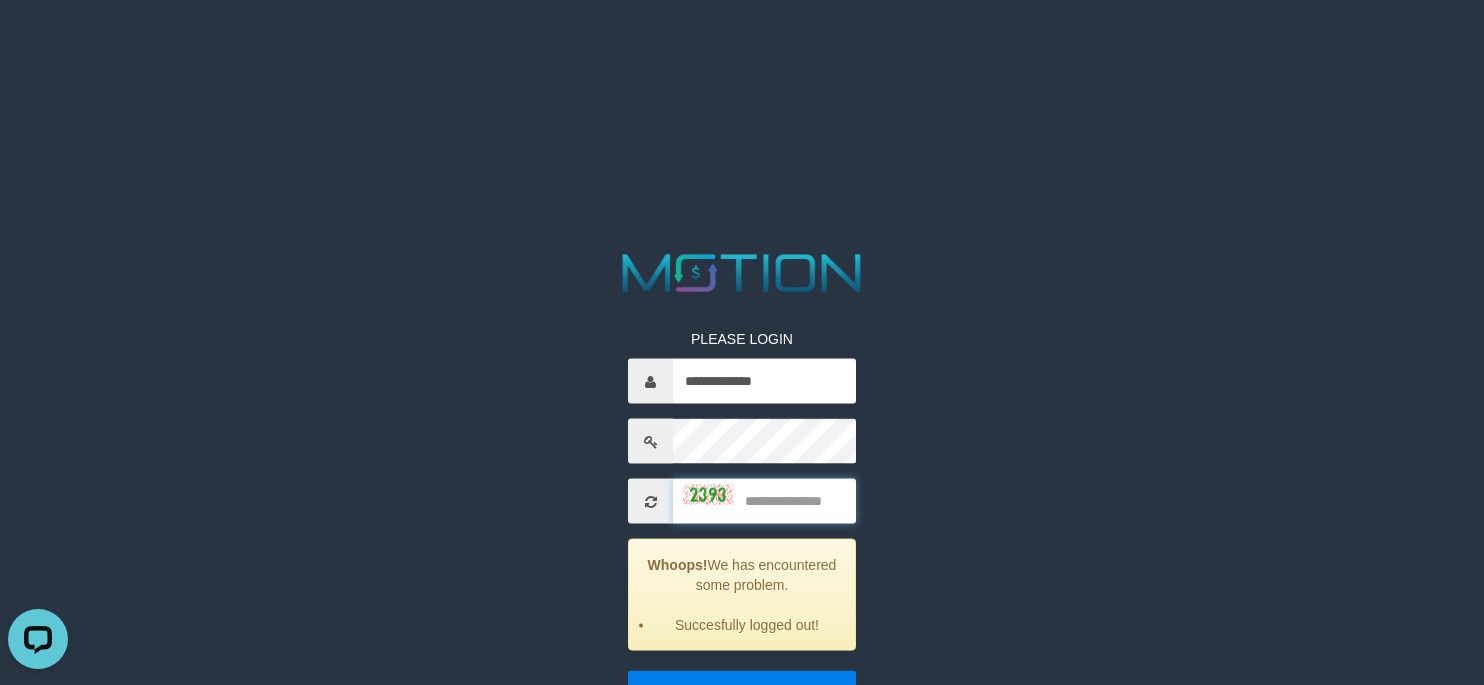 click at bounding box center [764, 501] 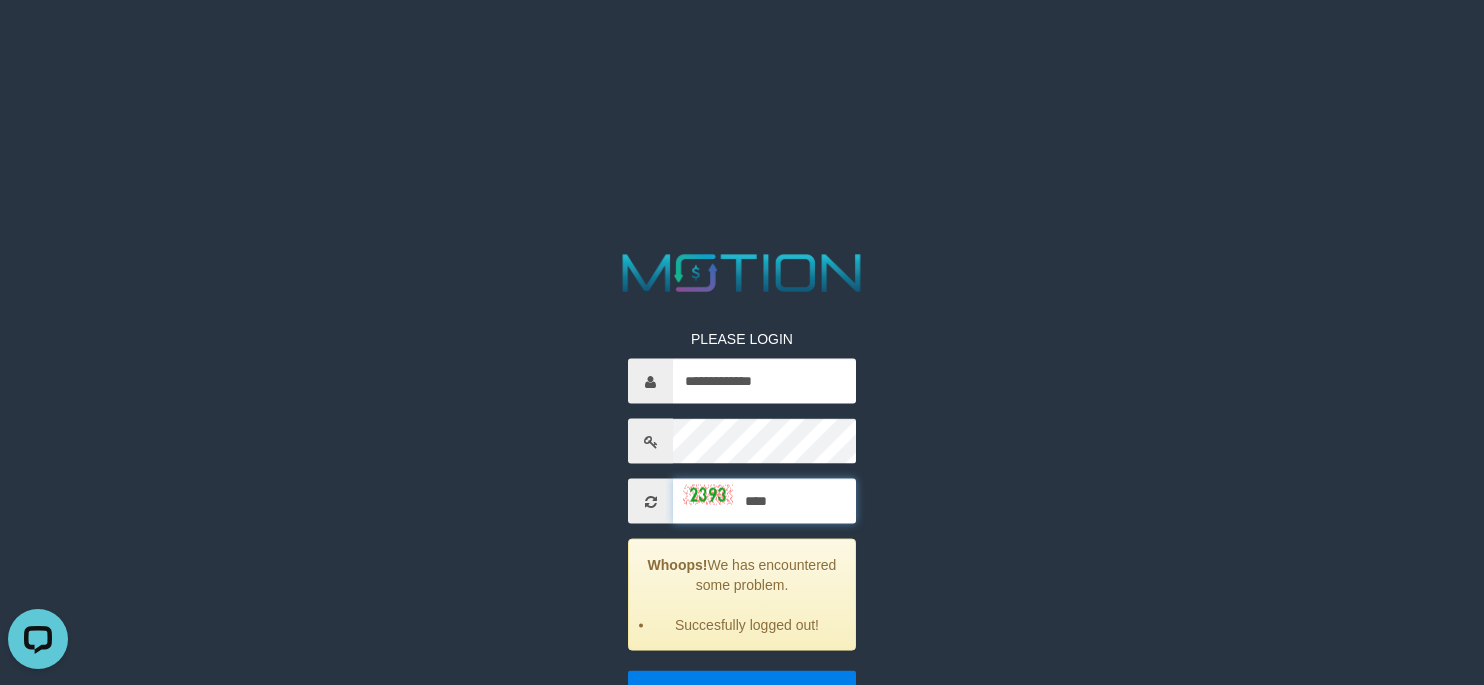type on "****" 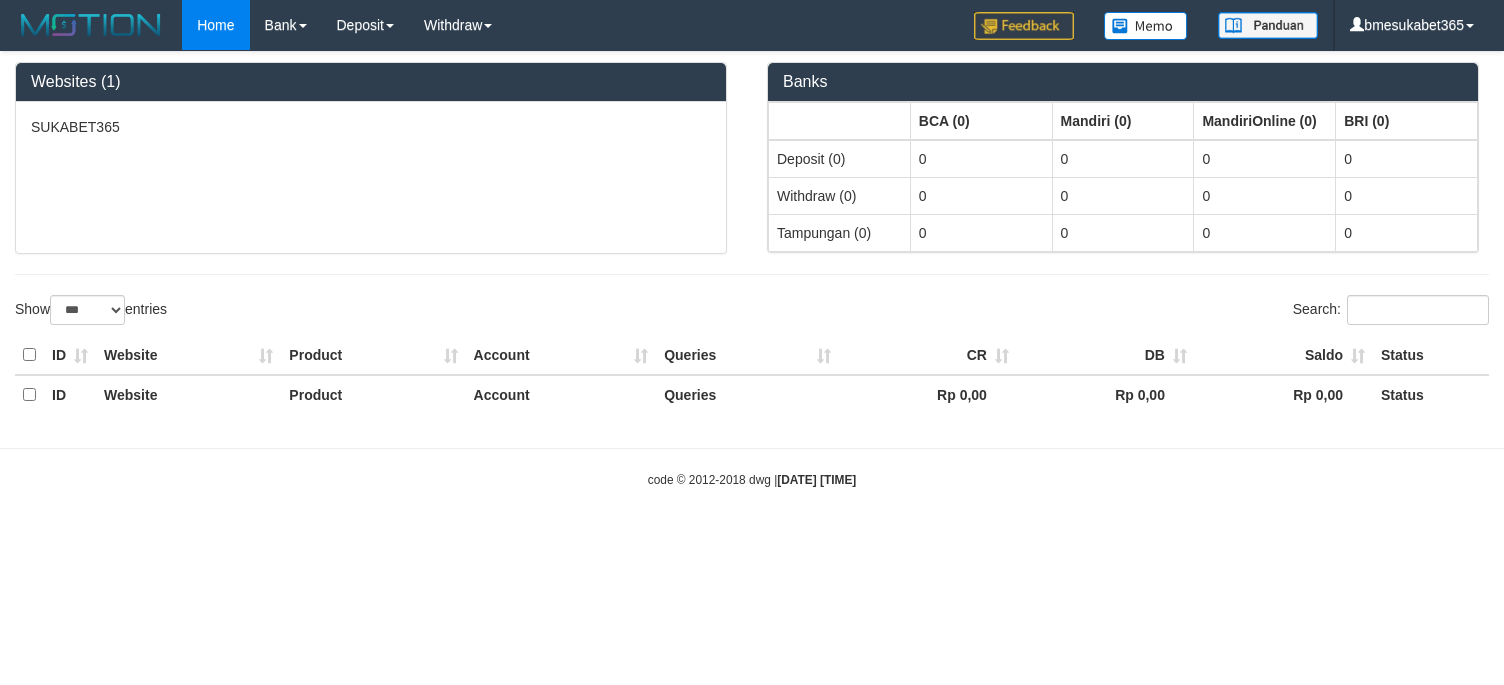 select on "***" 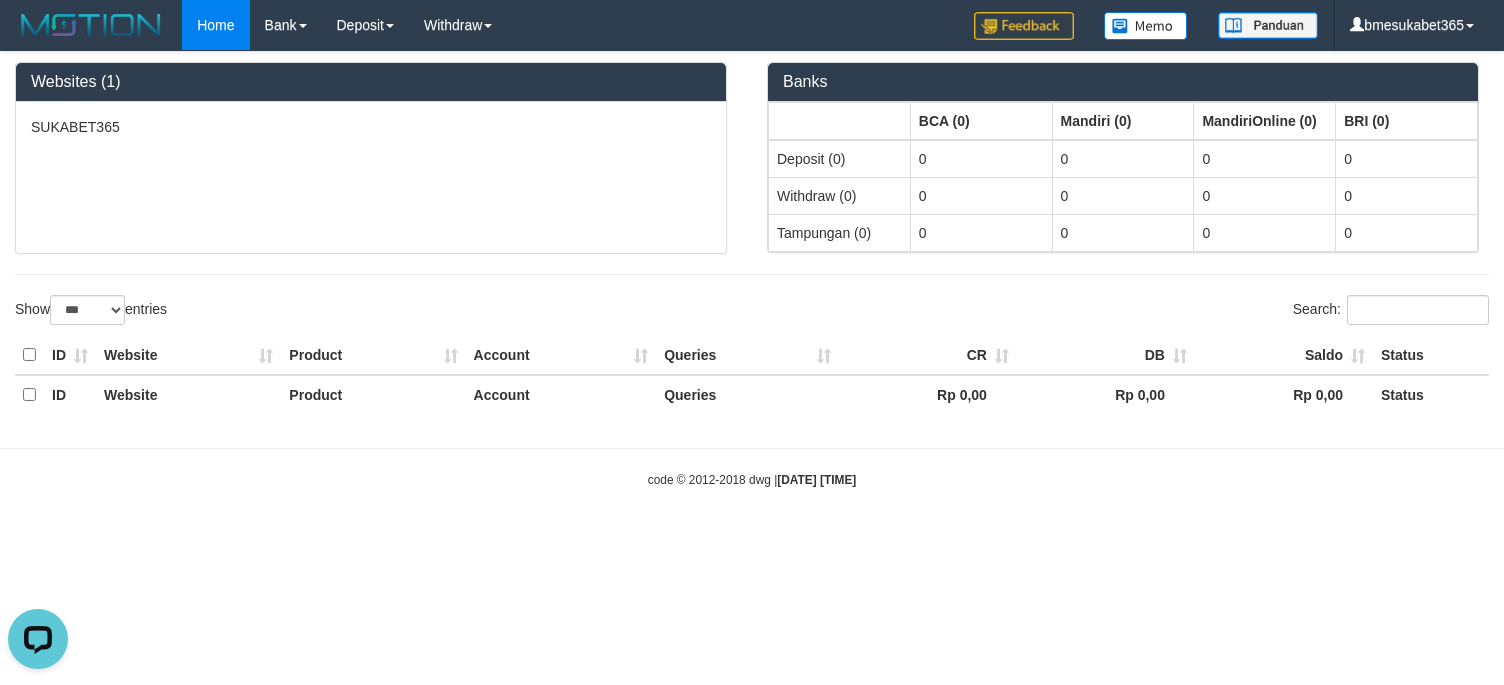 scroll, scrollTop: 0, scrollLeft: 0, axis: both 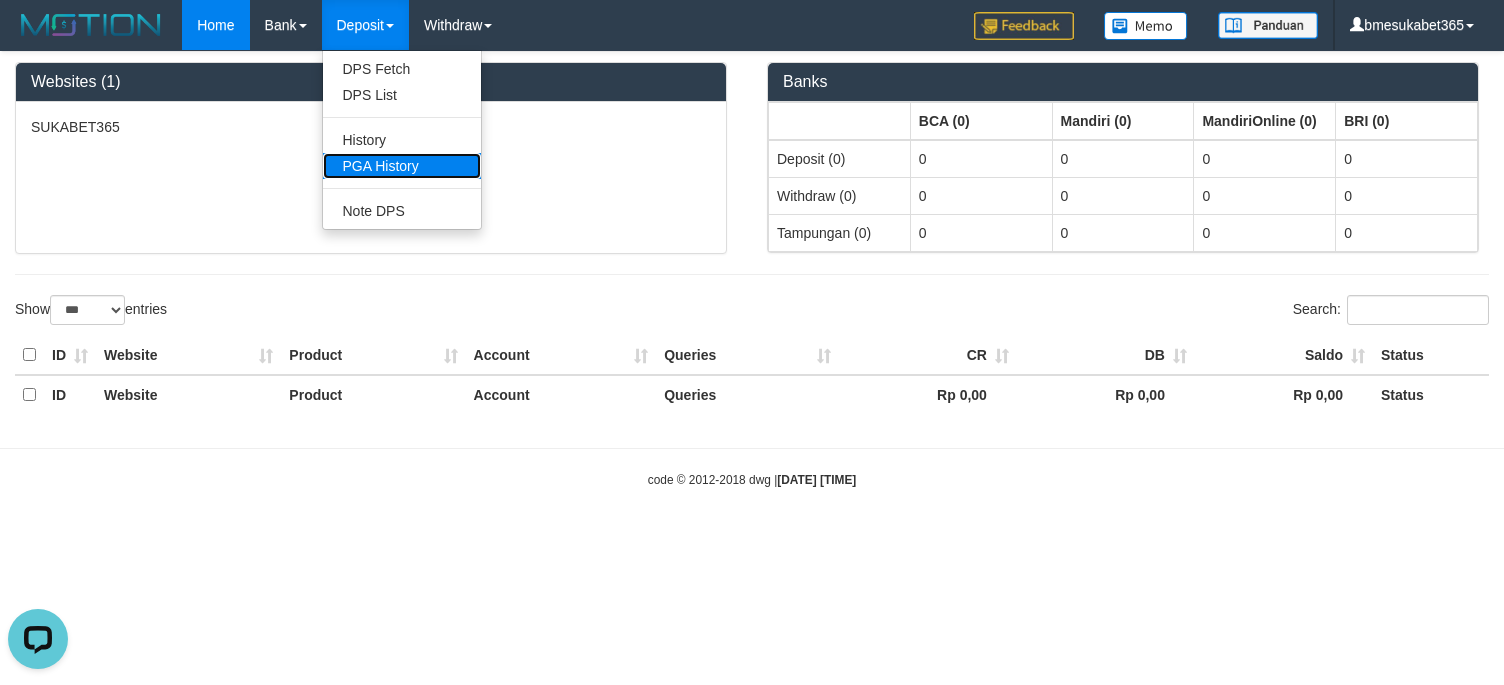 click on "PGA History" at bounding box center [402, 166] 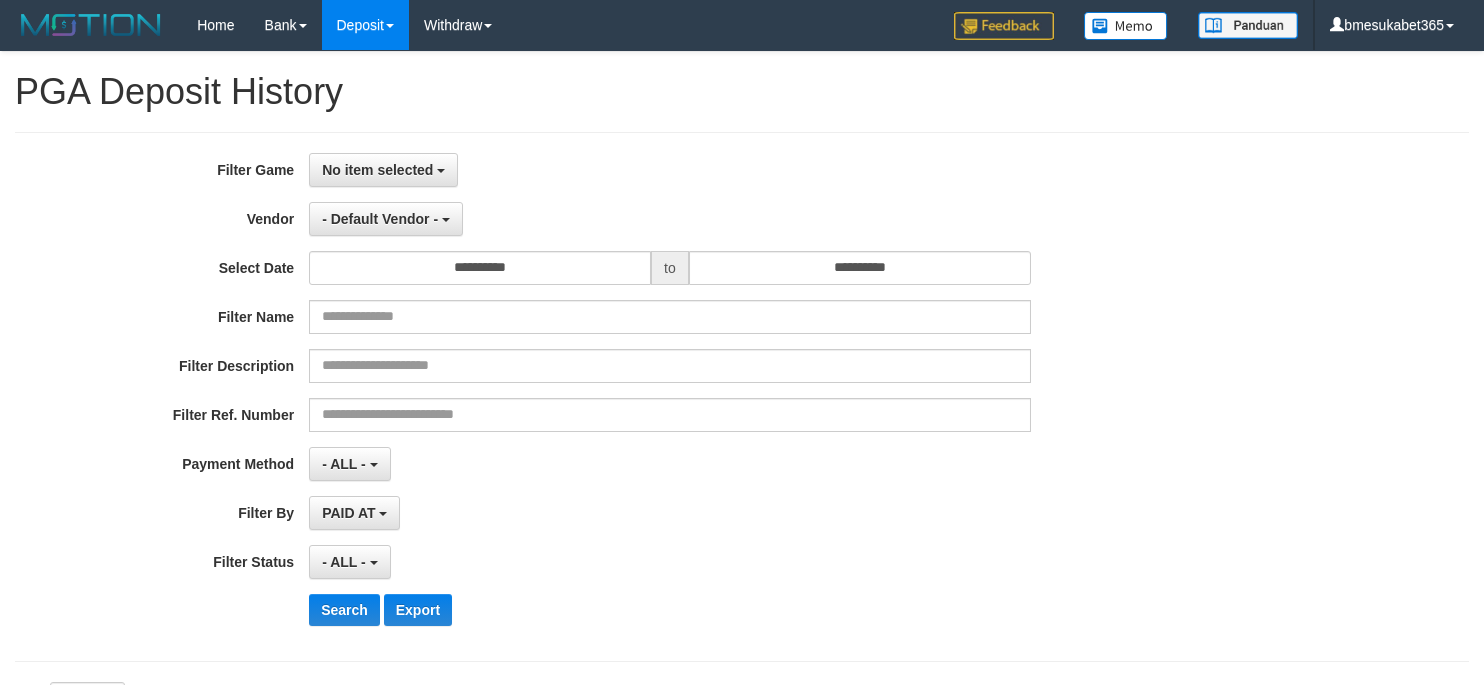 select 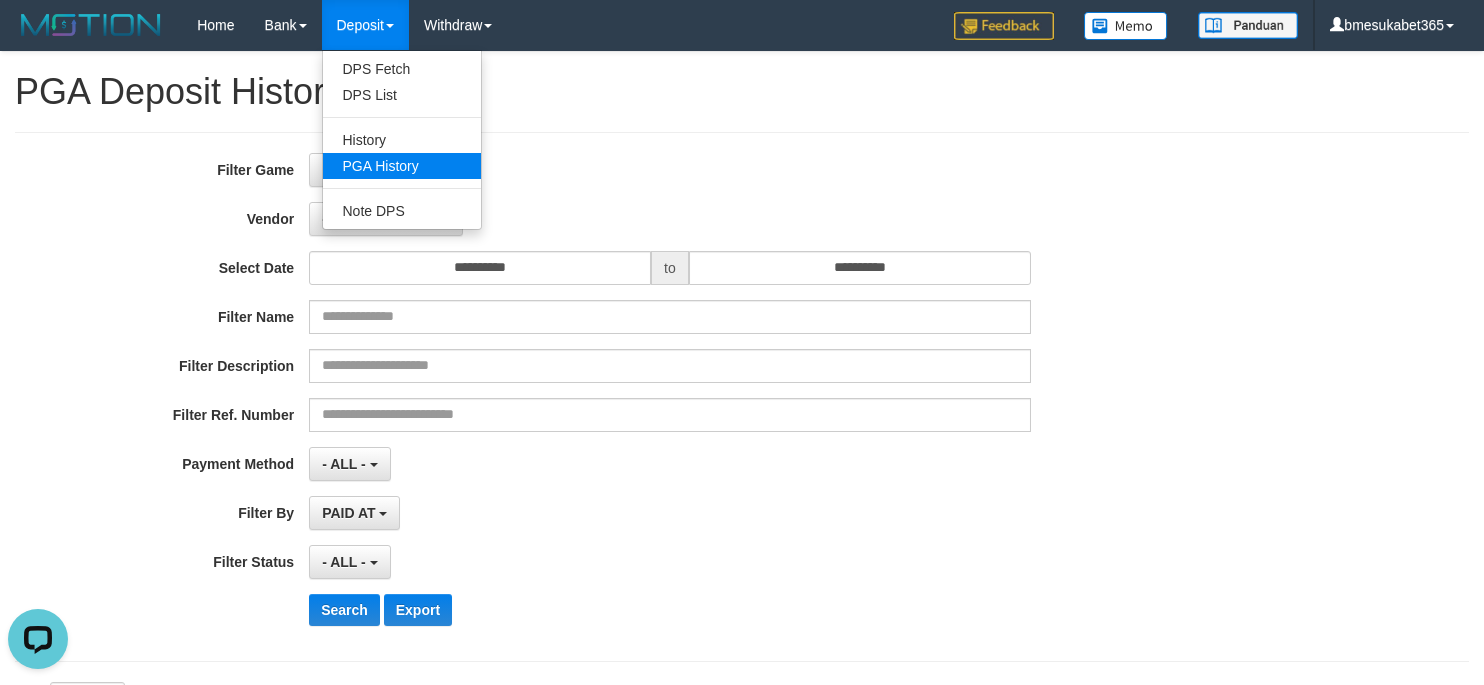 scroll, scrollTop: 0, scrollLeft: 0, axis: both 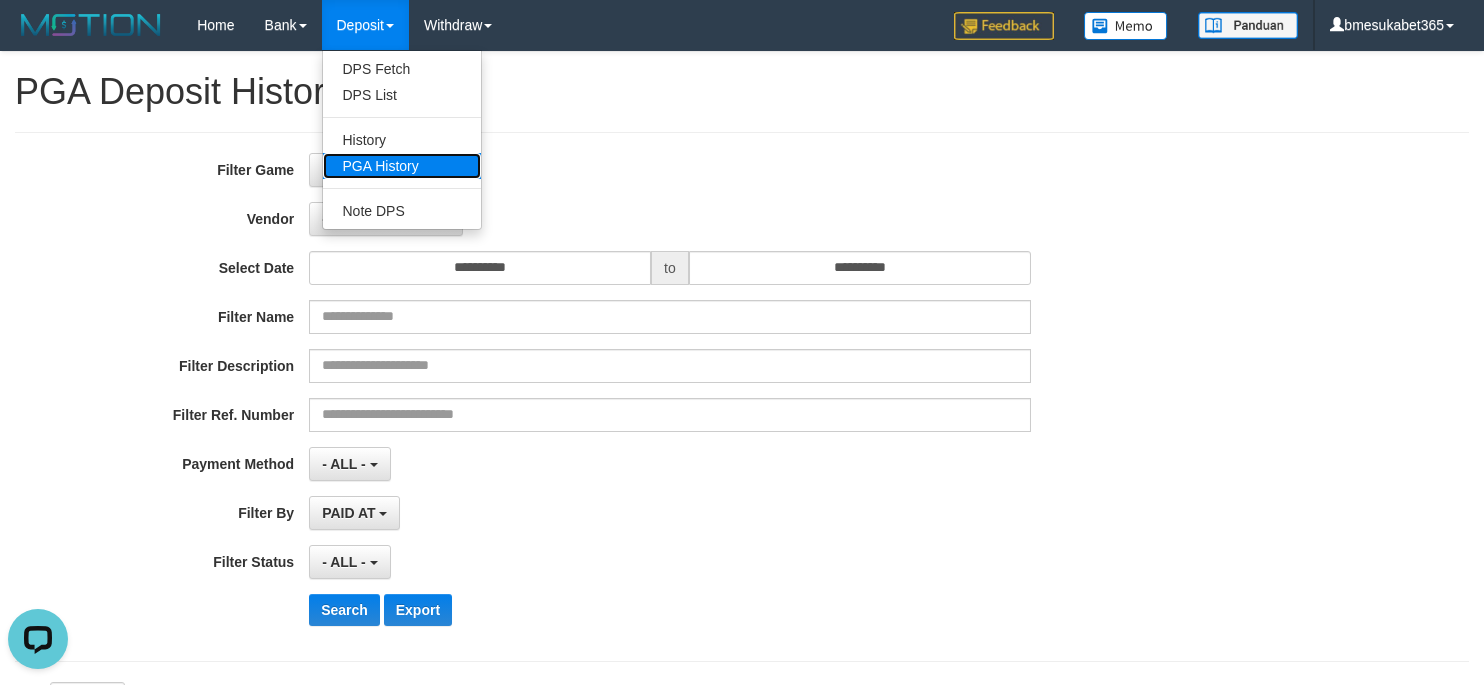 click on "PGA History" at bounding box center (402, 166) 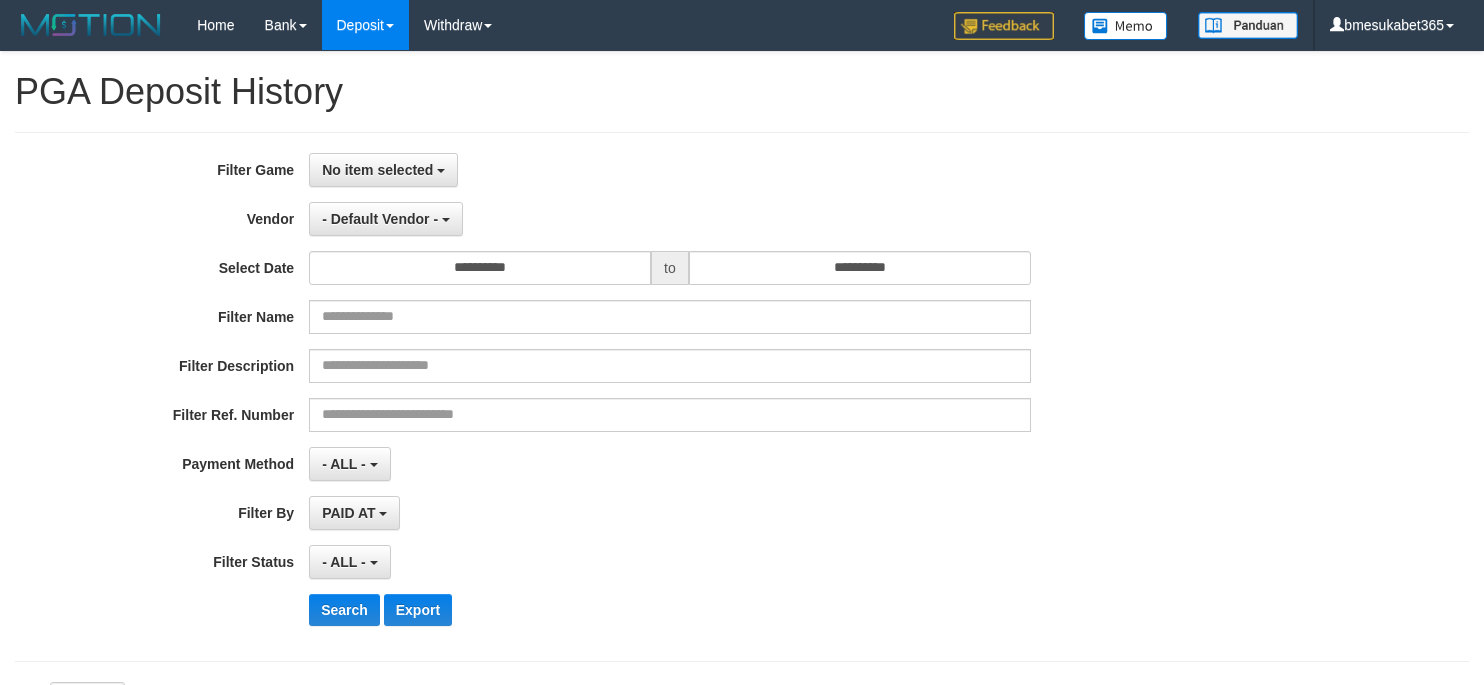 select 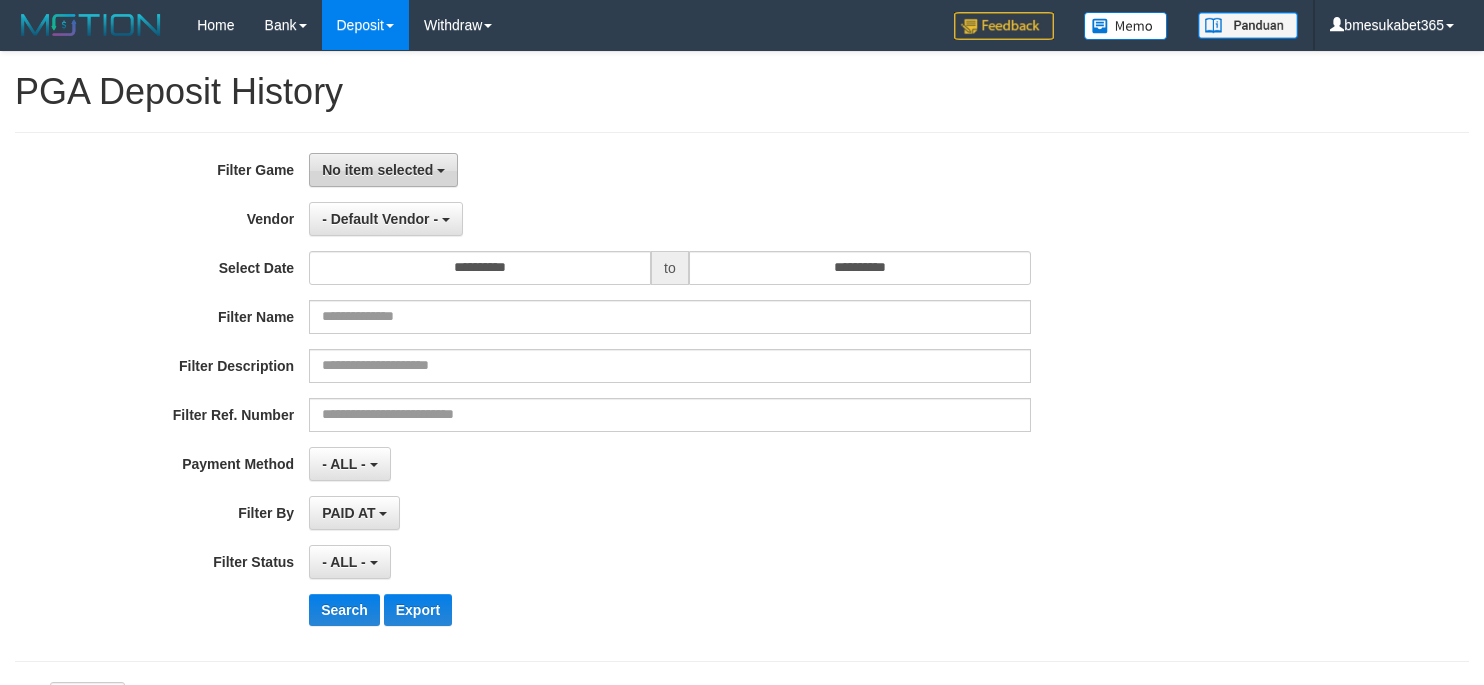 drag, startPoint x: 0, startPoint y: 0, endPoint x: 390, endPoint y: 177, distance: 428.28613 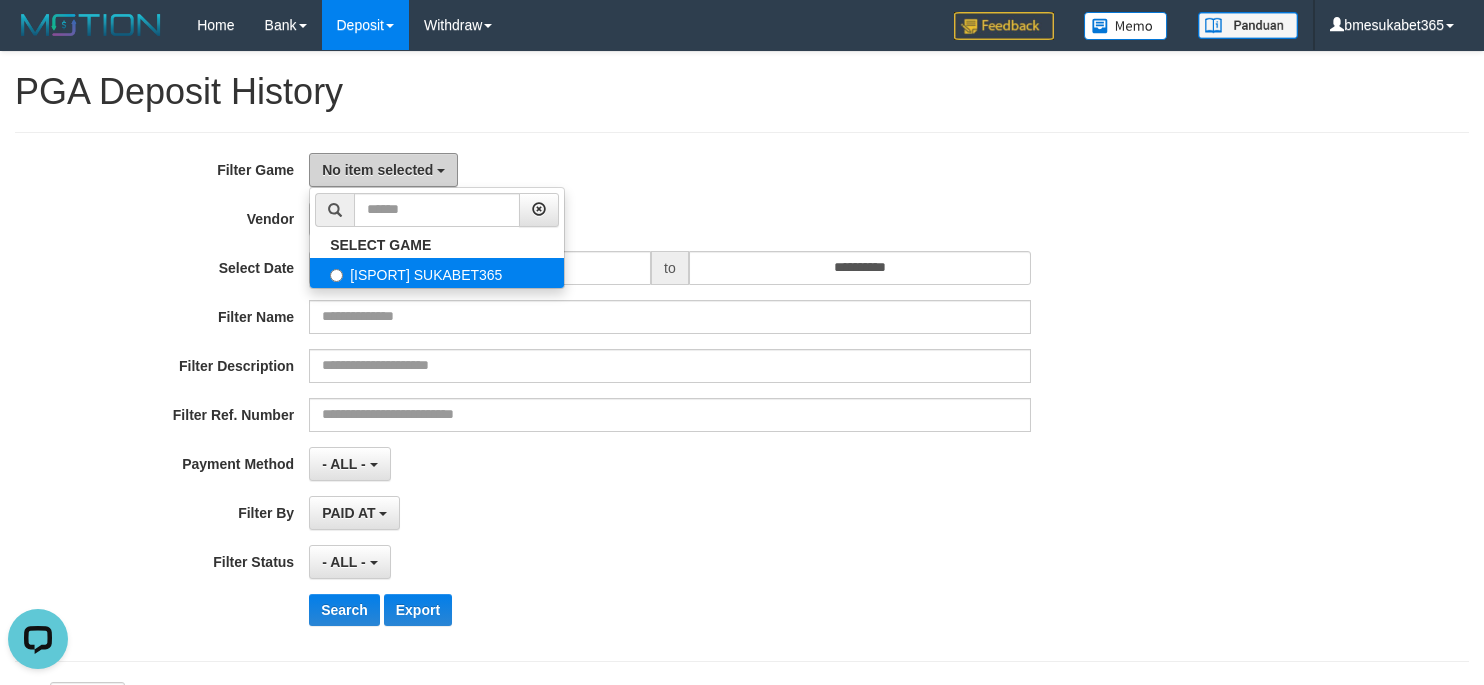 scroll, scrollTop: 0, scrollLeft: 0, axis: both 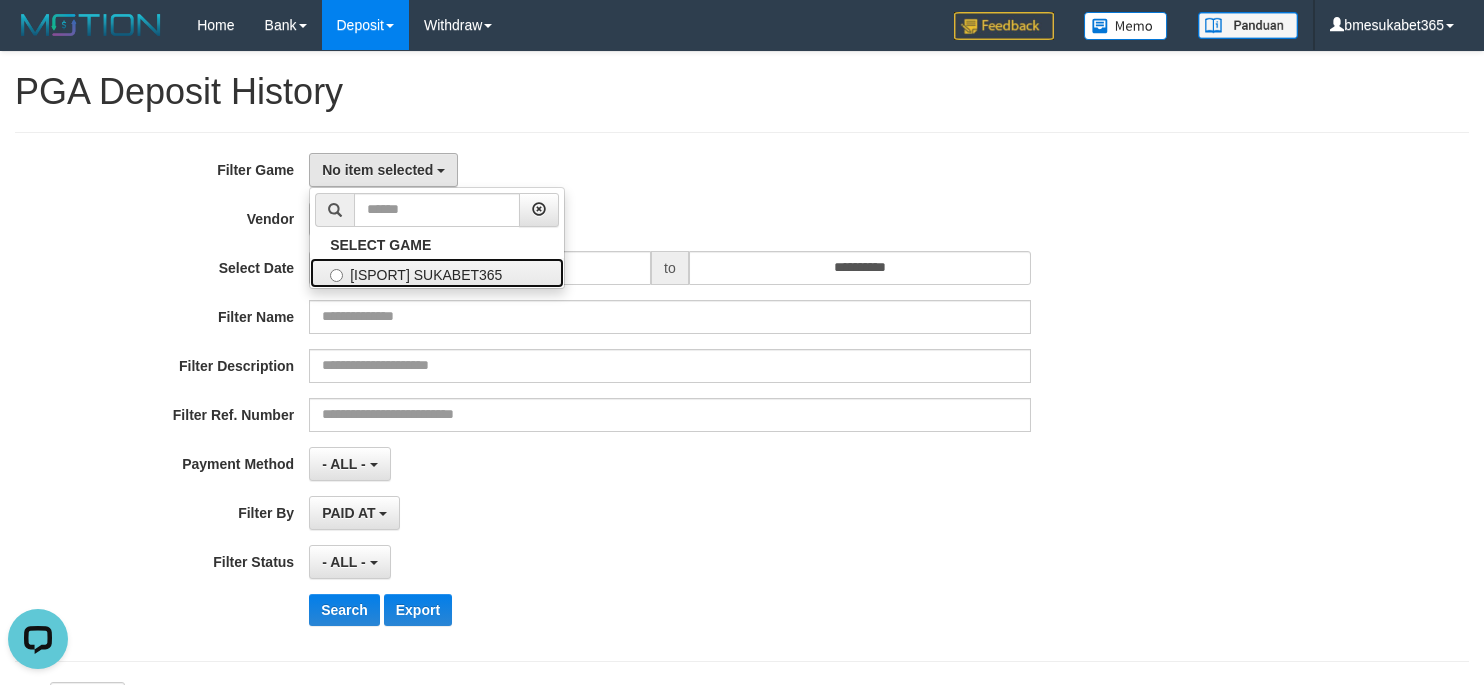 drag, startPoint x: 398, startPoint y: 277, endPoint x: 432, endPoint y: 244, distance: 47.38143 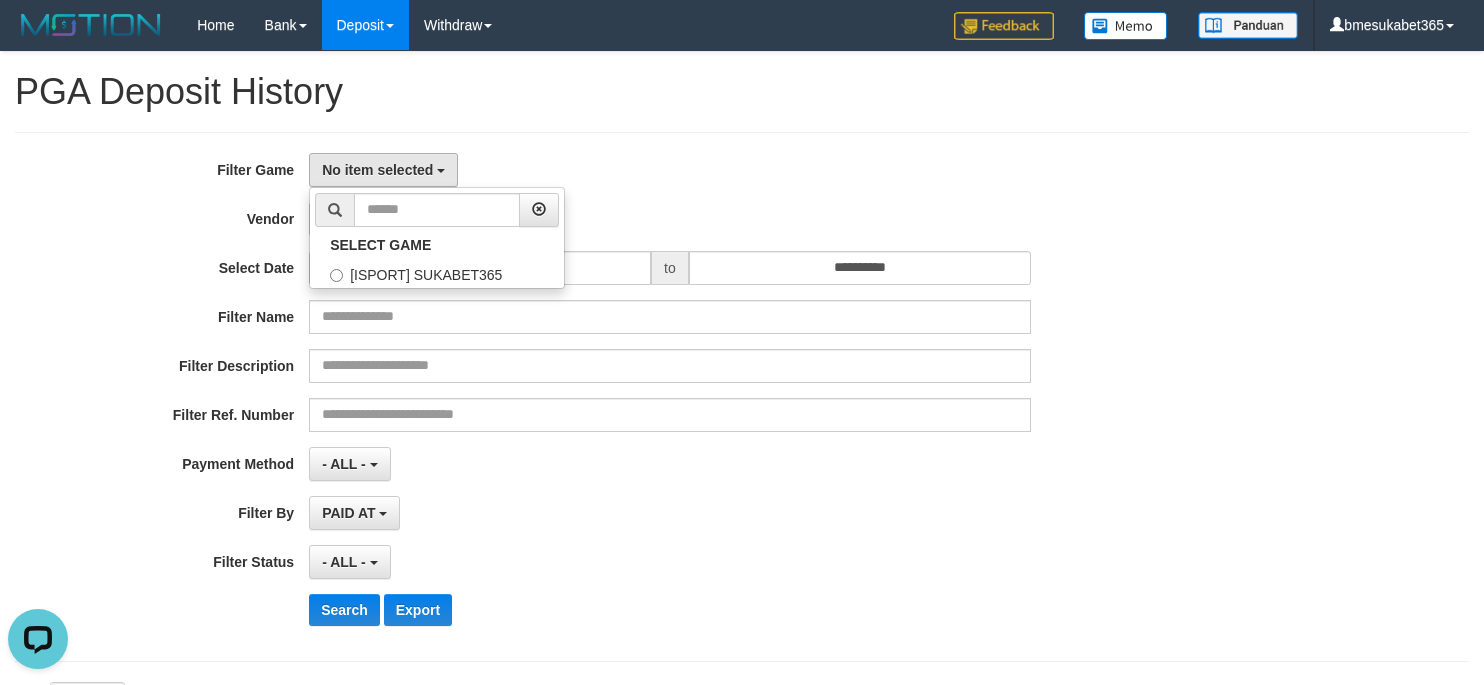 select on "****" 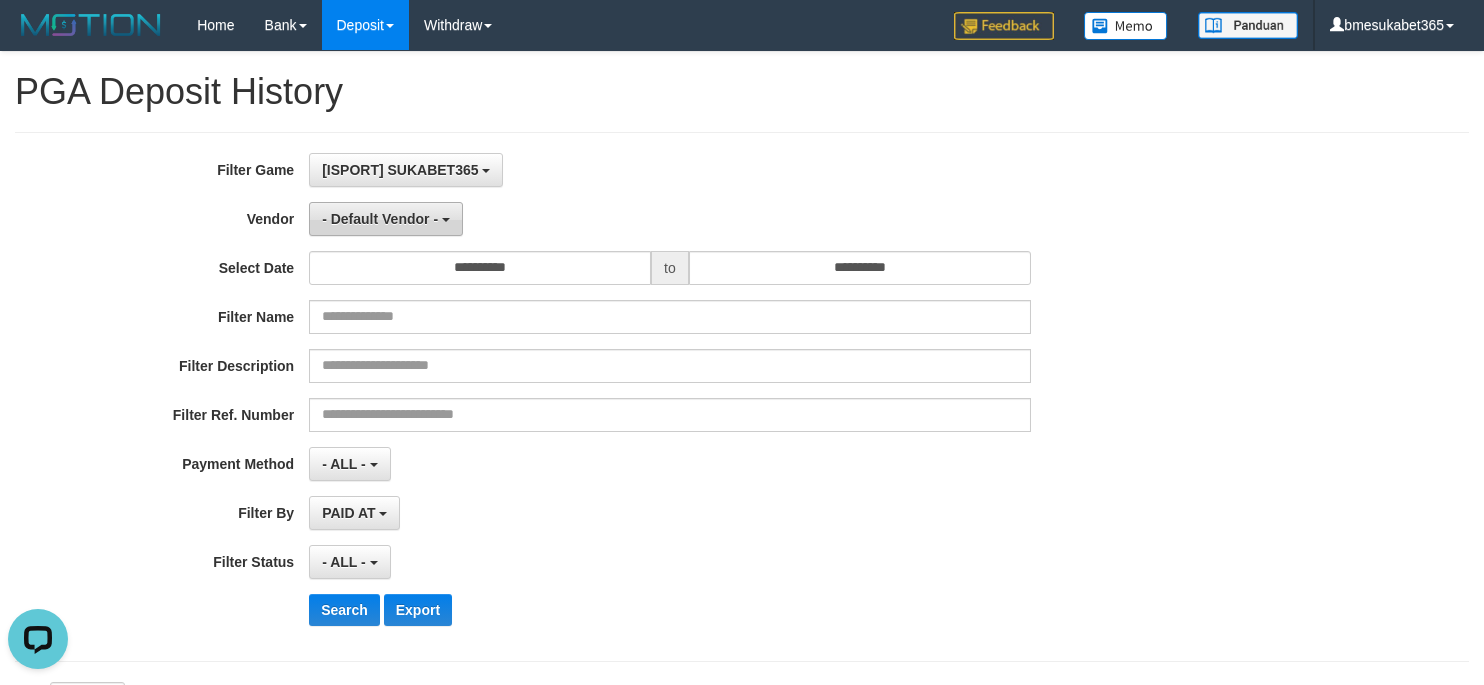 scroll, scrollTop: 17, scrollLeft: 0, axis: vertical 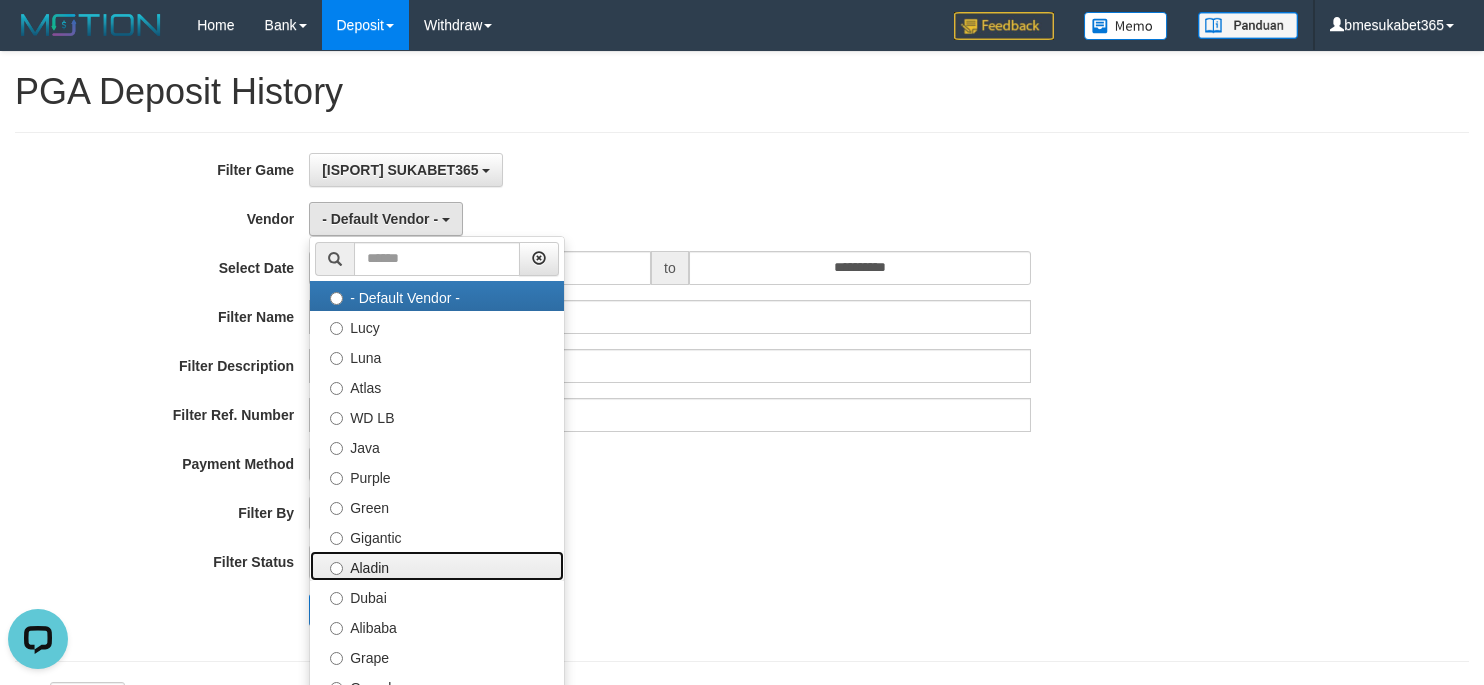 drag, startPoint x: 424, startPoint y: 573, endPoint x: 425, endPoint y: 553, distance: 20.024984 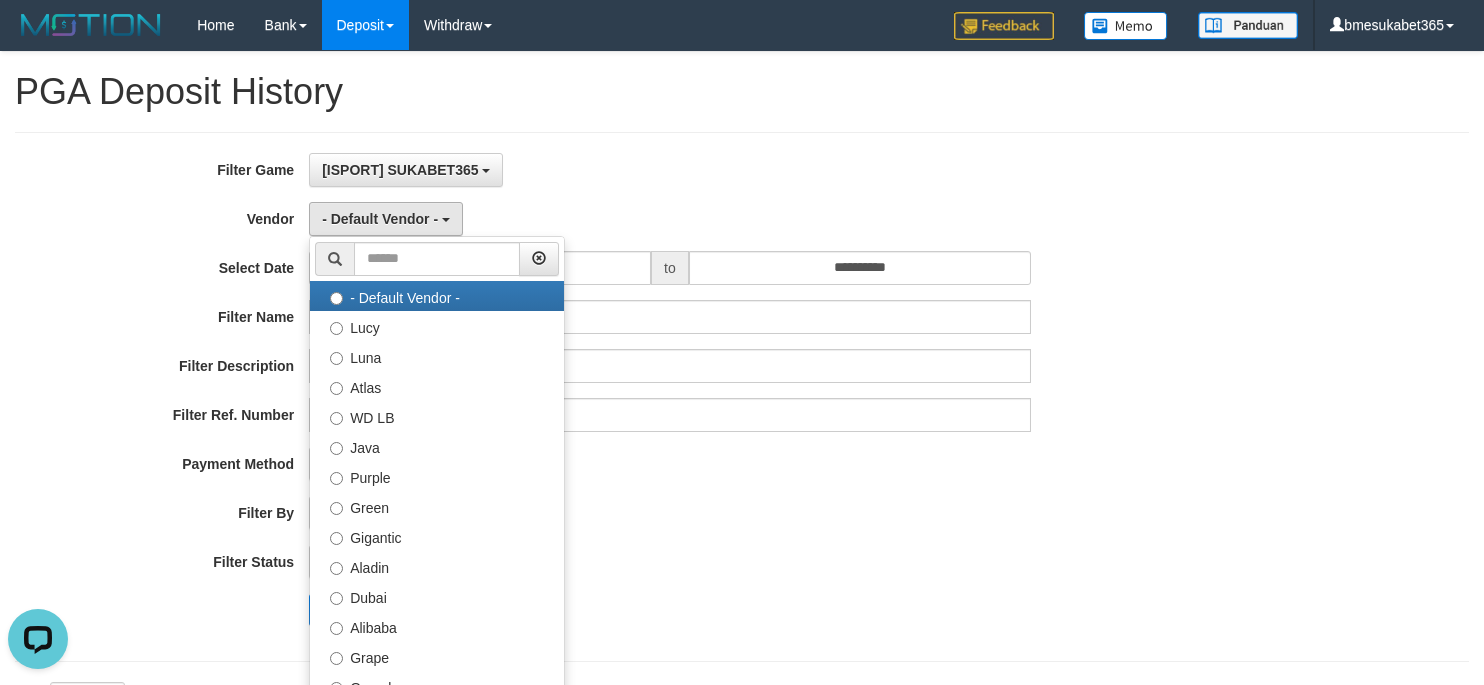 select on "**********" 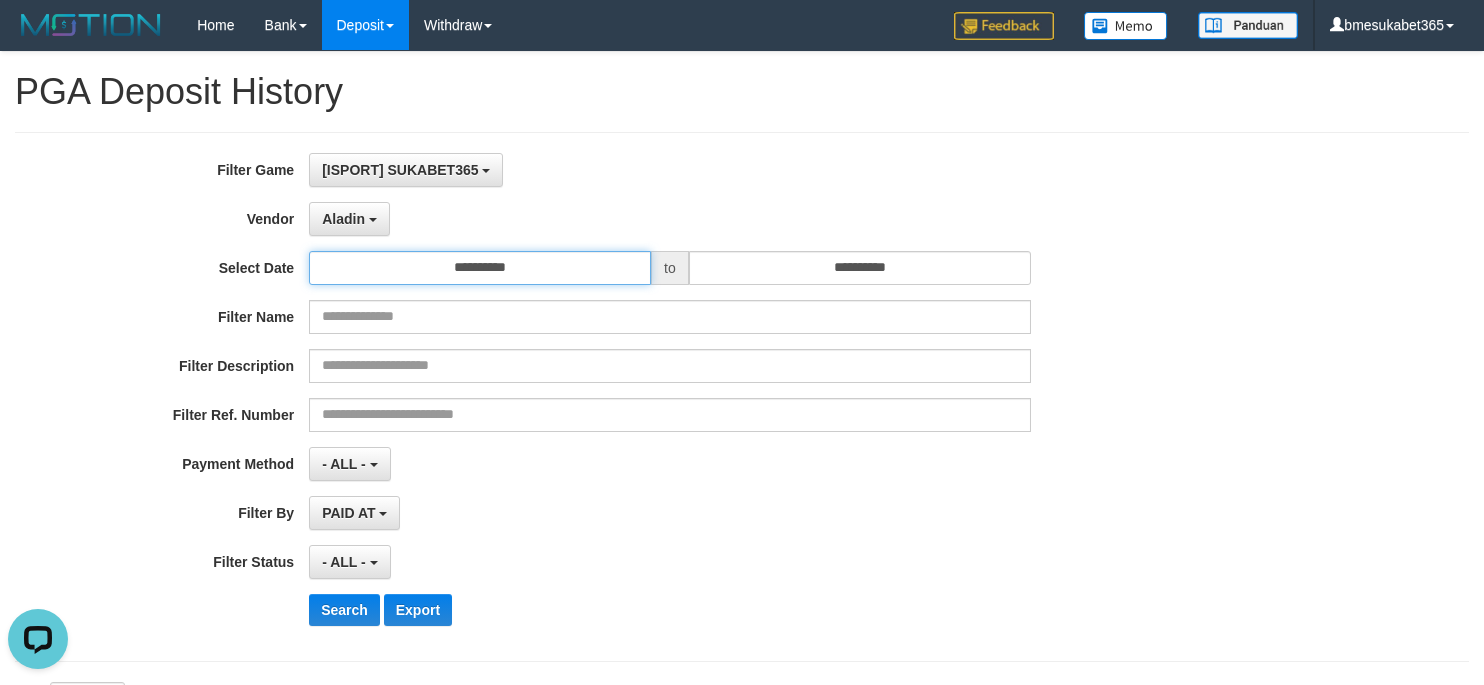 drag, startPoint x: 486, startPoint y: 265, endPoint x: 544, endPoint y: 320, distance: 79.93122 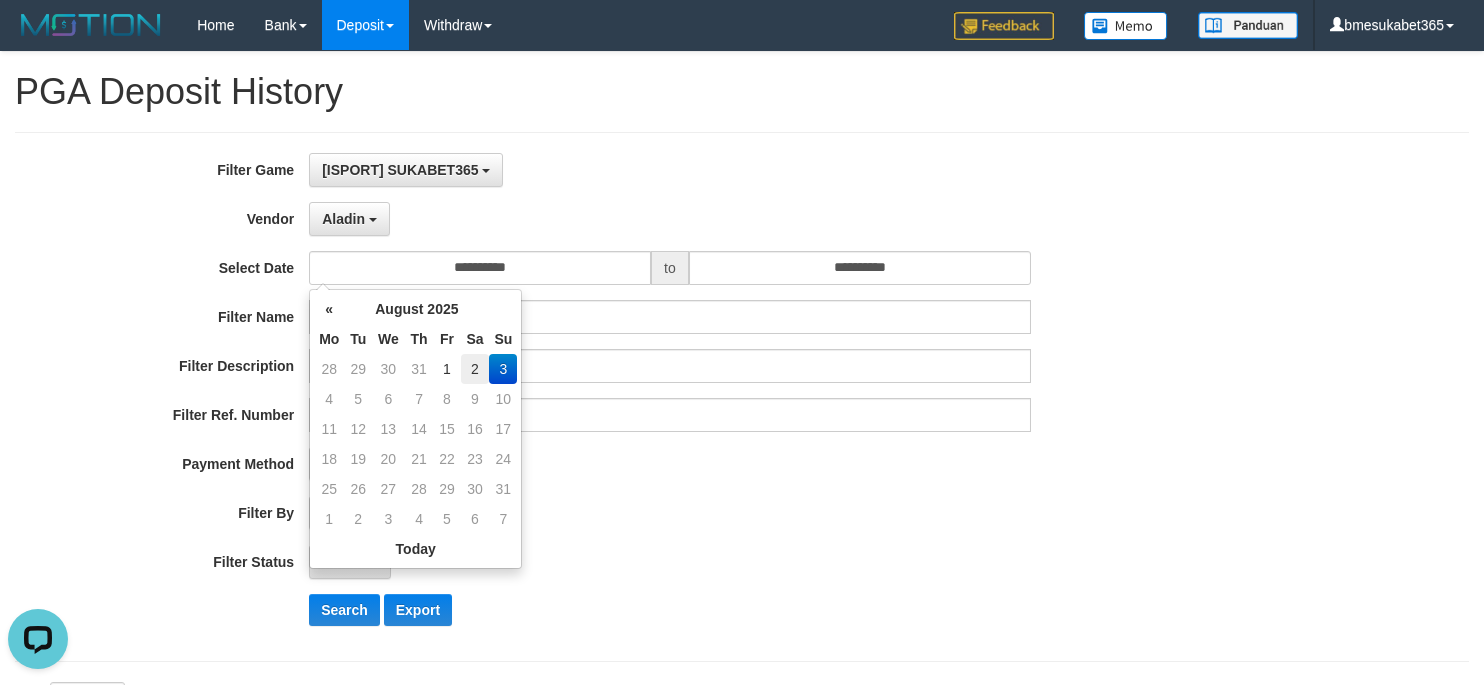 click on "2" at bounding box center (475, 369) 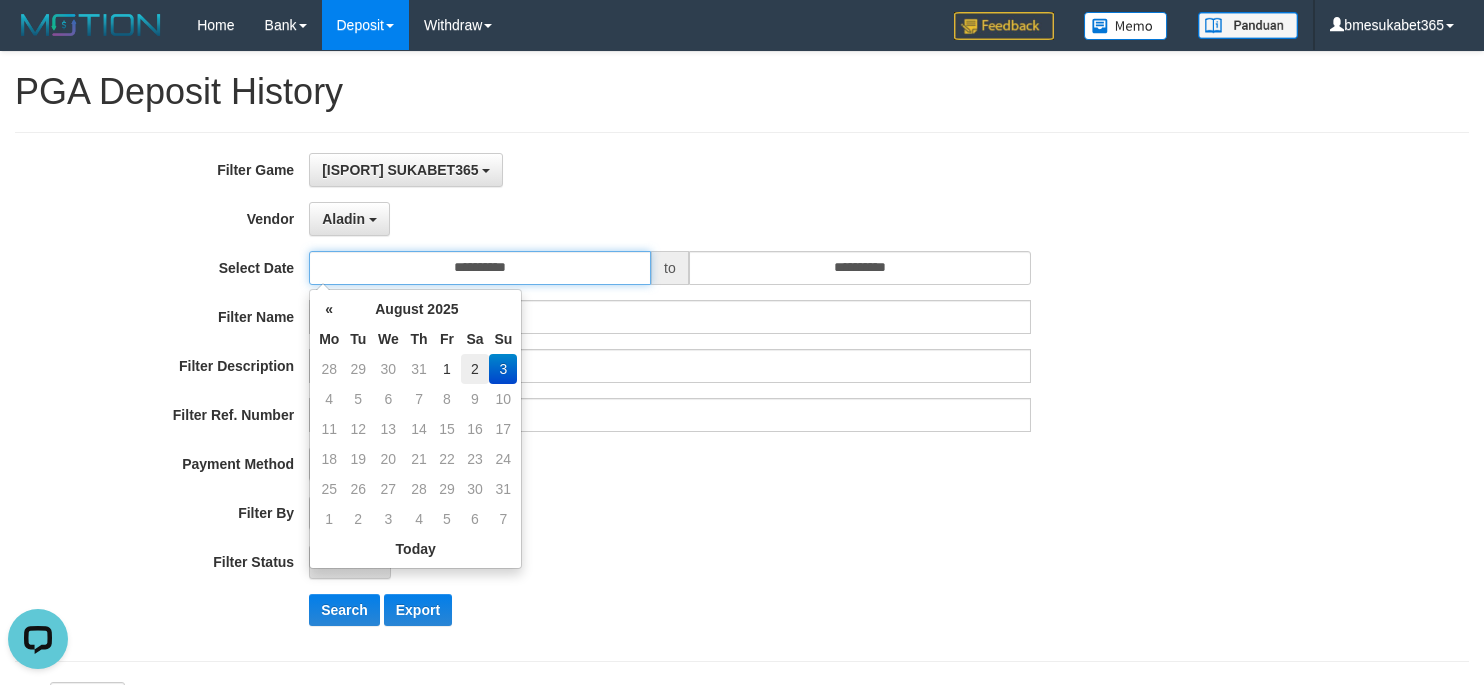type on "**********" 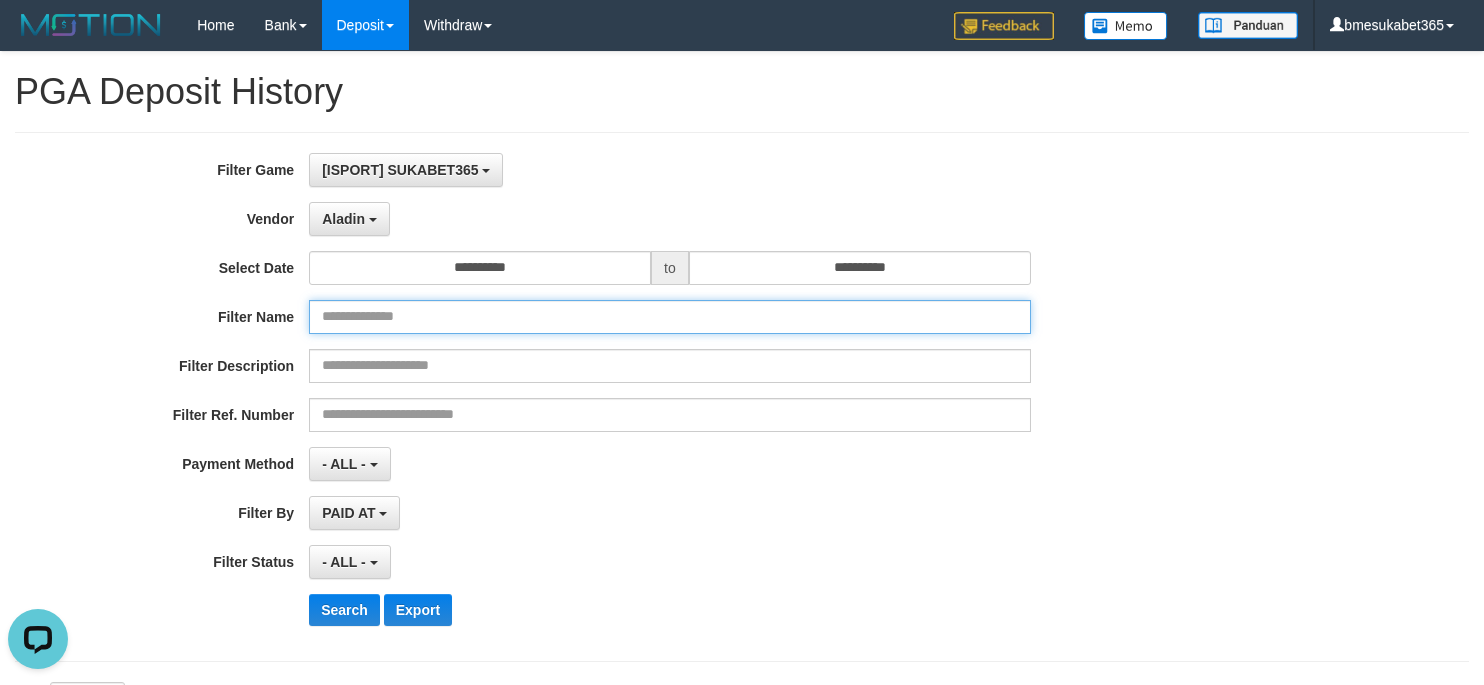 drag, startPoint x: 776, startPoint y: 301, endPoint x: 789, endPoint y: 297, distance: 13.601471 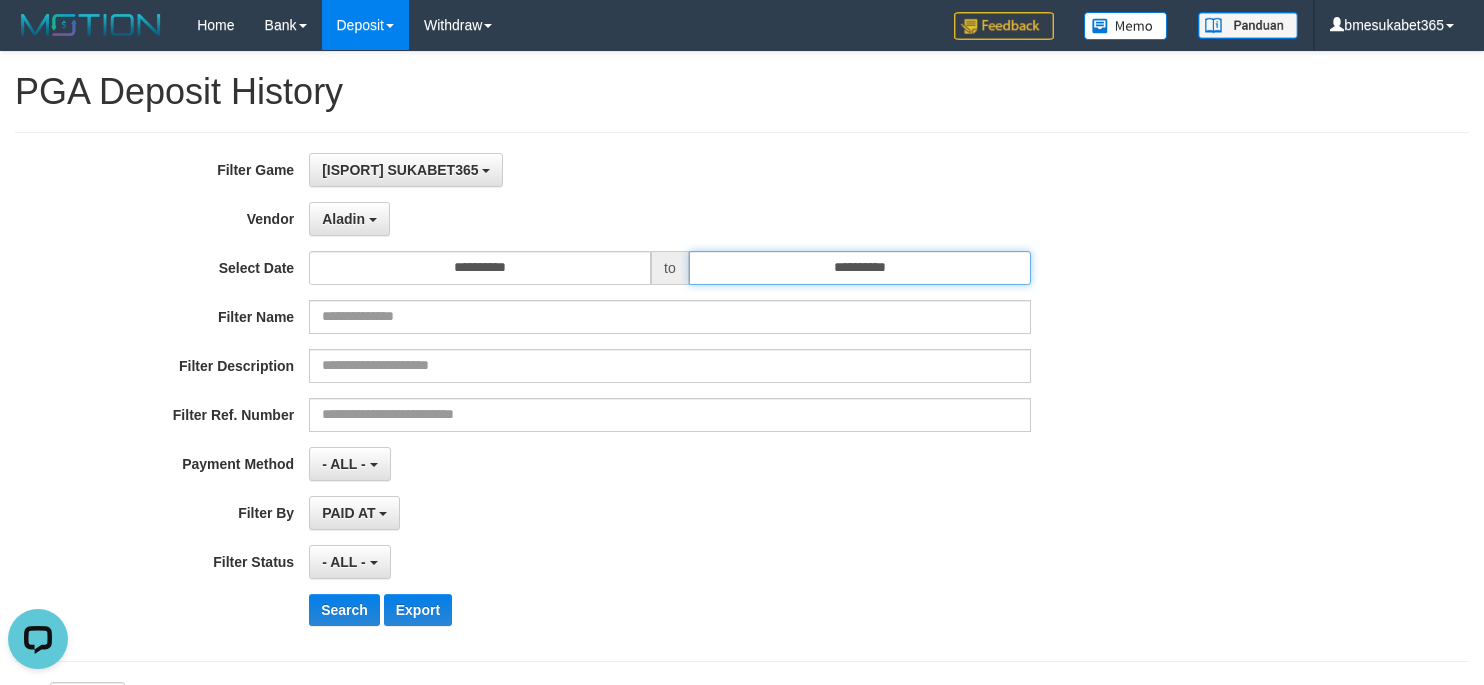 drag, startPoint x: 812, startPoint y: 276, endPoint x: 818, endPoint y: 285, distance: 10.816654 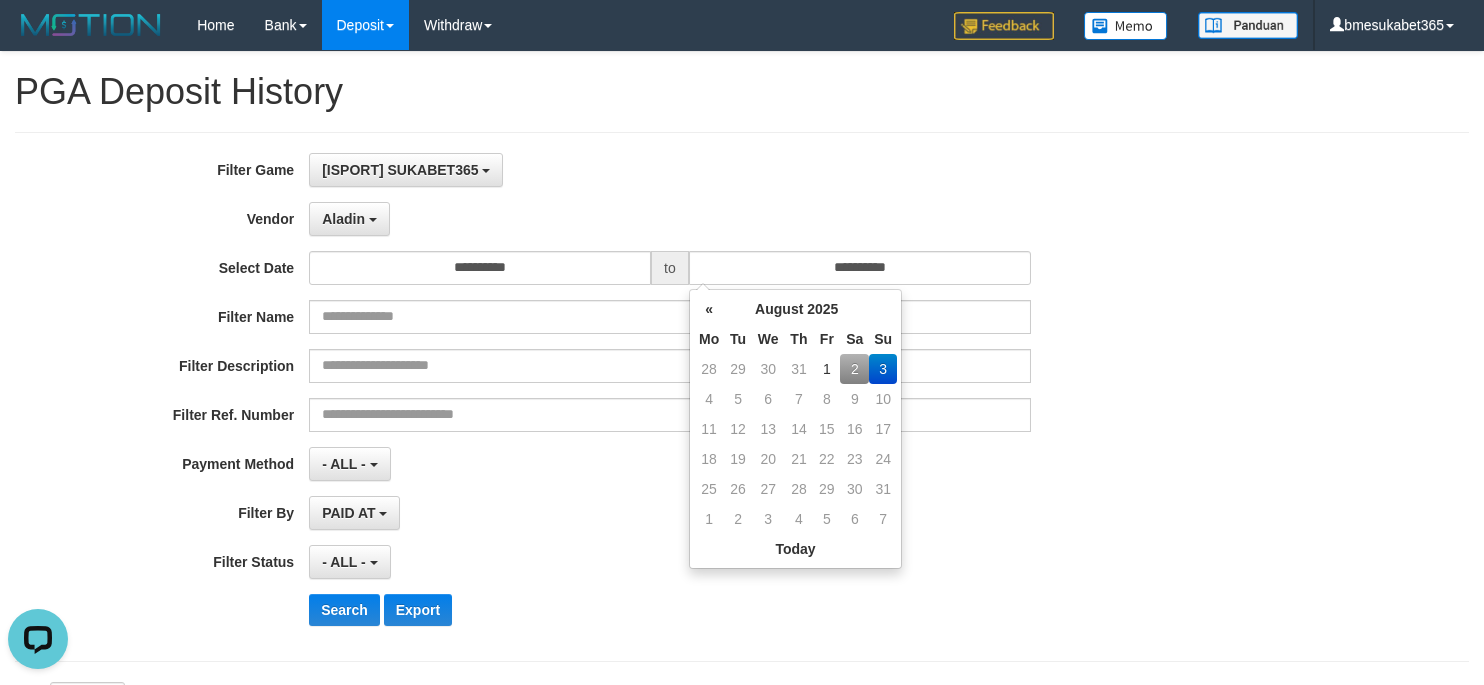 click on "2" at bounding box center [854, 369] 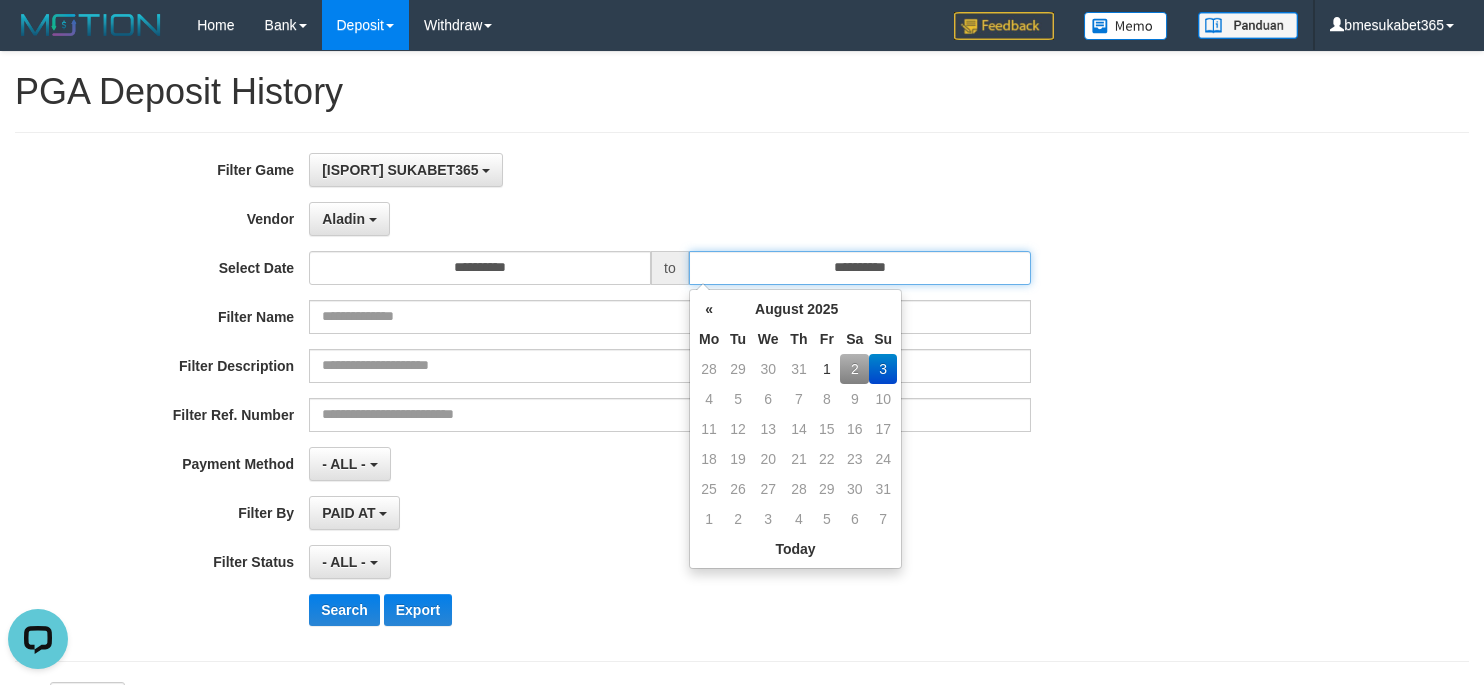 type on "**********" 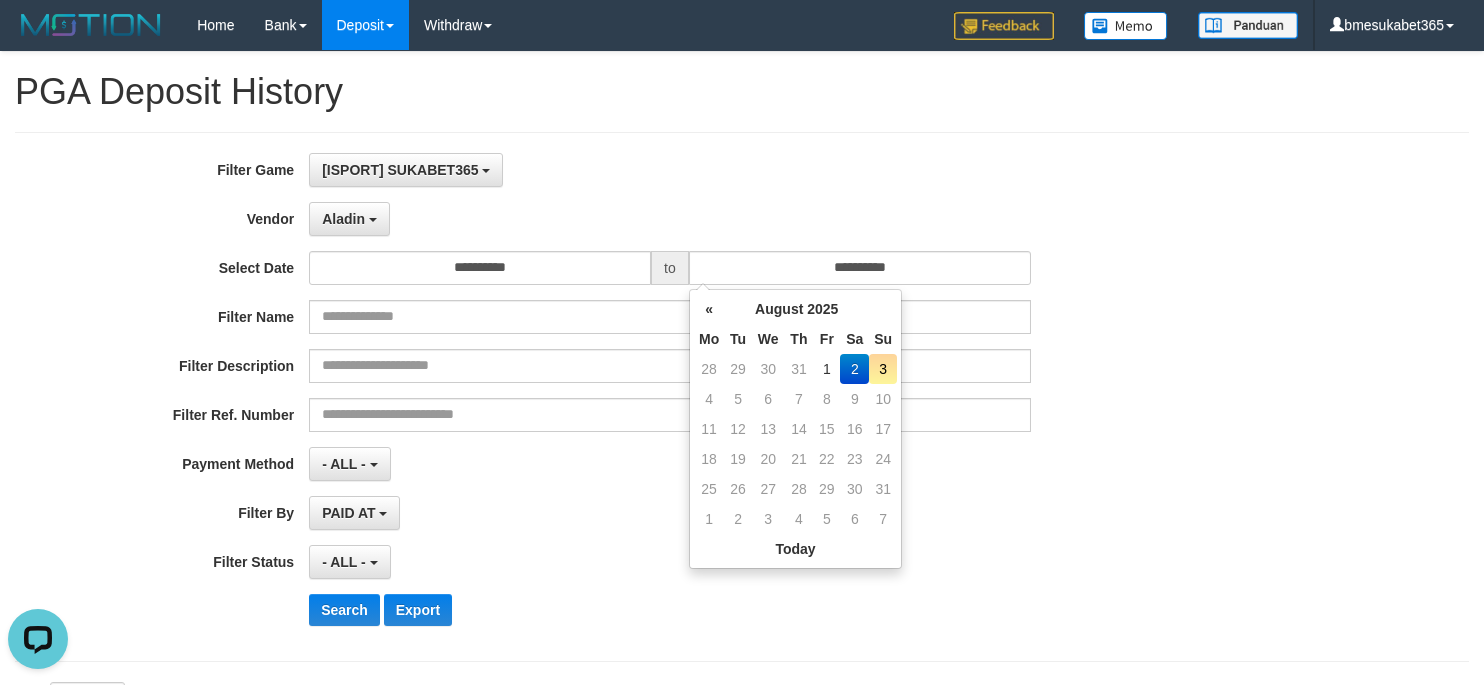 drag, startPoint x: 894, startPoint y: 194, endPoint x: 832, endPoint y: 381, distance: 197.01015 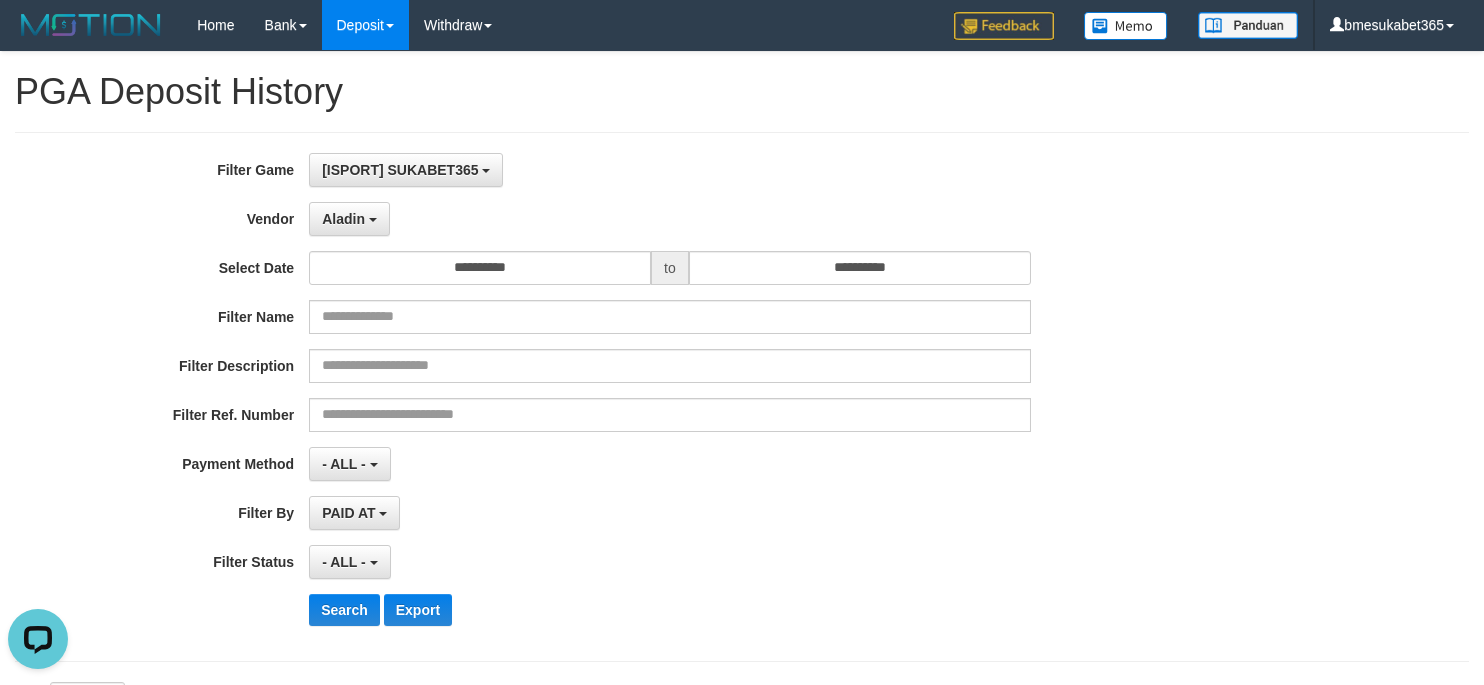 click on "**********" at bounding box center [618, 397] 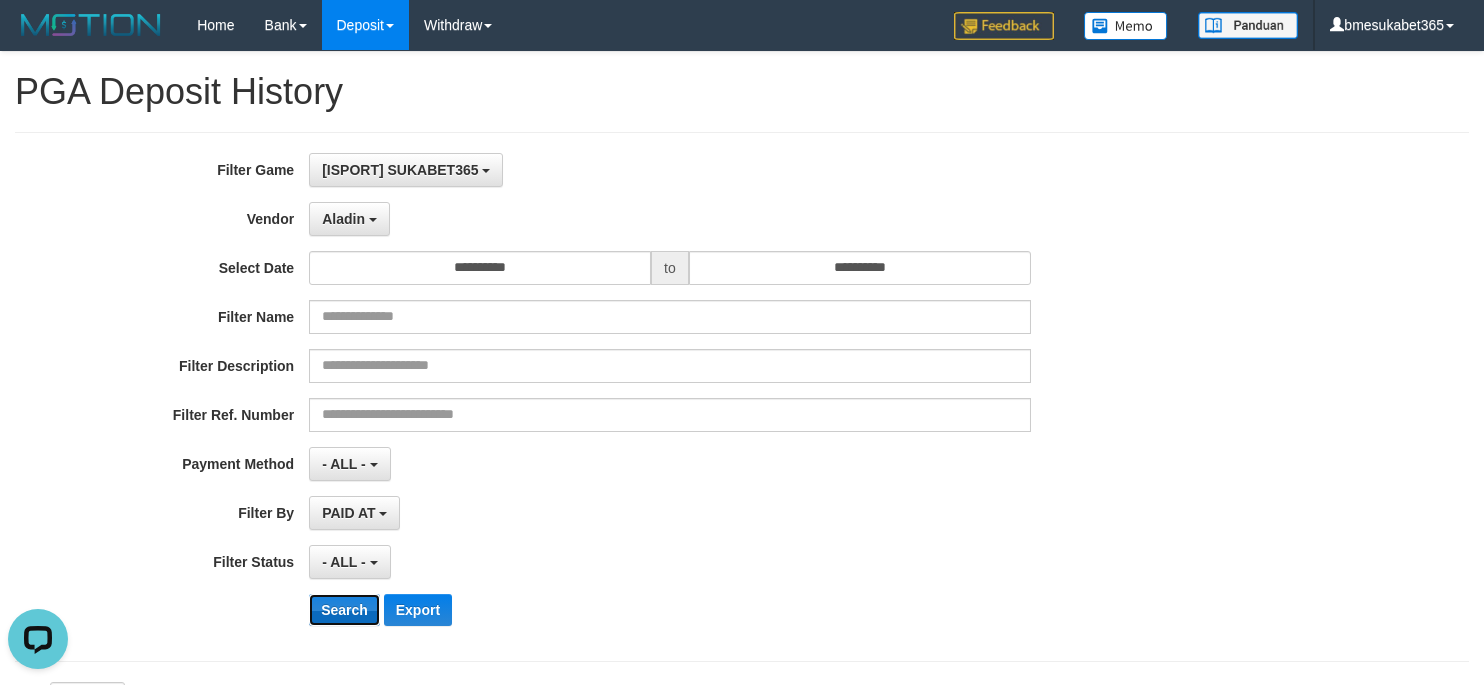 click on "Search" at bounding box center [344, 610] 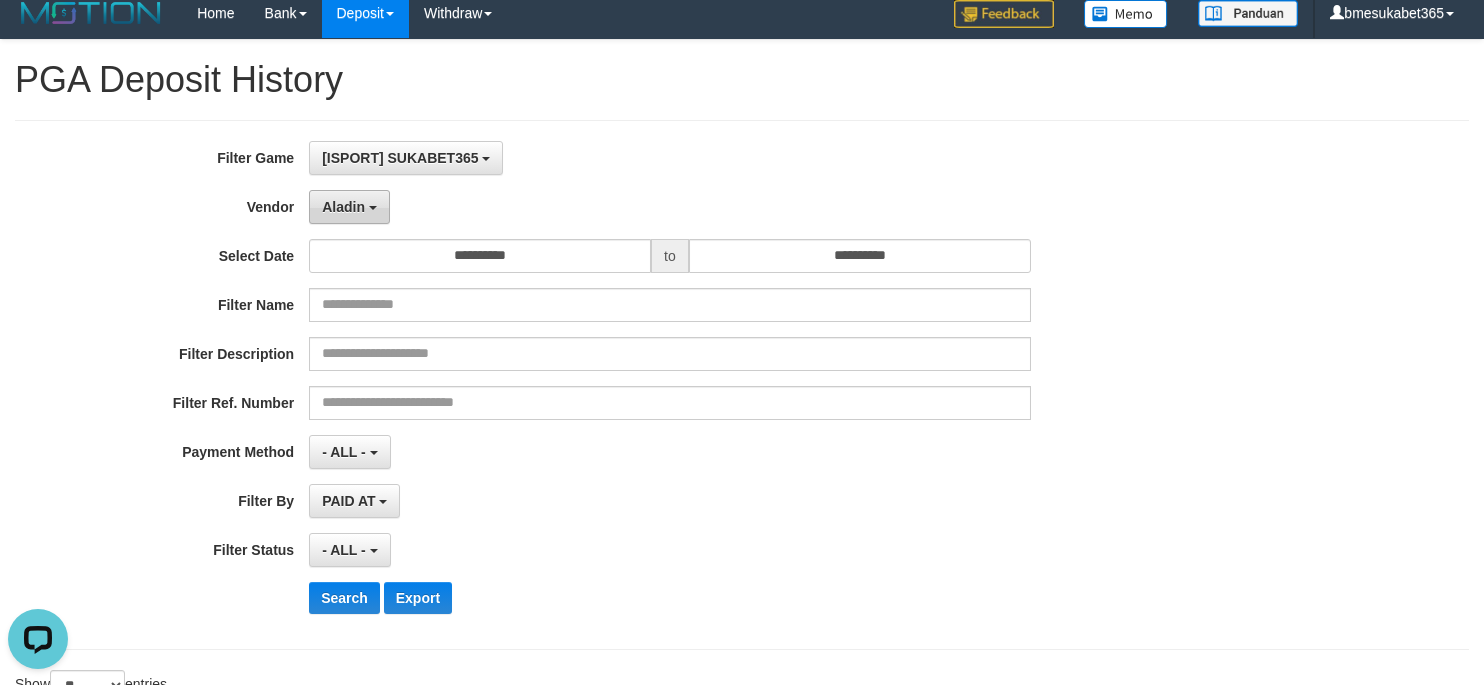scroll, scrollTop: 0, scrollLeft: 0, axis: both 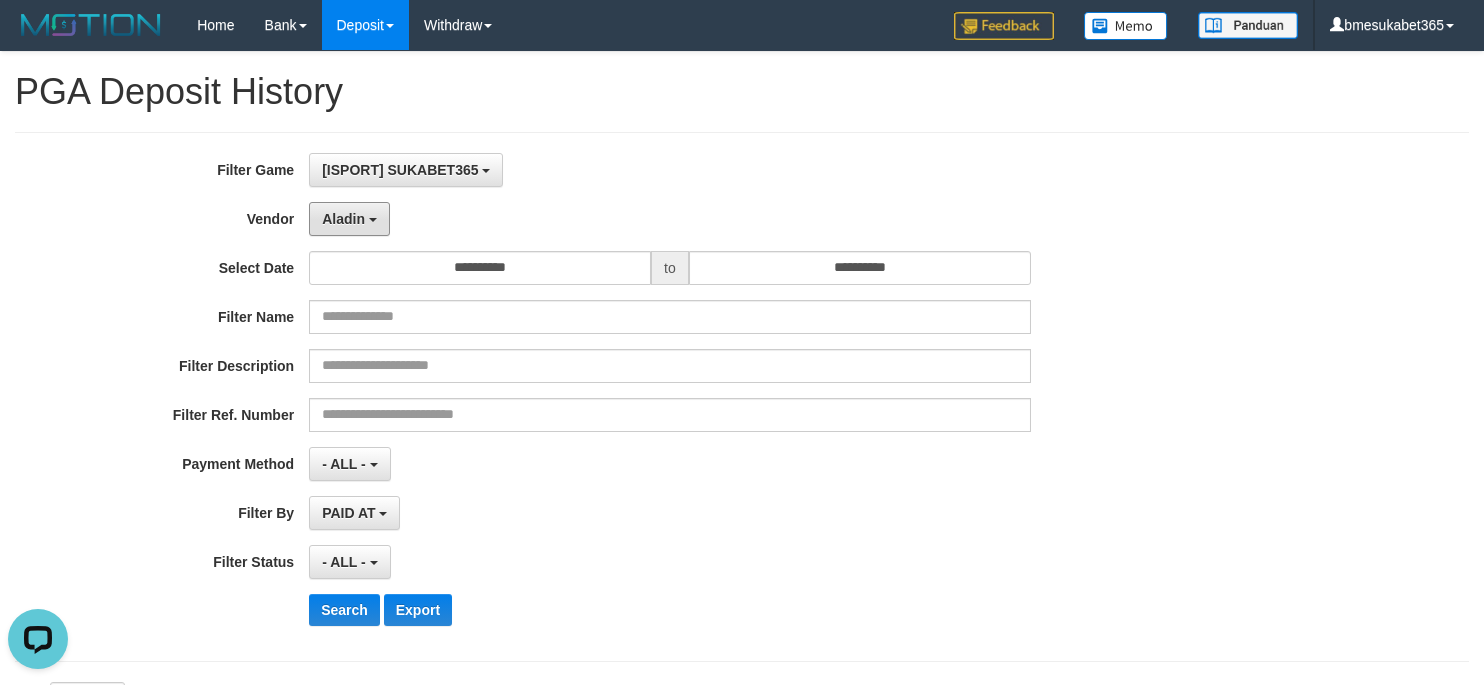 drag, startPoint x: 356, startPoint y: 229, endPoint x: 356, endPoint y: 242, distance: 13 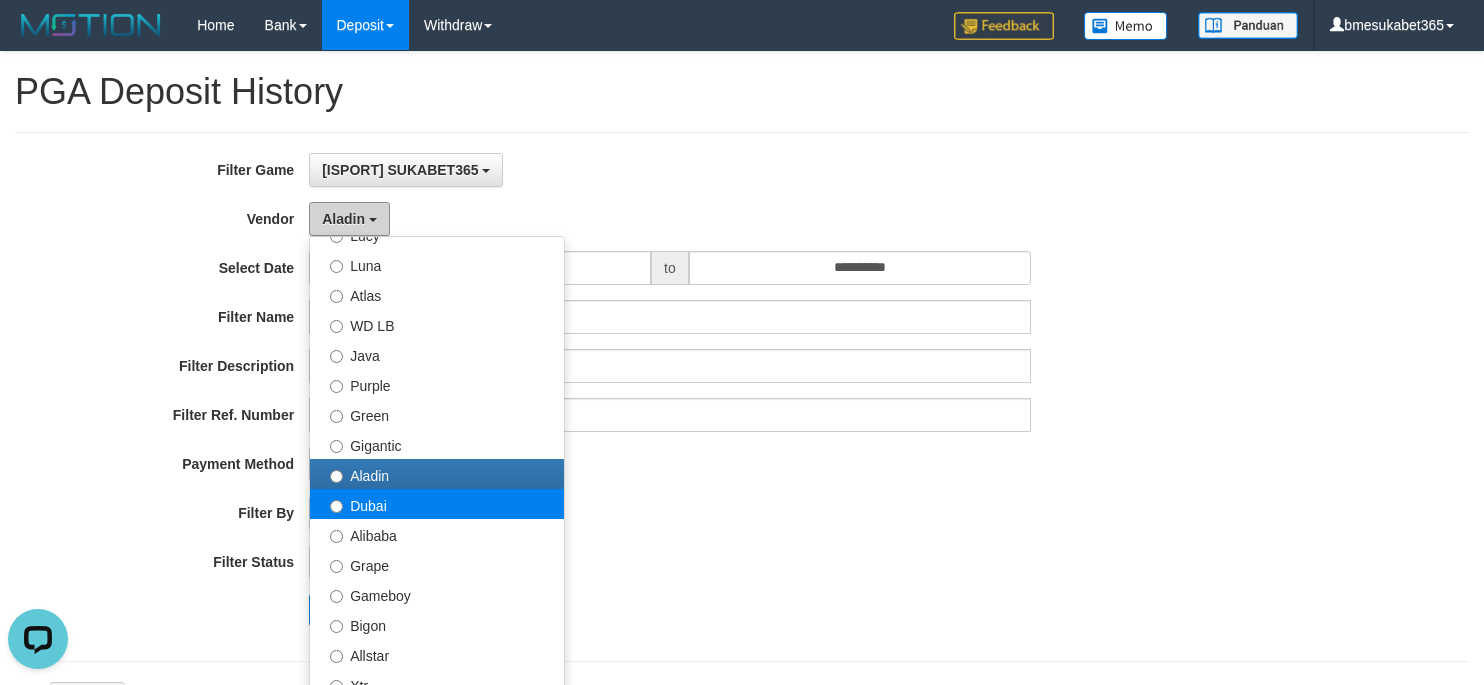 scroll, scrollTop: 133, scrollLeft: 0, axis: vertical 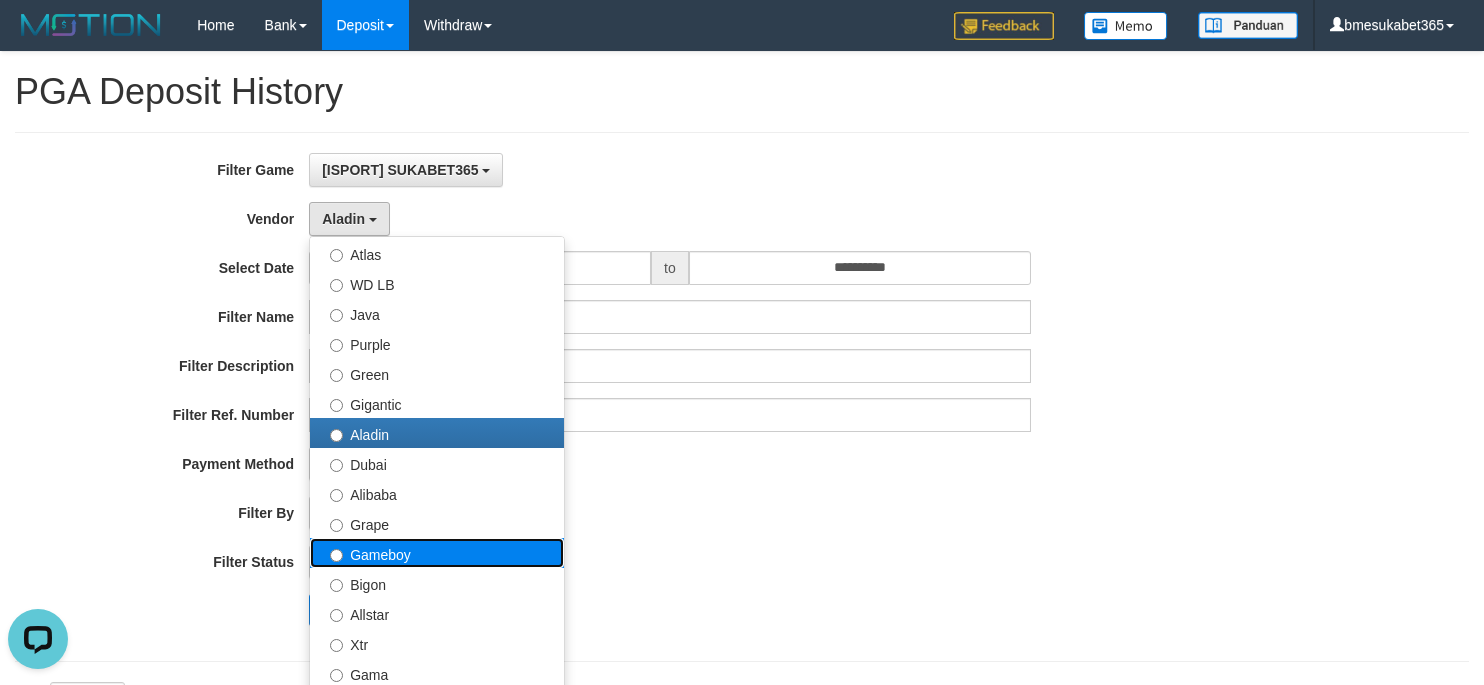 click on "Gameboy" at bounding box center (437, 553) 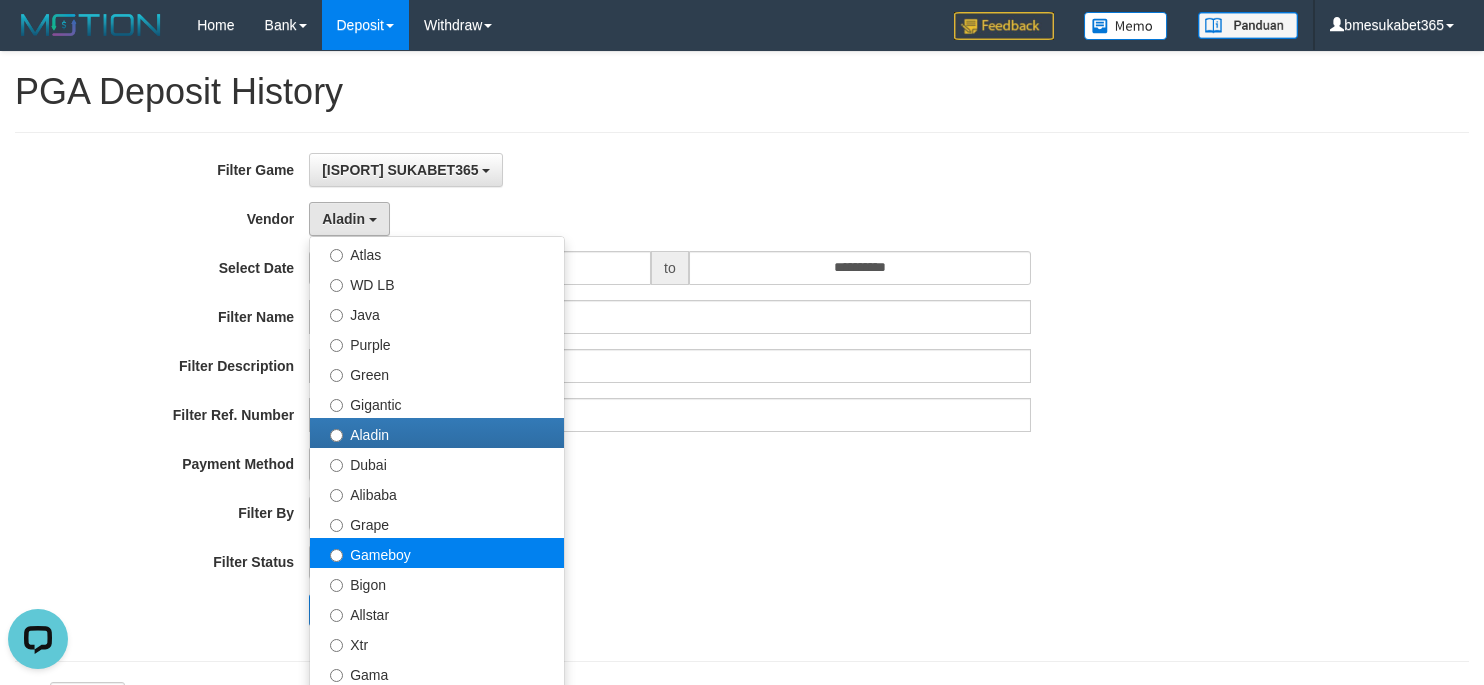 select on "**********" 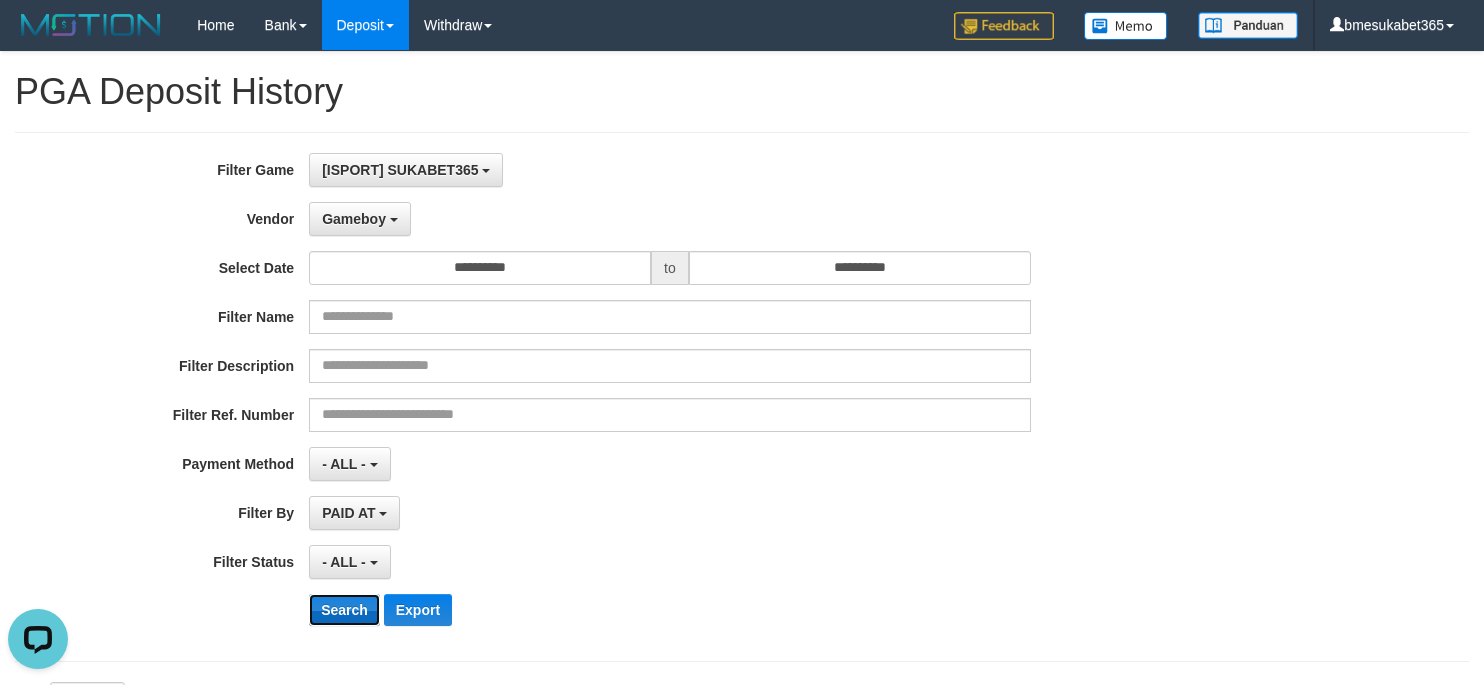 click on "Search" at bounding box center (344, 610) 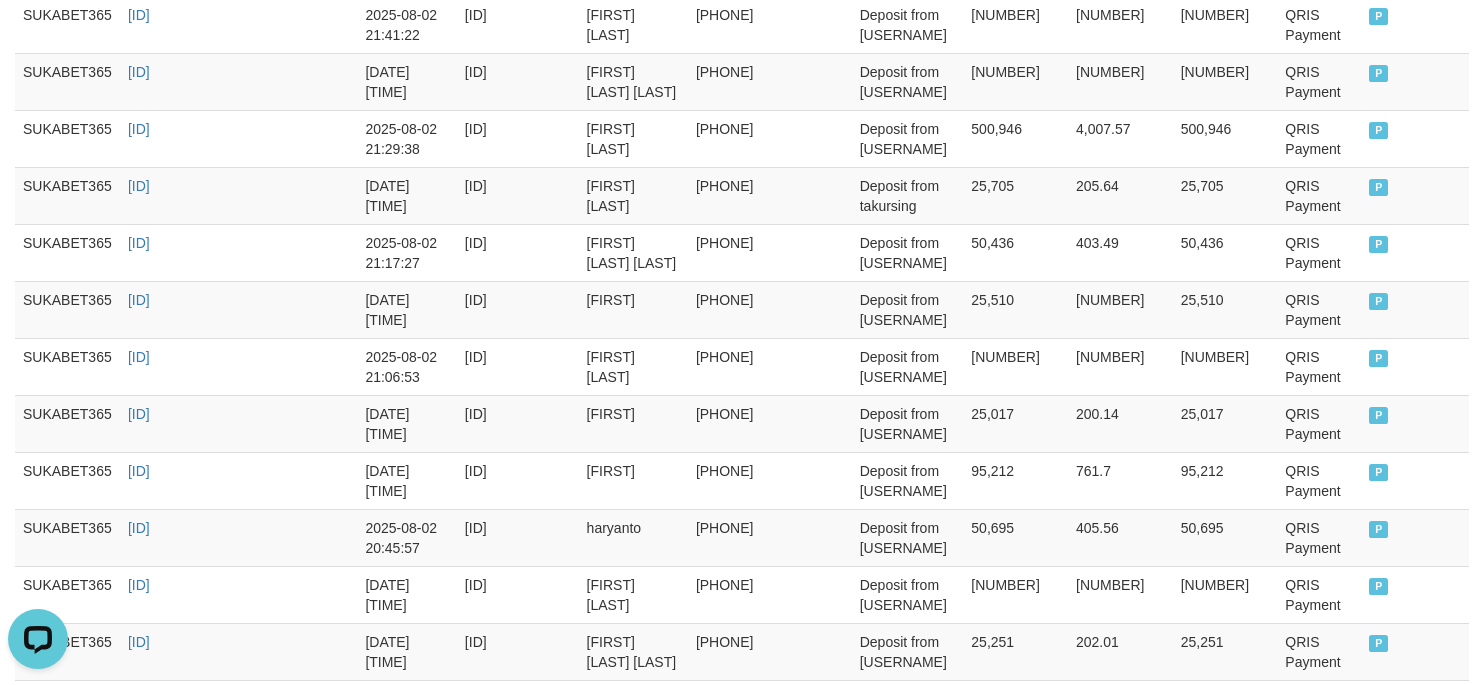 scroll, scrollTop: 1769, scrollLeft: 0, axis: vertical 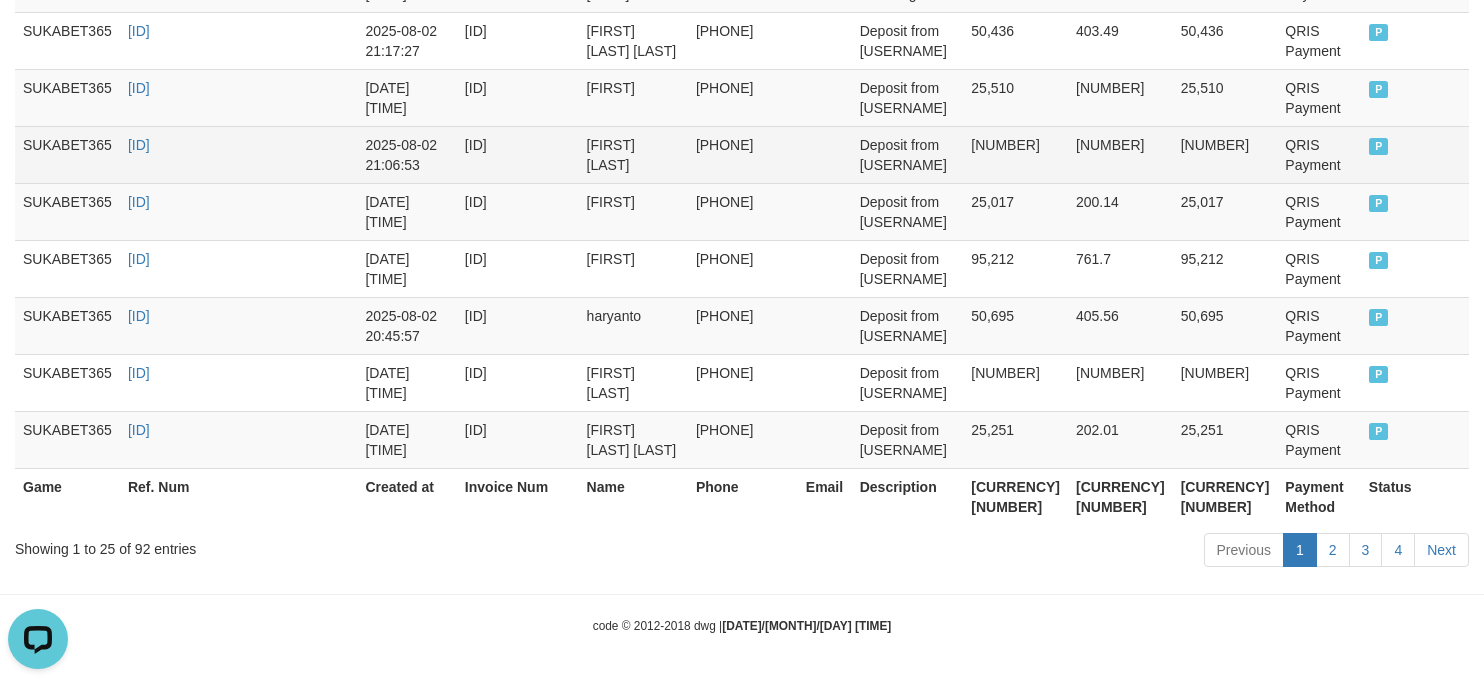 drag, startPoint x: 497, startPoint y: 178, endPoint x: 481, endPoint y: 126, distance: 54.405884 